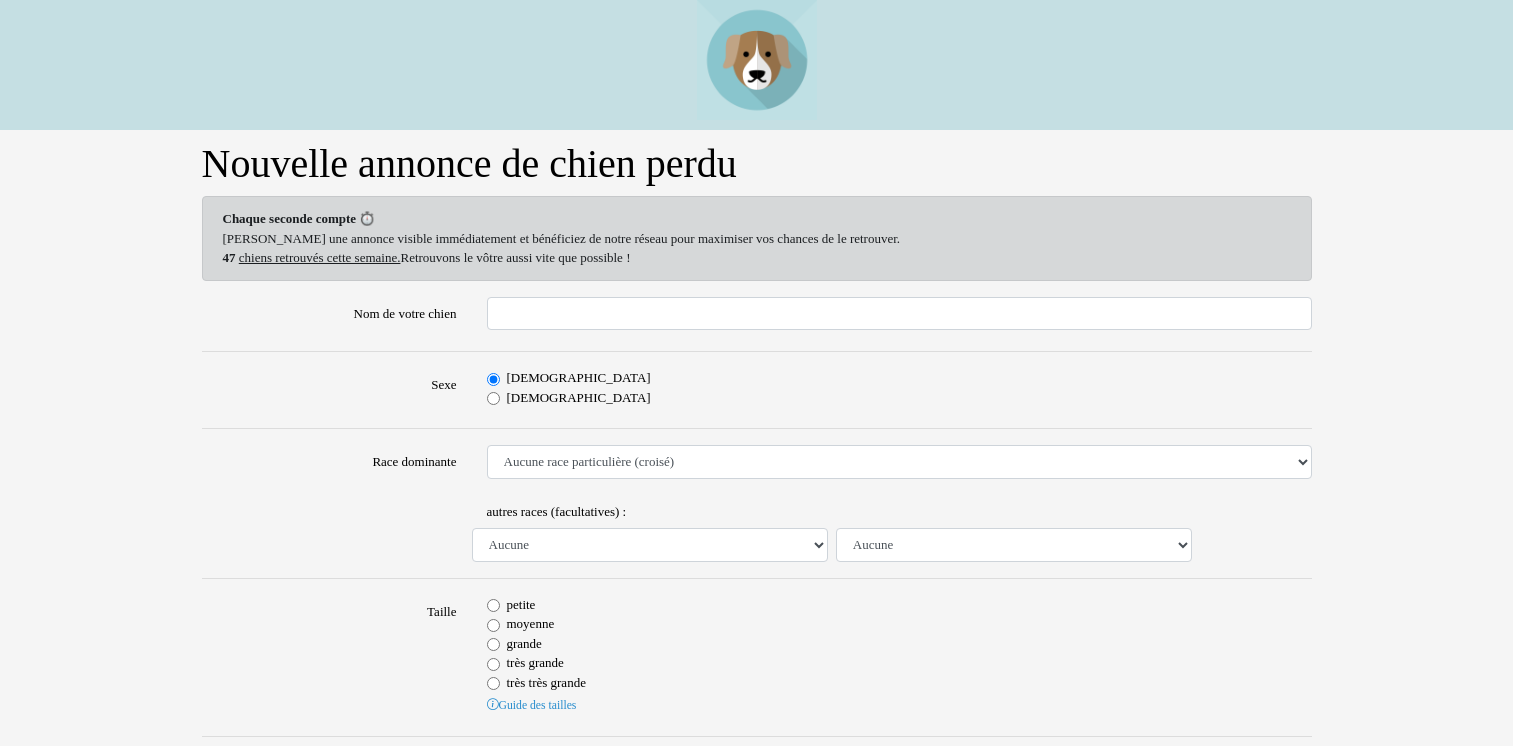scroll, scrollTop: 0, scrollLeft: 0, axis: both 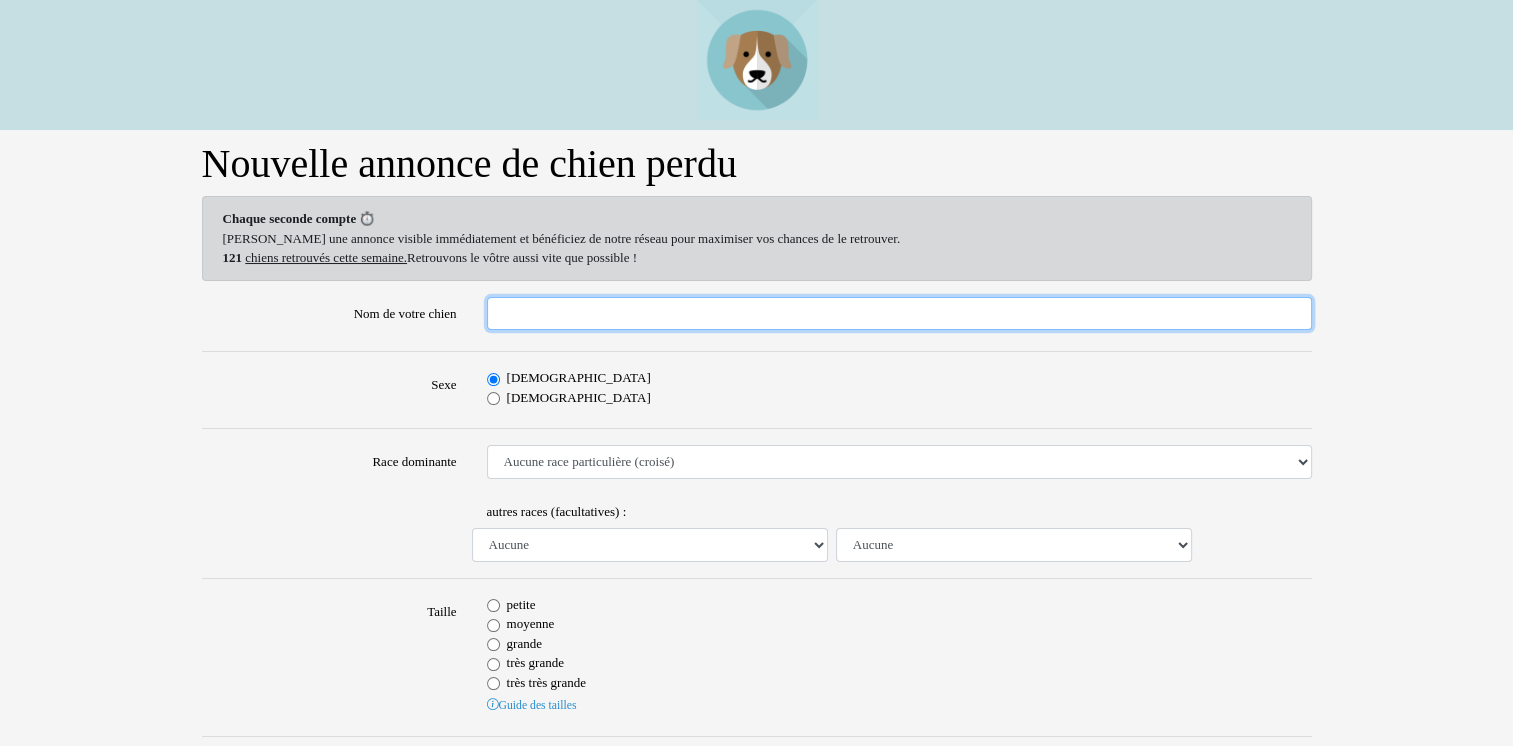 click on "Nom de votre chien" at bounding box center (899, 314) 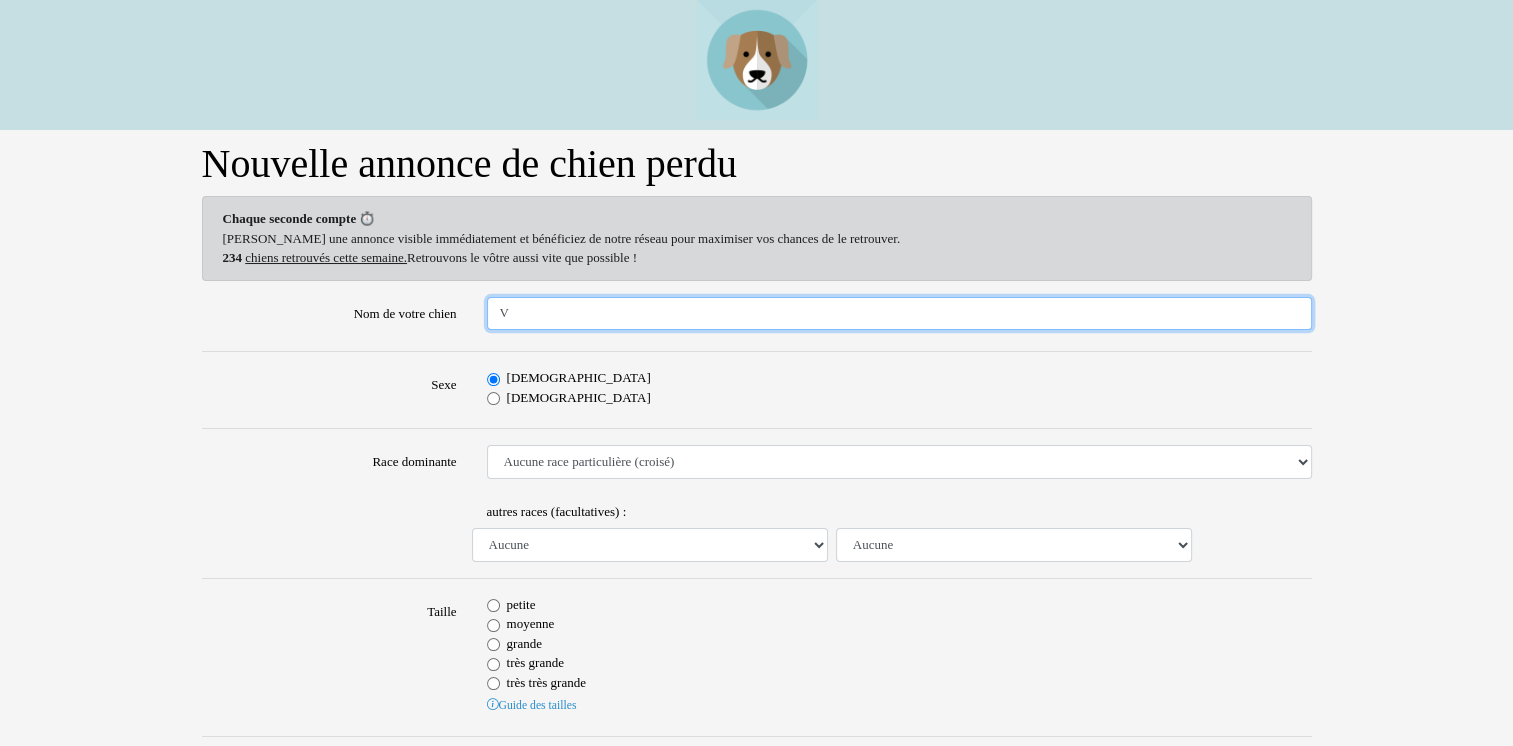type on "Vick" 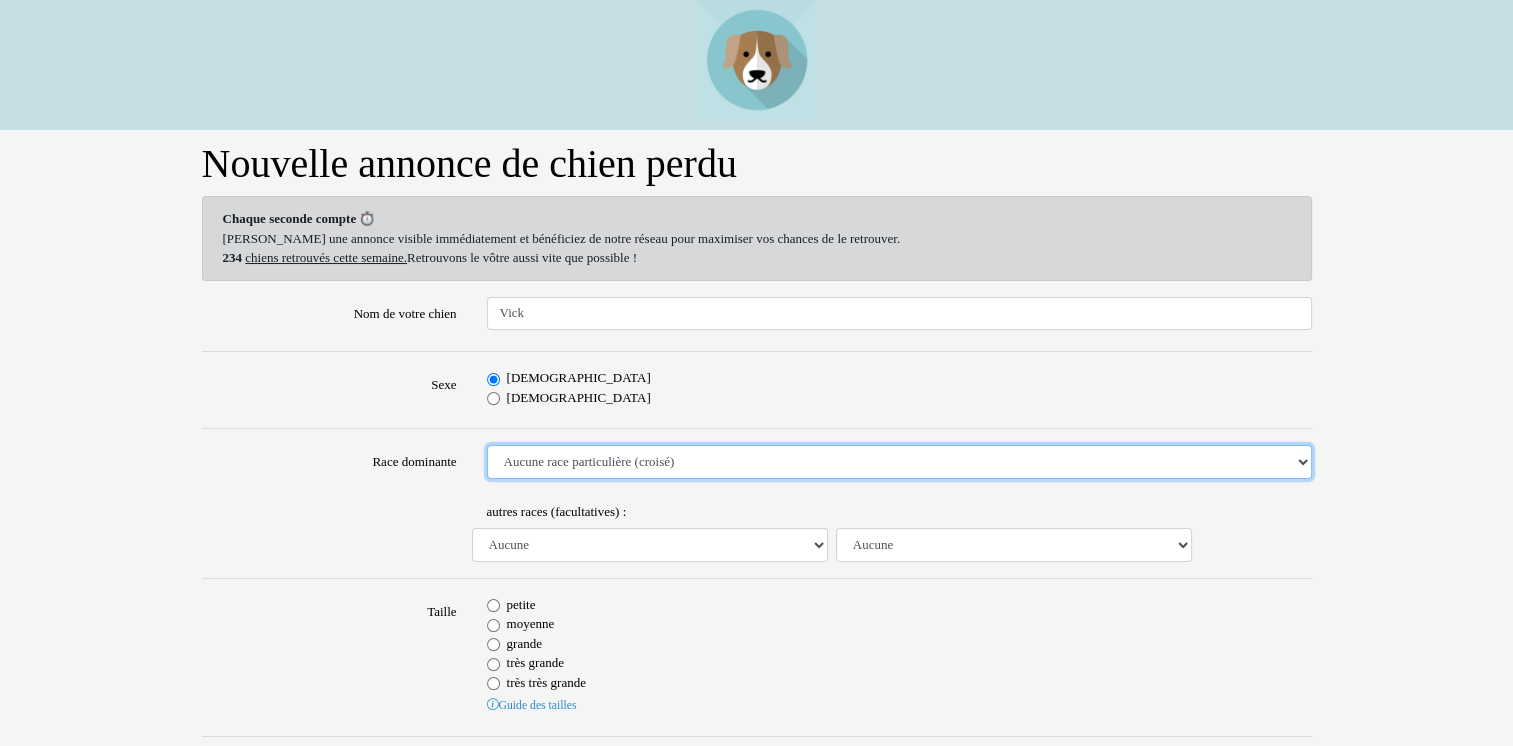 click on "Aucune race particulière (croisé)
Affenpinscher Airedale Terrier Akita Akita Américain Anglo Français de Petite Vénerie Ariégeois Azawakh Barbet Barbu Tchèque Barzoï Basenji Basset Artésien Normand Basset Bleu de Gascogne Basset de Westphalie Basset des Alpes Basset Fauve de Bretagne Basset Hound Basset Suedois Beagle Beagle Harrier Bearded Collie Bedlington Terrier Berger Allemand Berger Australien Berger Belge Berger Belge Groenendael Berger Belge Laekenois Berger Belge Malinois Berger Belge Tervueren Berger Bergamasque Berger Blanc Suisse Berger d'Asie Centrale Berger de Beauce - Beauceron Berger de Bosnie-Herzégovine et de Croatie Berger de Brie Berger de l'Europe du Sud Est Berger de la Maremme et des Abruzzes Berger de la Serra de Aires - Berger Portugais Berger de Picardie Berger de Russie Méridionale Berger des Pyrénées Berger des Pyrénées (face rase) Berger des Pyrénées (poil long) Berger du Caucase Berger du Karst Berger Finnois de Laponie Berger Hollandais Bichon Bolonais" at bounding box center (899, 462) 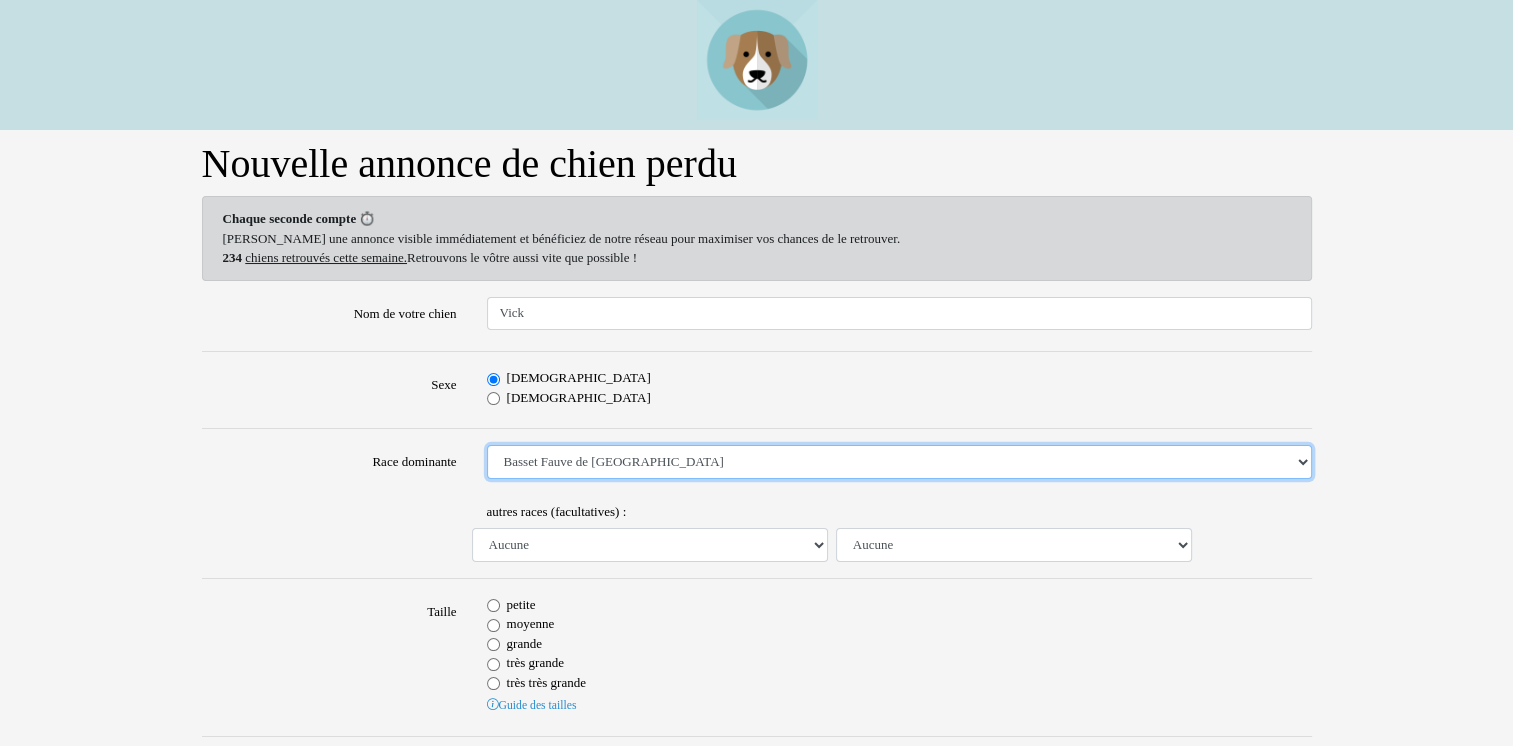 click on "Aucune race particulière (croisé)
Affenpinscher Airedale Terrier Akita Akita Américain Anglo Français de Petite Vénerie Ariégeois Azawakh Barbet Barbu Tchèque Barzoï Basenji [GEOGRAPHIC_DATA] Normand Basset Bleu de Gascogne [GEOGRAPHIC_DATA] Basset des [GEOGRAPHIC_DATA] Fauve de [GEOGRAPHIC_DATA] Basset Hound Basset Suedois Beagle Beagle Harrier Bearded Collie Bedlington Terrier Berger Allemand Berger [GEOGRAPHIC_DATA] Berger Belge Berger Belge Groenendael Berger Belge Laekenois Berger Belge Malinois Berger Belge Tervueren Berger Bergamasque Berger Blanc [GEOGRAPHIC_DATA] Berger d'[GEOGRAPHIC_DATA] Berger de Beauce - Beauceron Berger de [GEOGRAPHIC_DATA] et de Croatie Berger de [PERSON_NAME] de l'[GEOGRAPHIC_DATA] Berger de la Maremme et des Abruzzes Berger de la [GEOGRAPHIC_DATA] - Berger Portugais Berger de [GEOGRAPHIC_DATA] Berger de [GEOGRAPHIC_DATA] Méridionale Berger des Pyrénées Berger des Pyrénées (face rase) Berger des Pyrénées (poil long) Berger du Caucase Berger du Karst Berger Finnois de Laponie Berger Hollandais Bichon Bolonais" at bounding box center [899, 462] 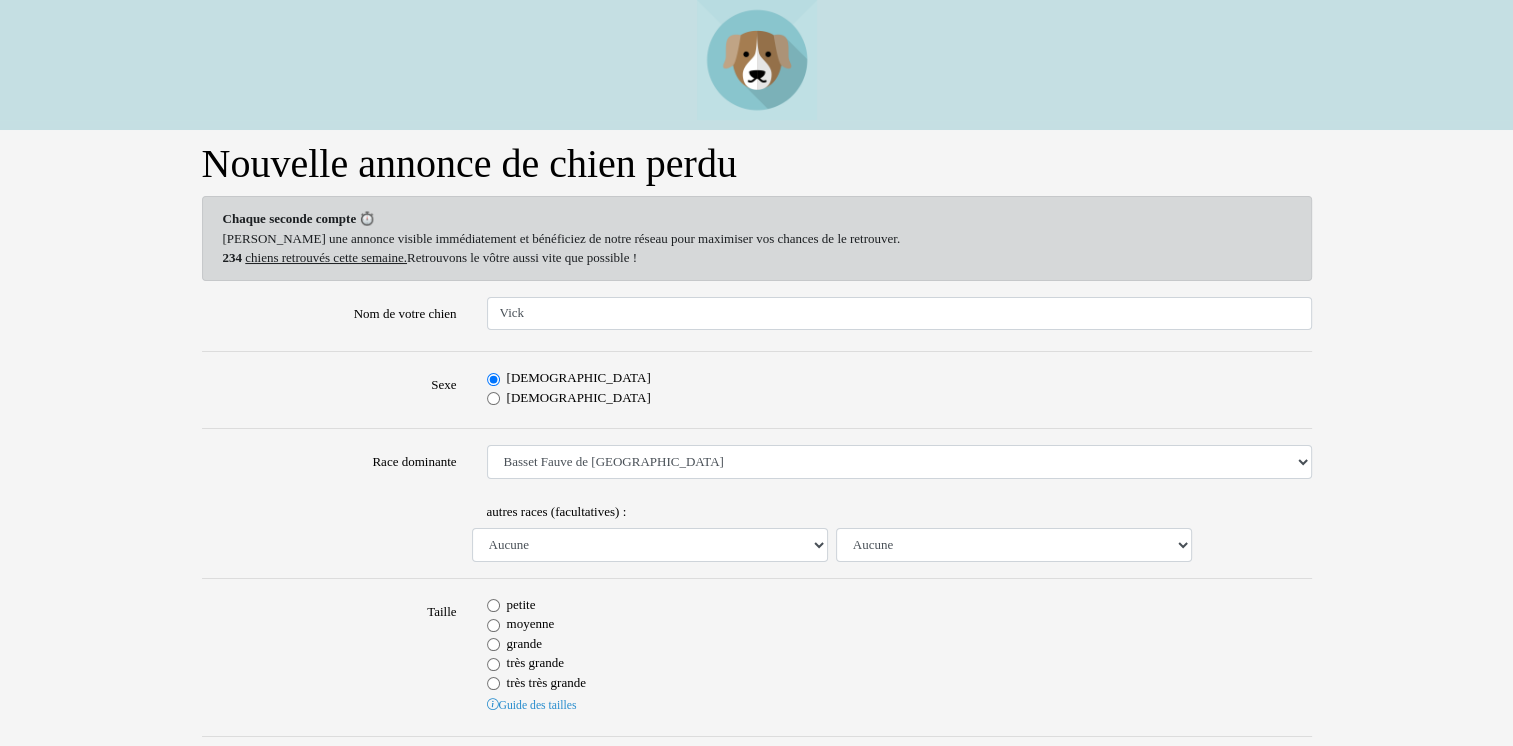 click on "petite" at bounding box center [493, 605] 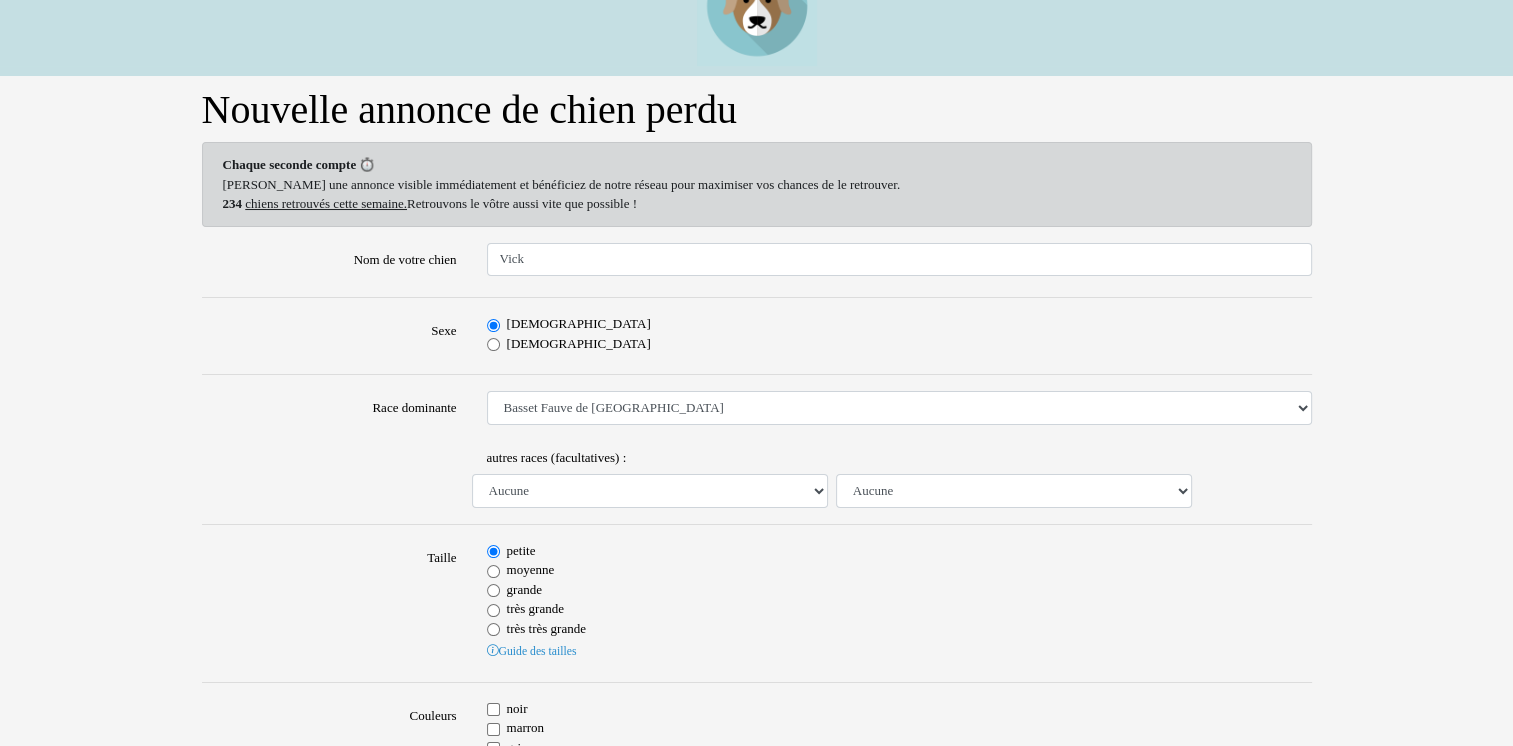 scroll, scrollTop: 200, scrollLeft: 0, axis: vertical 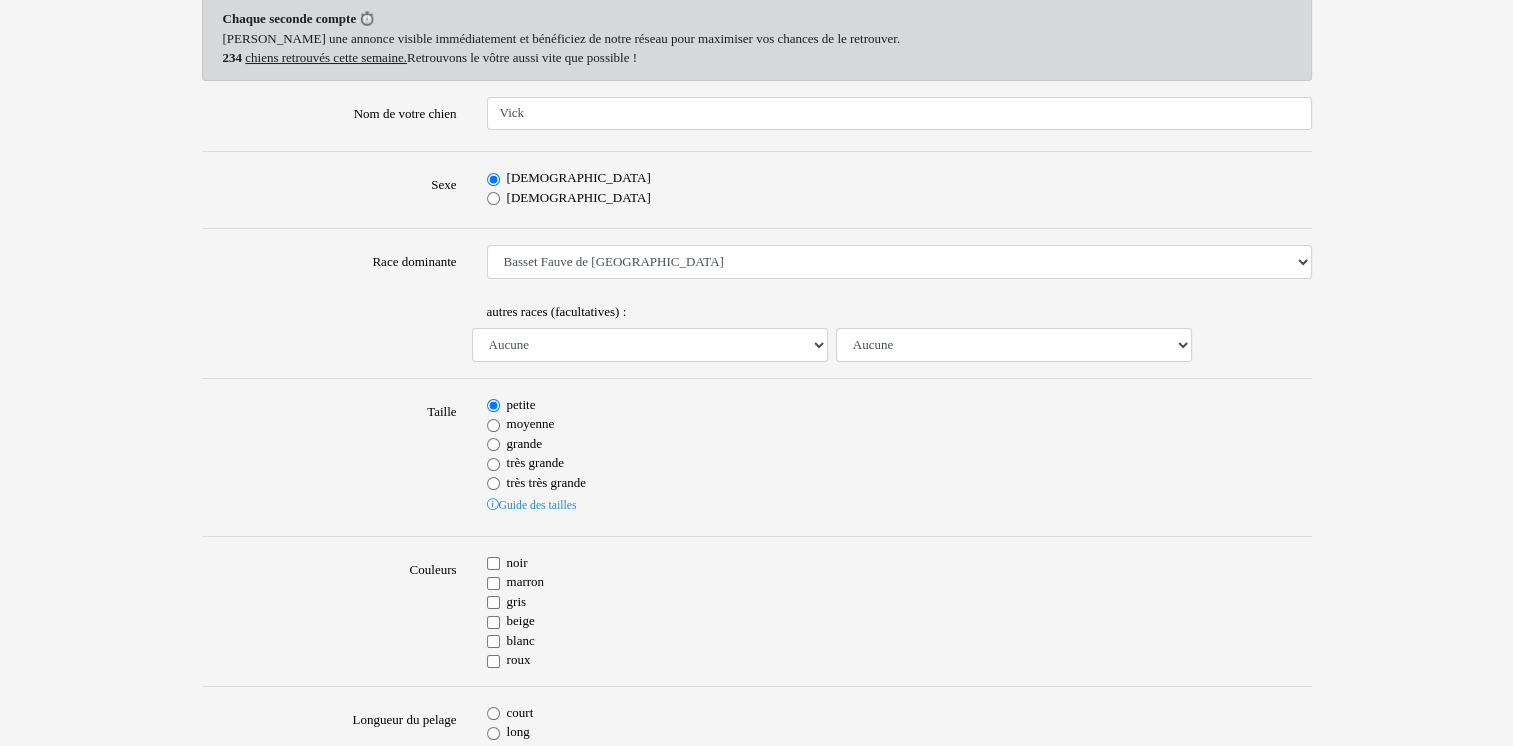 click on "roux" at bounding box center (493, 661) 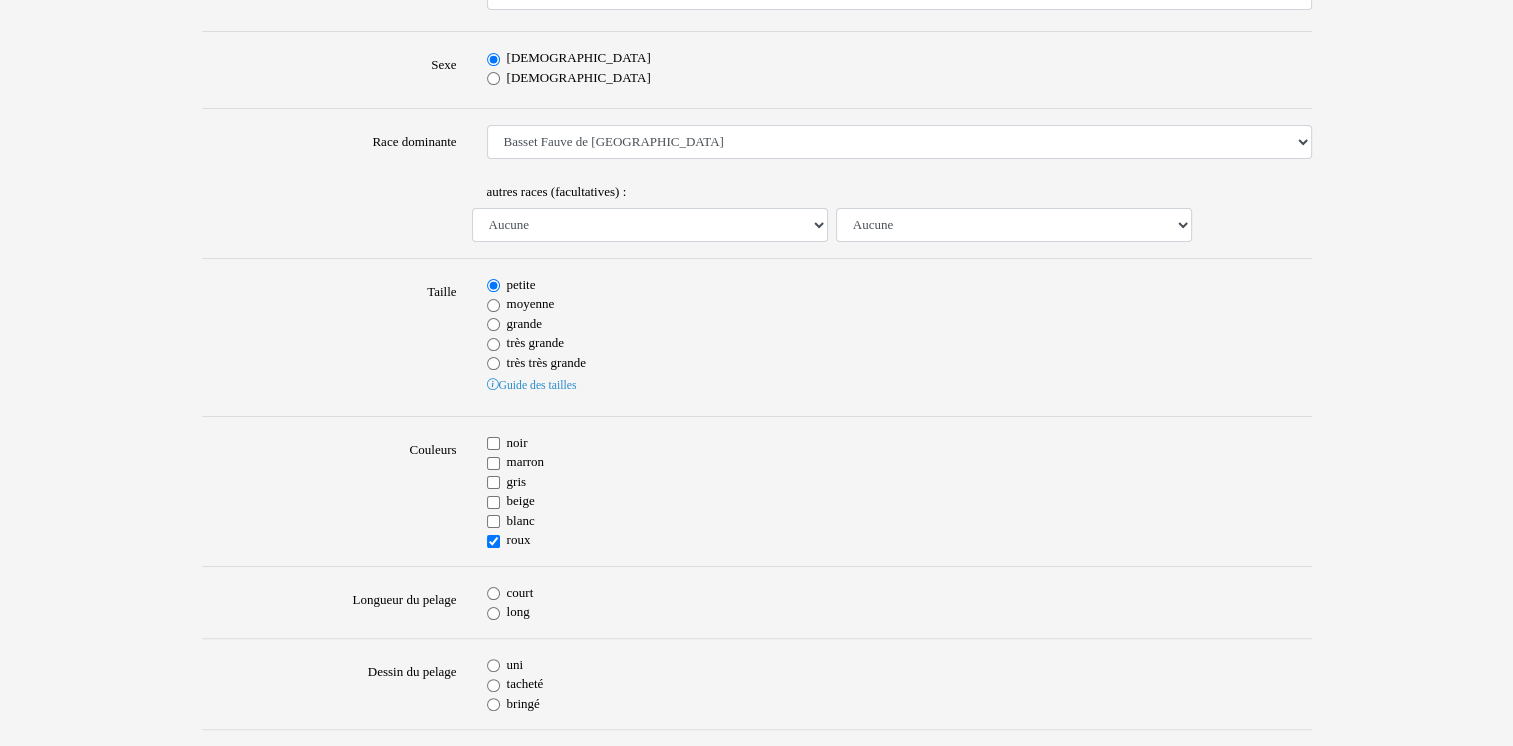 scroll, scrollTop: 400, scrollLeft: 0, axis: vertical 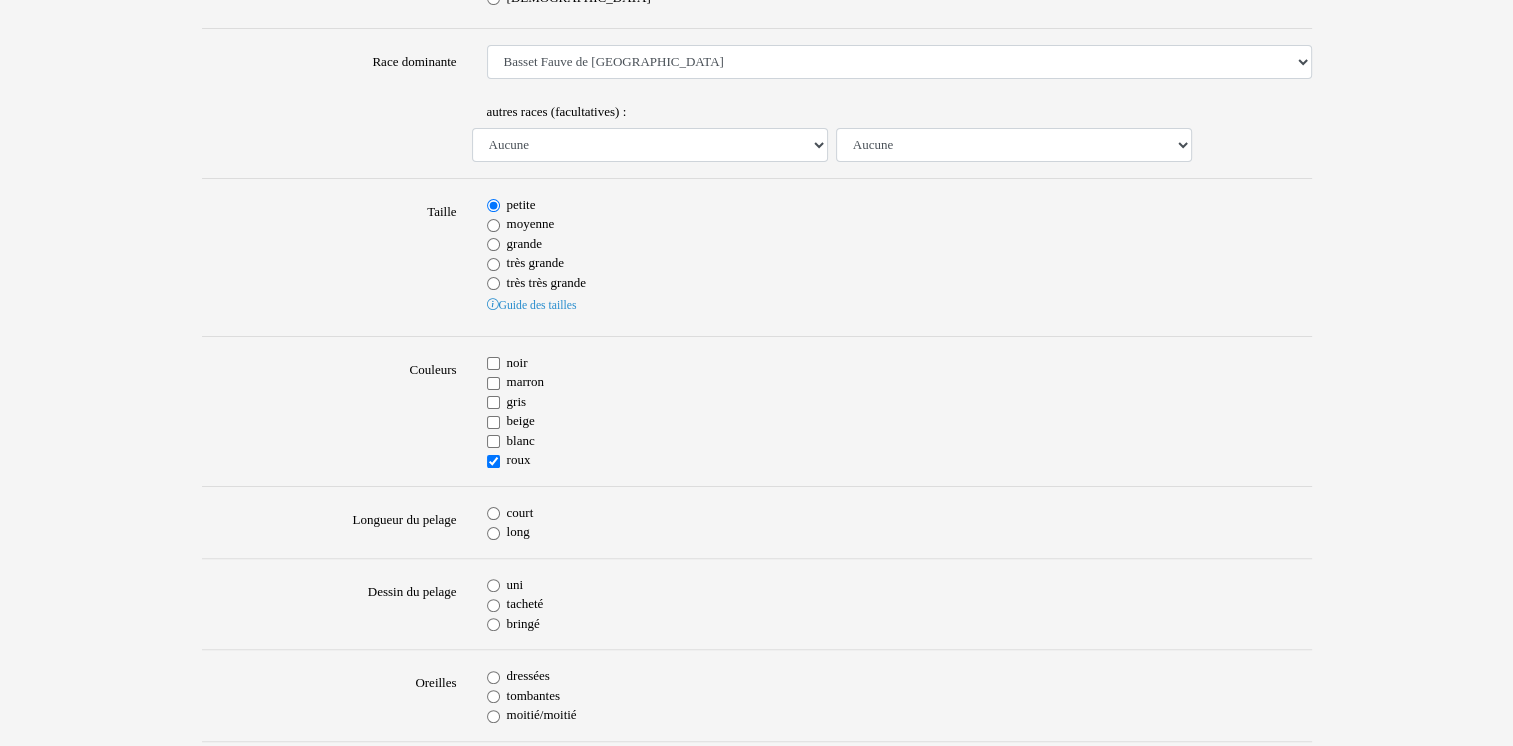 click on "court" at bounding box center (493, 513) 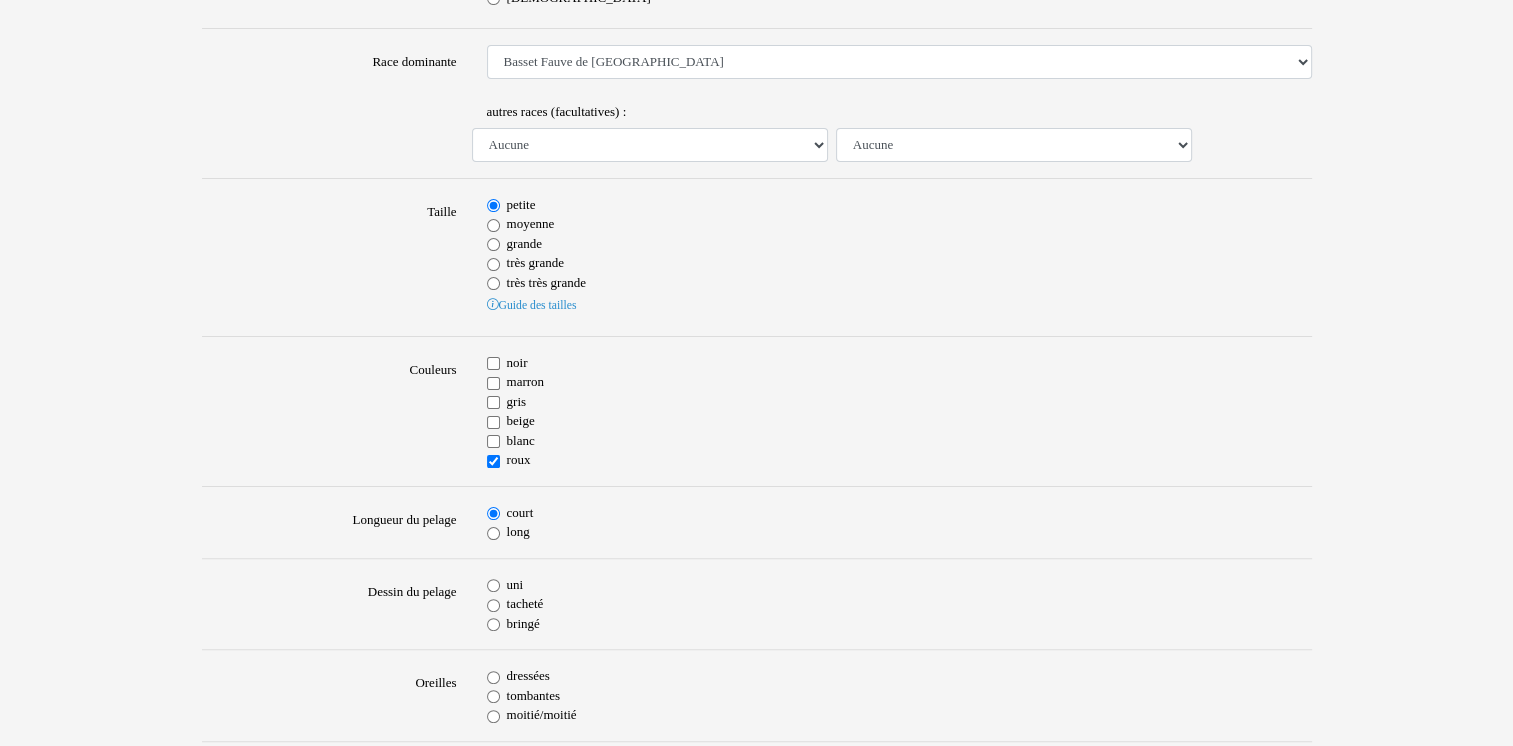click on "uni" at bounding box center [493, 585] 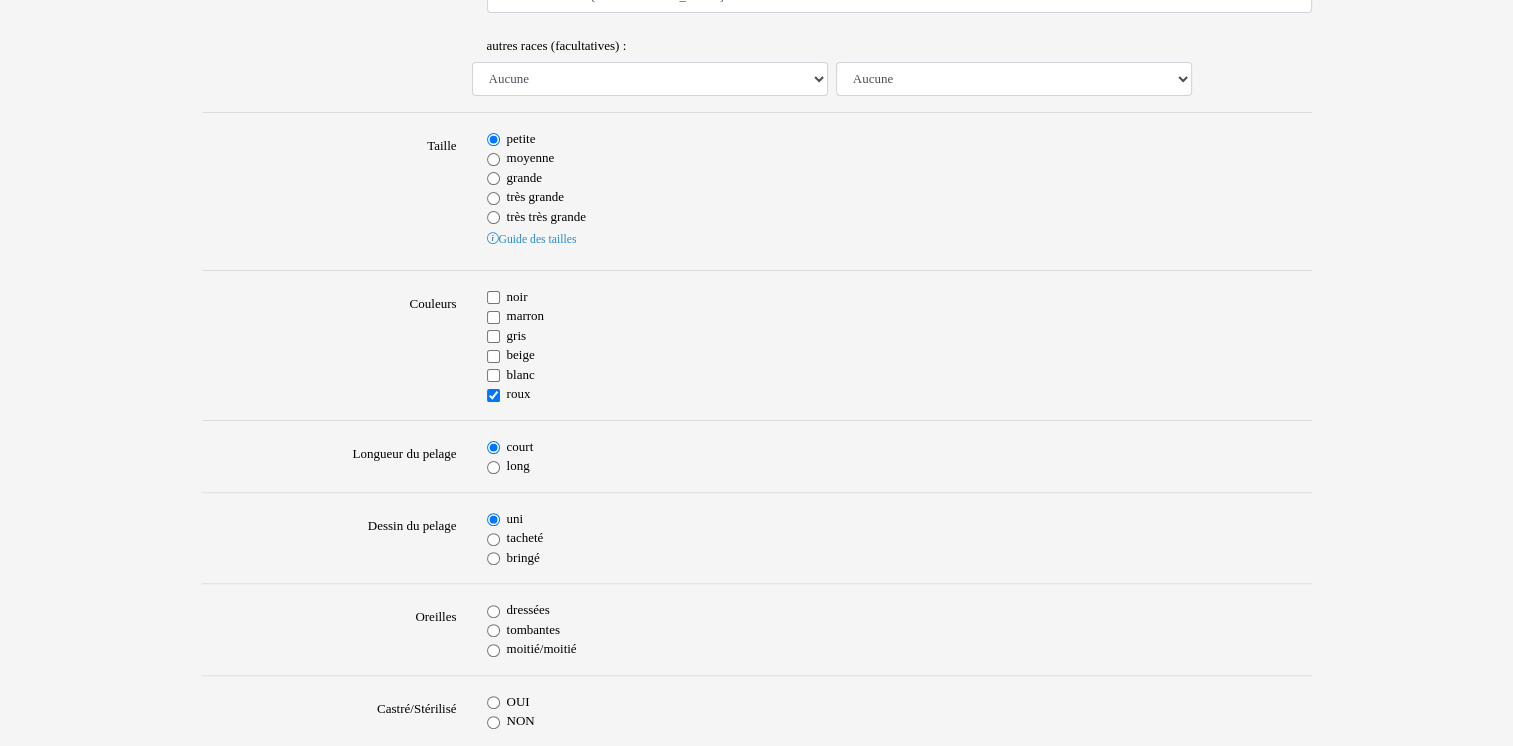 scroll, scrollTop: 500, scrollLeft: 0, axis: vertical 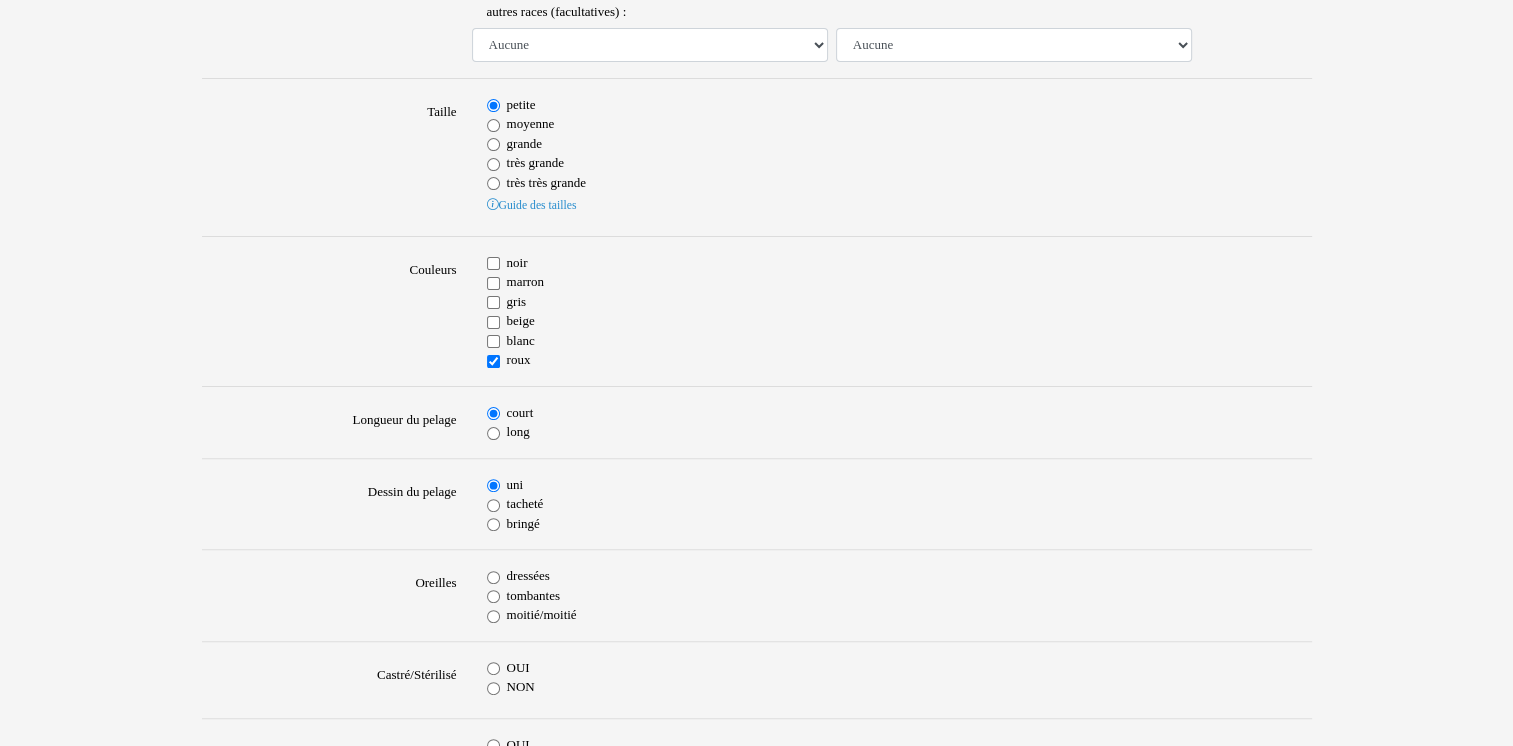 click on "tombantes" at bounding box center (493, 596) 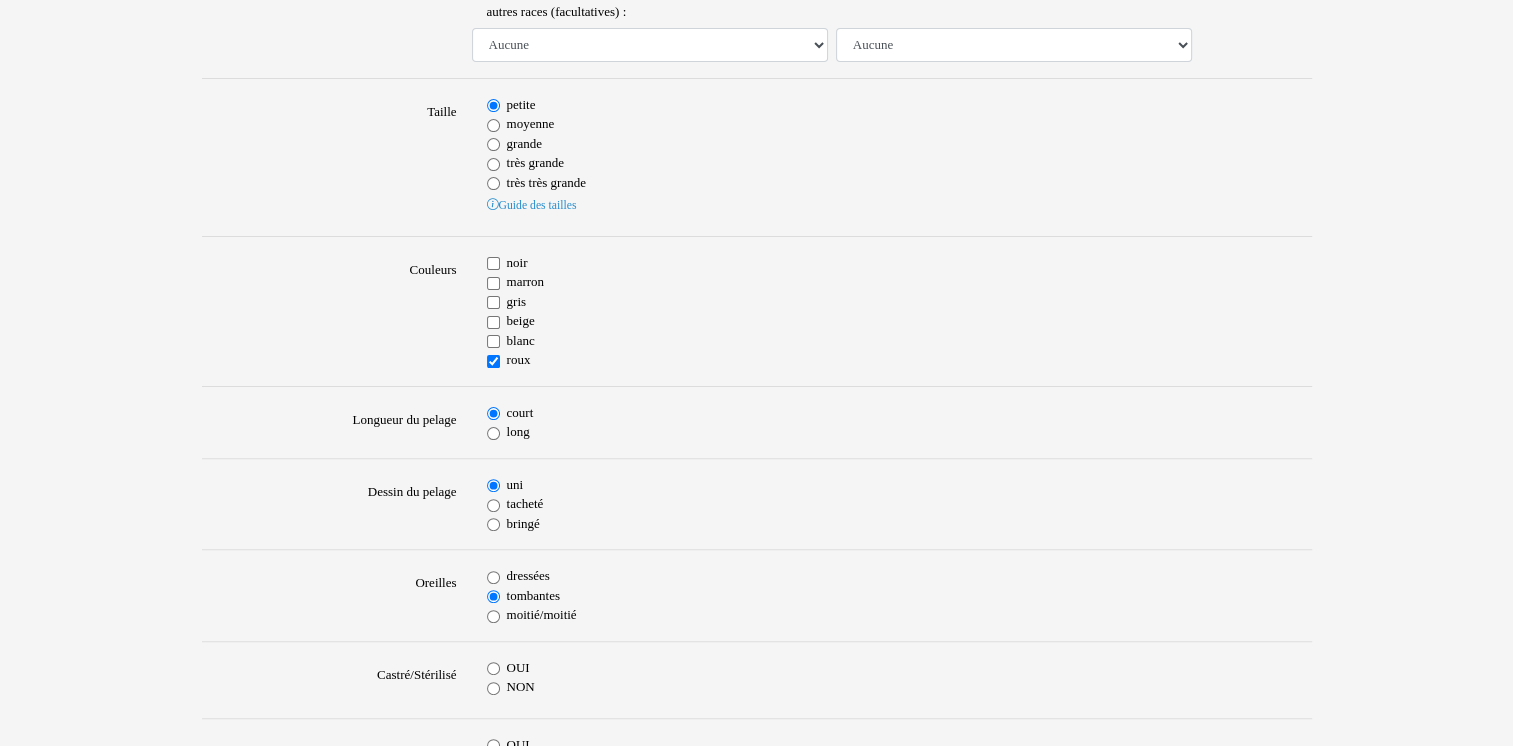 scroll, scrollTop: 600, scrollLeft: 0, axis: vertical 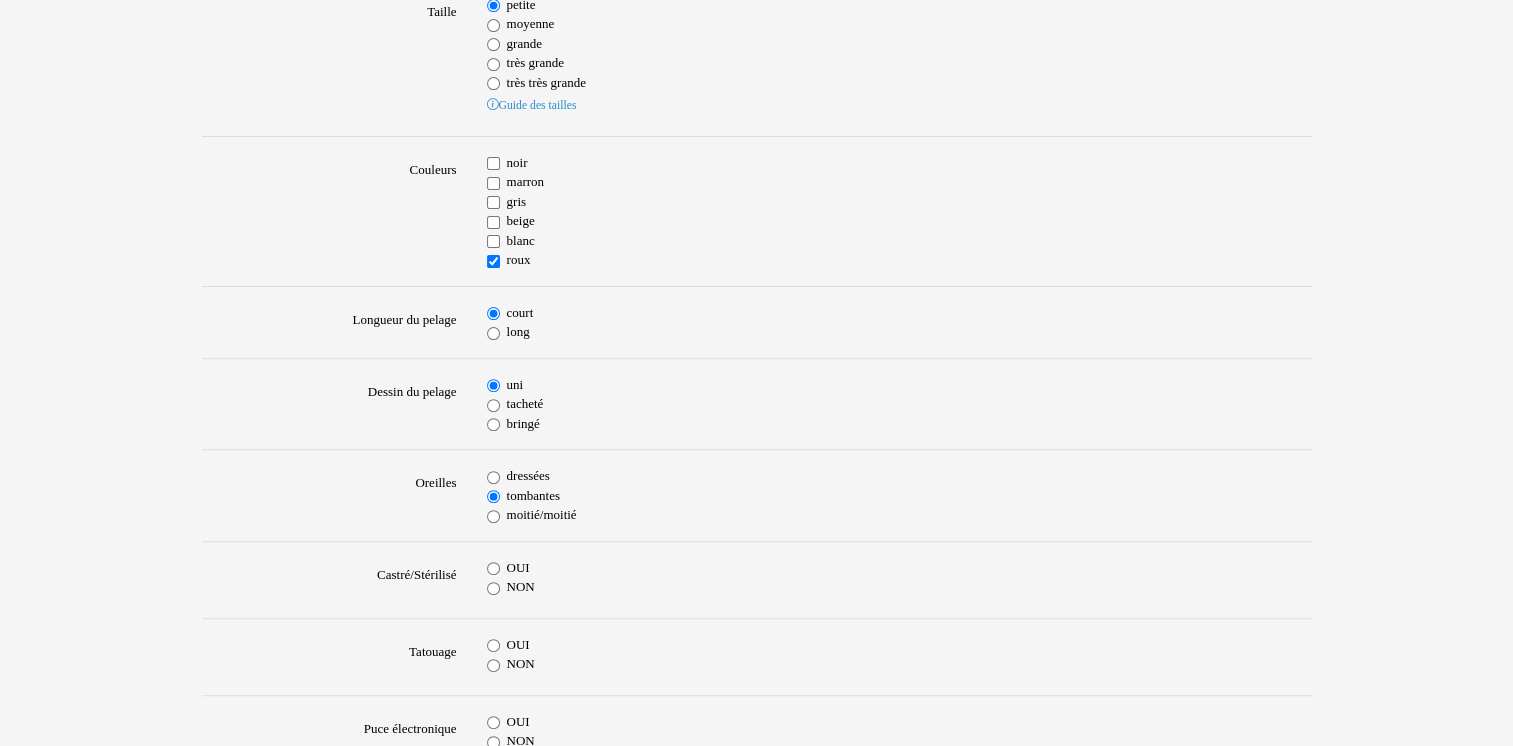 click on "NON" at bounding box center [493, 588] 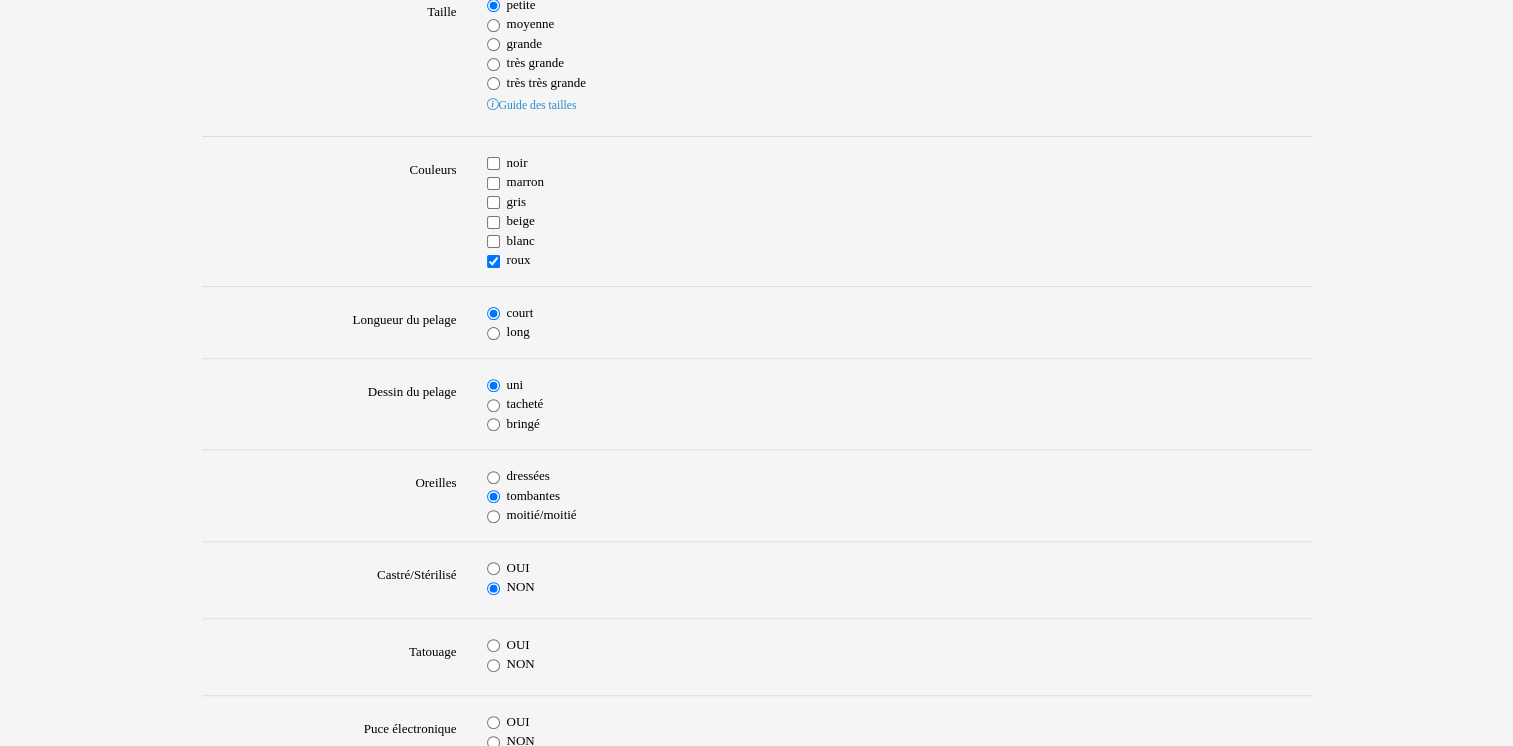 click on "OUI" at bounding box center (493, 645) 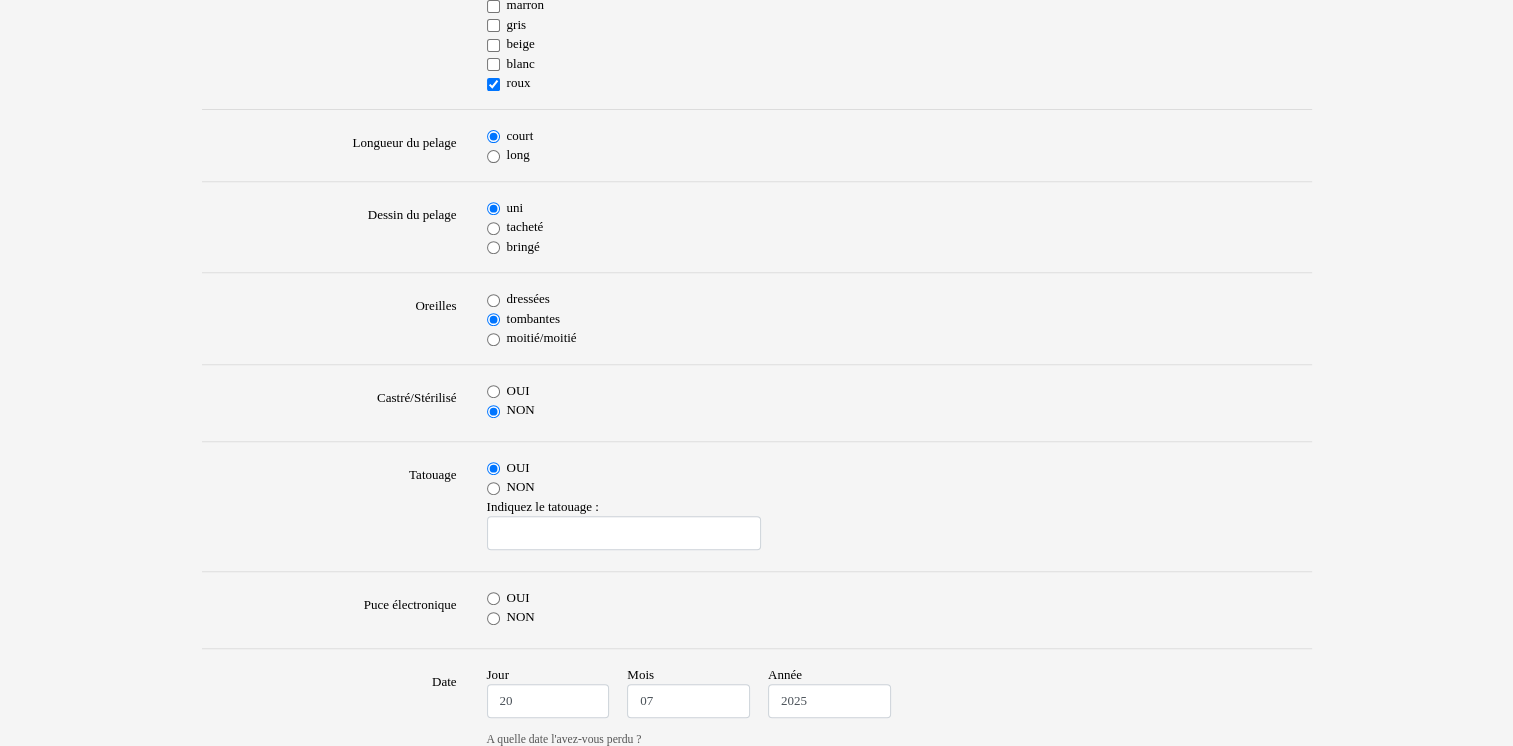 scroll, scrollTop: 800, scrollLeft: 0, axis: vertical 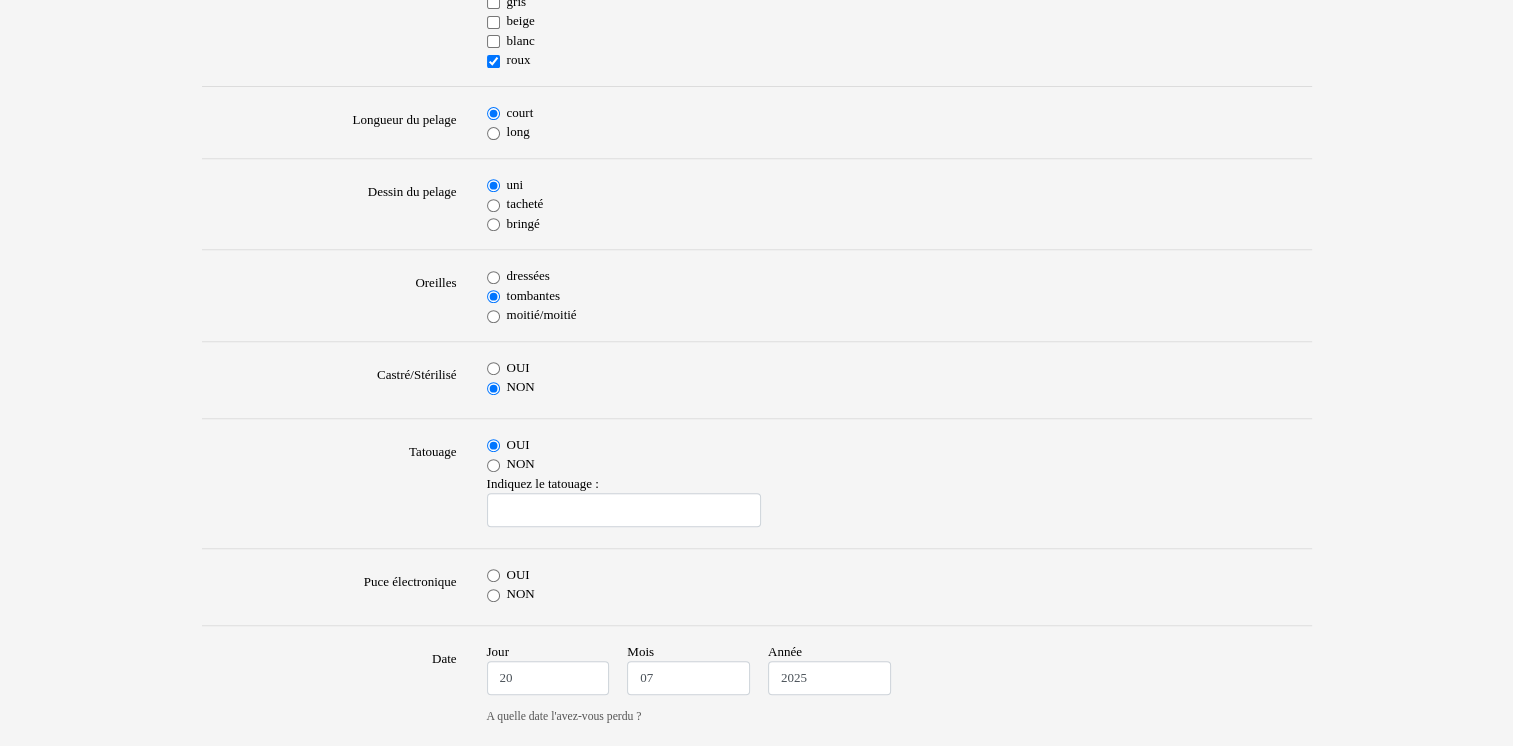 click on "NON" at bounding box center (493, 465) 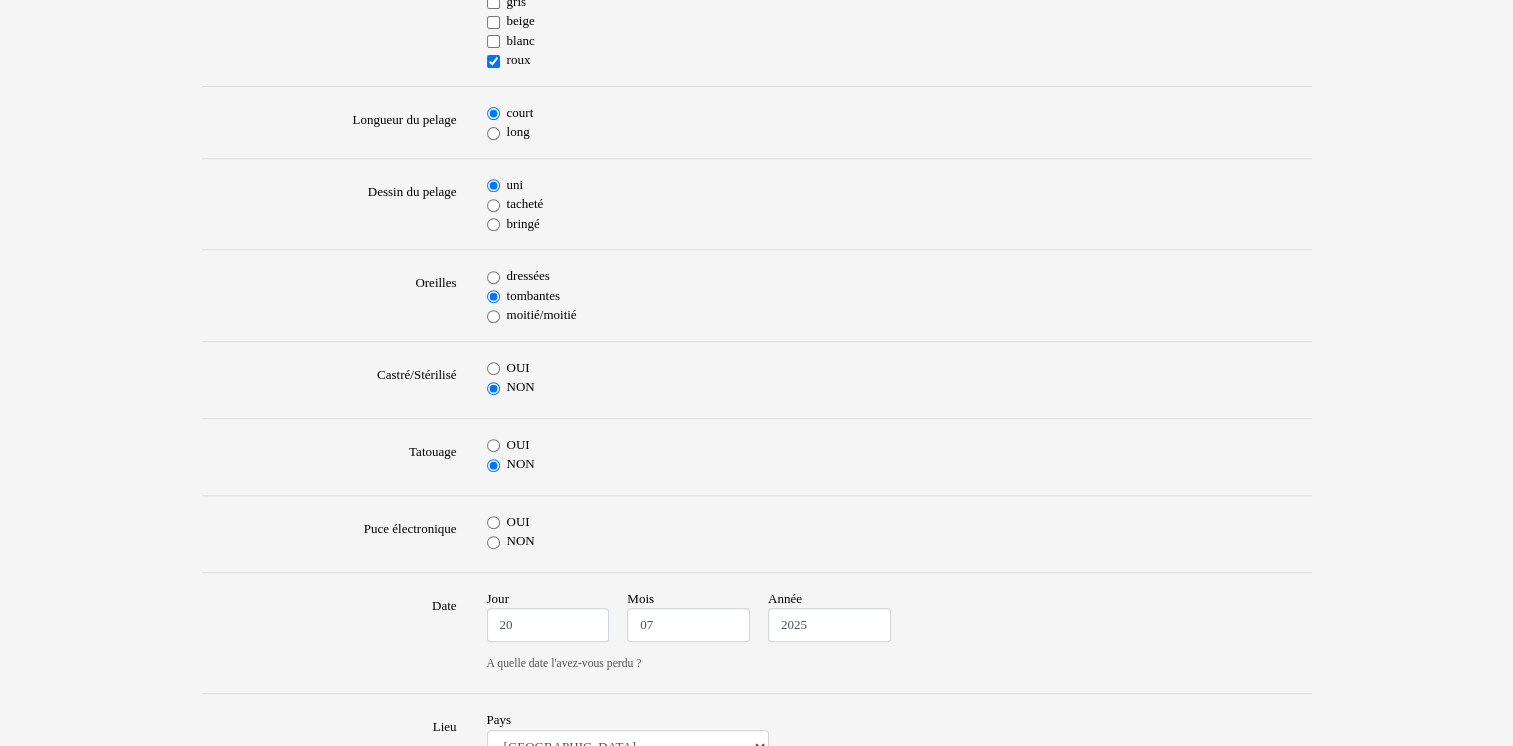 click on "OUI" at bounding box center [493, 522] 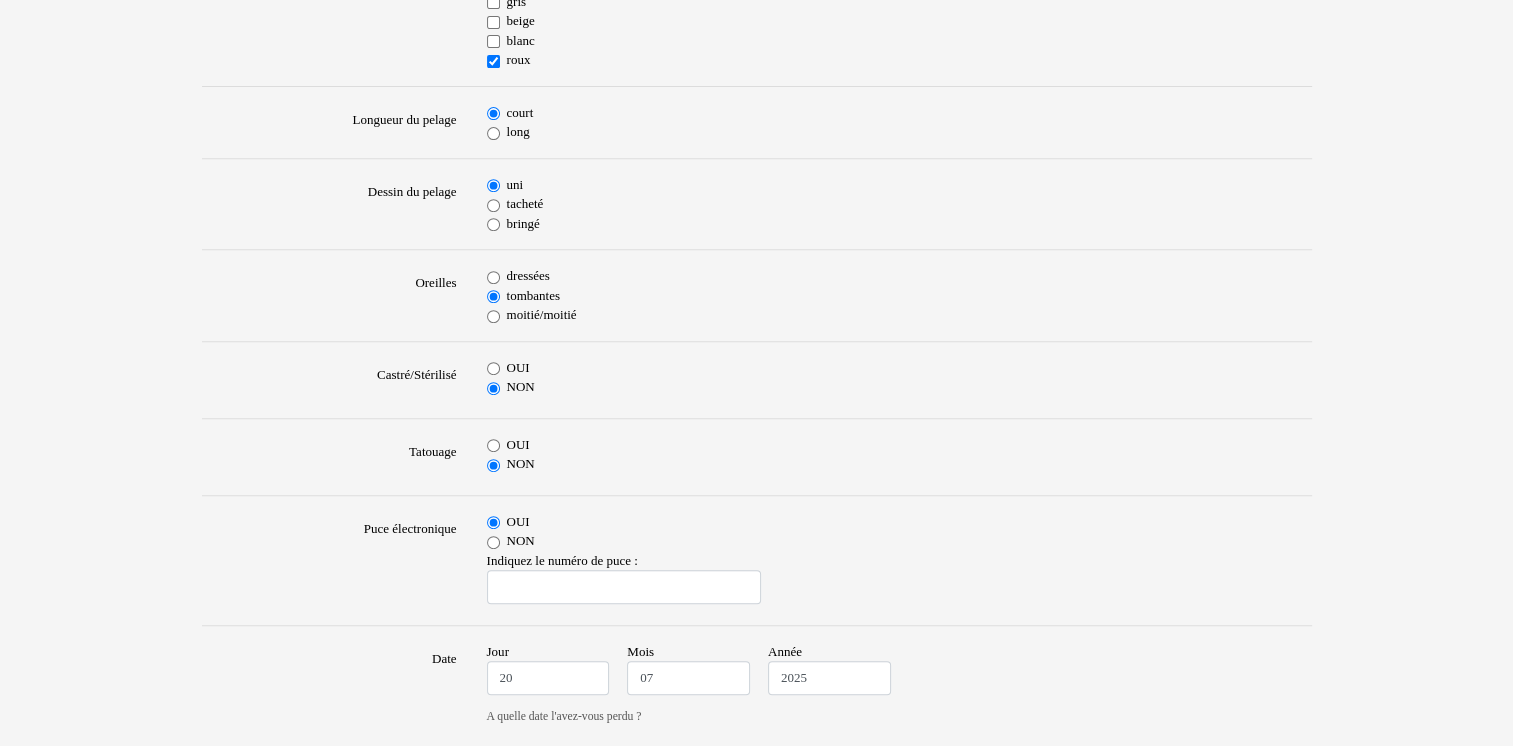 scroll, scrollTop: 900, scrollLeft: 0, axis: vertical 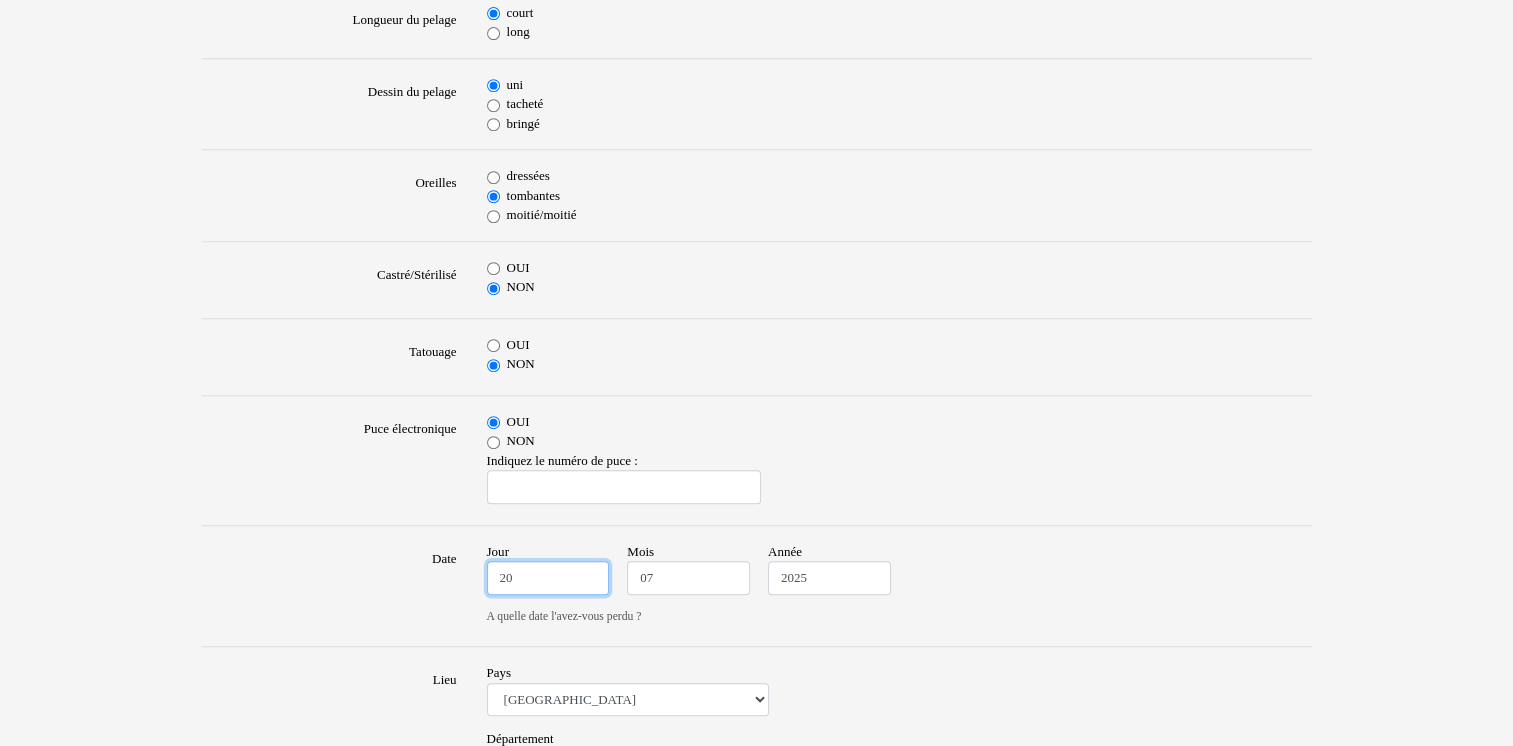 drag, startPoint x: 502, startPoint y: 576, endPoint x: 524, endPoint y: 583, distance: 23.086792 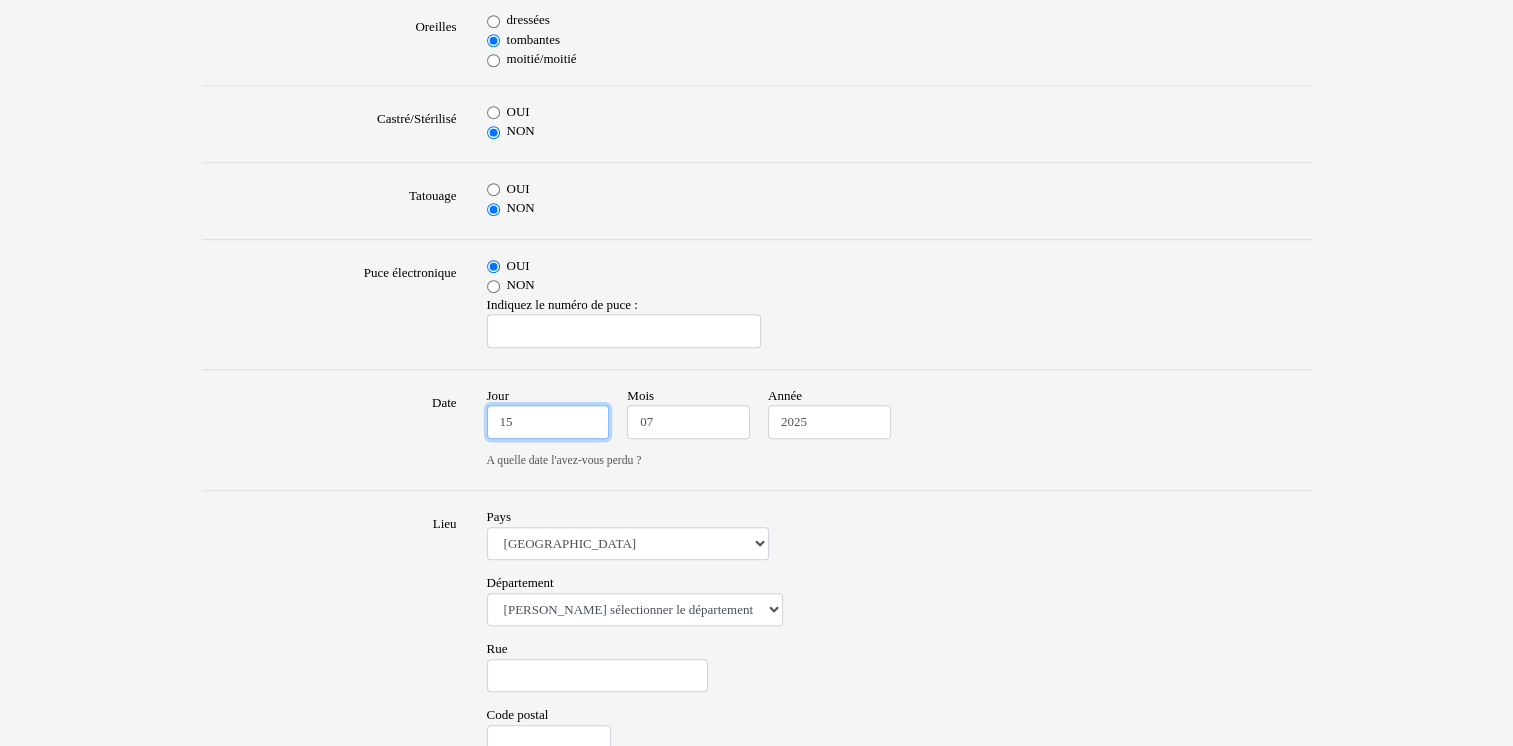 scroll, scrollTop: 1100, scrollLeft: 0, axis: vertical 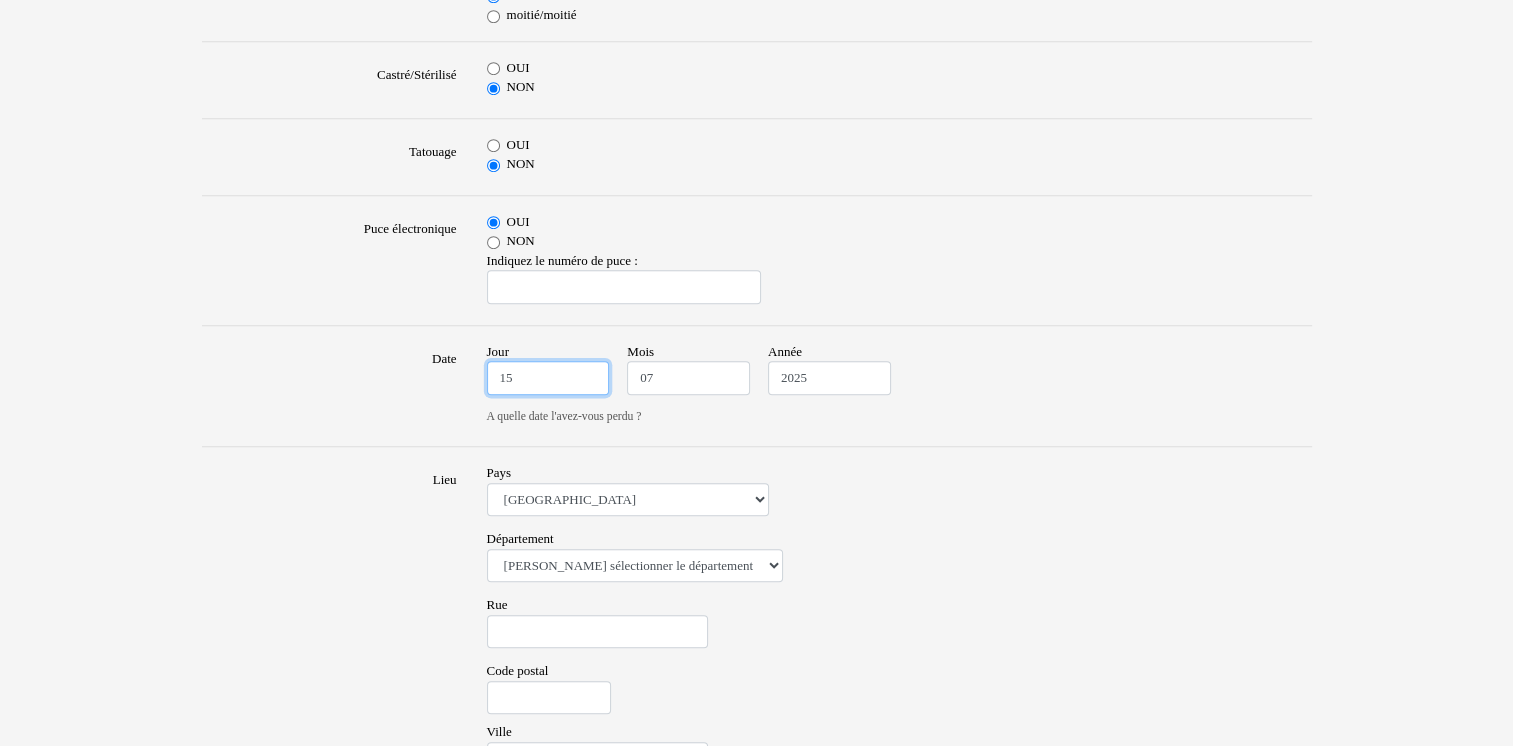 type on "15" 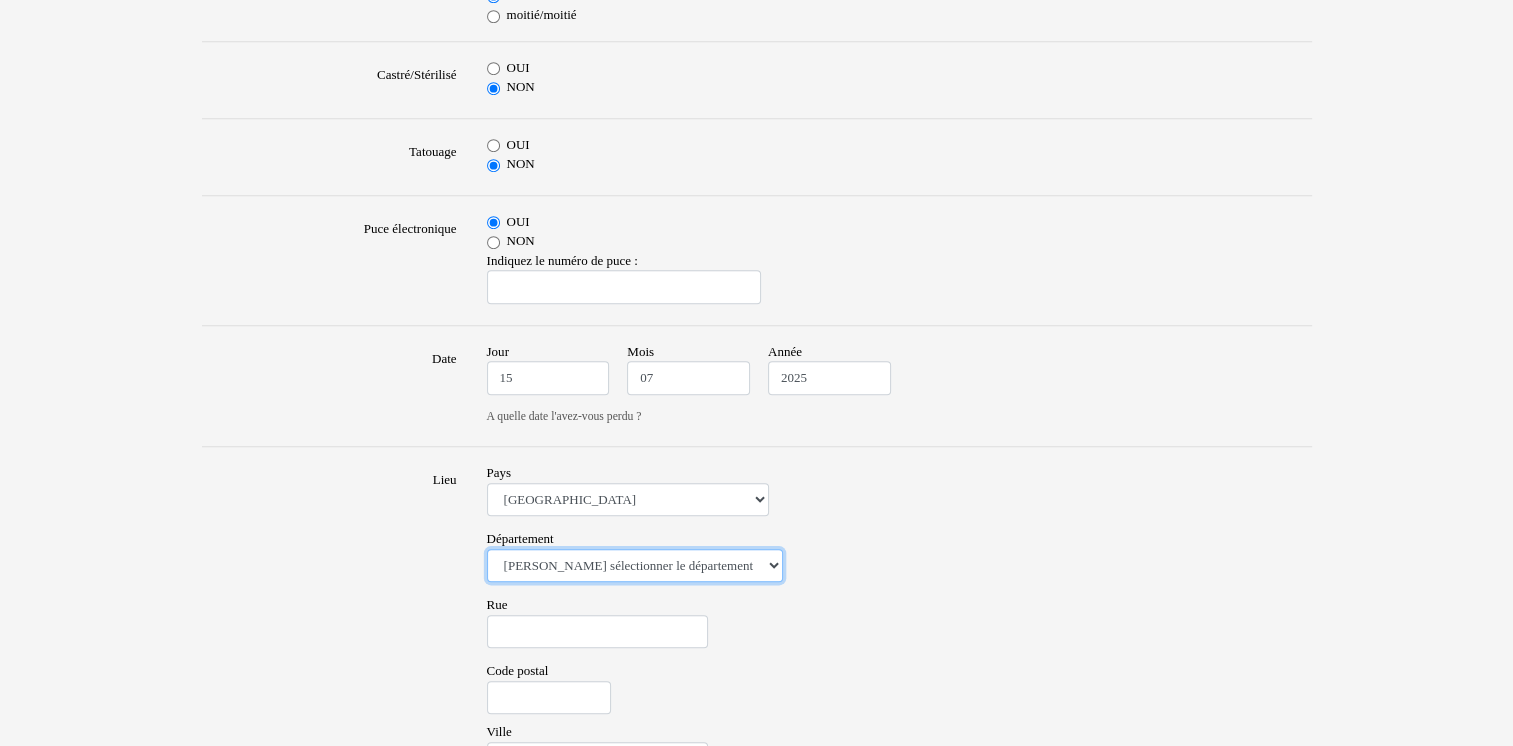 click on "Veuillez sélectionner le département 01 - [GEOGRAPHIC_DATA] 02 - [GEOGRAPHIC_DATA] 03 - [GEOGRAPHIC_DATA] 04 - [GEOGRAPHIC_DATA] 05 - [GEOGRAPHIC_DATA] 06 - [GEOGRAPHIC_DATA] 07 - [GEOGRAPHIC_DATA] 08 - [GEOGRAPHIC_DATA] 09 - [GEOGRAPHIC_DATA] 10 - [GEOGRAPHIC_DATA] 11 - [GEOGRAPHIC_DATA] 12 - [GEOGRAPHIC_DATA] 13 - [GEOGRAPHIC_DATA]-[GEOGRAPHIC_DATA] 14 - [GEOGRAPHIC_DATA] 15 - [GEOGRAPHIC_DATA] 16 - [GEOGRAPHIC_DATA] 17 - [GEOGRAPHIC_DATA] 18 - [GEOGRAPHIC_DATA] 19 - [GEOGRAPHIC_DATA] 20 - [GEOGRAPHIC_DATA] 21 - [GEOGRAPHIC_DATA] 22 - [GEOGRAPHIC_DATA] 23 - [GEOGRAPHIC_DATA] 24 - [GEOGRAPHIC_DATA] 25 - [GEOGRAPHIC_DATA] 26 - [GEOGRAPHIC_DATA] 27 - [GEOGRAPHIC_DATA] 28 - [GEOGRAPHIC_DATA] 29 - [GEOGRAPHIC_DATA] 30 - [GEOGRAPHIC_DATA] 31 - [GEOGRAPHIC_DATA] 32 - [GEOGRAPHIC_DATA] 33 - [GEOGRAPHIC_DATA] 34 - [GEOGRAPHIC_DATA] 35 - [GEOGRAPHIC_DATA] 36 - [GEOGRAPHIC_DATA] 37 - [GEOGRAPHIC_DATA] 38 - [GEOGRAPHIC_DATA] 39 - [GEOGRAPHIC_DATA] 40 - Landes 41 - [GEOGRAPHIC_DATA] [GEOGRAPHIC_DATA] 43 - [GEOGRAPHIC_DATA] 45 - [GEOGRAPHIC_DATA] 46 - Lot 47 - [GEOGRAPHIC_DATA] 48 - [GEOGRAPHIC_DATA] 49 - [US_STATE][GEOGRAPHIC_DATA] 50 - [GEOGRAPHIC_DATA] 51 - [GEOGRAPHIC_DATA] 52 - [GEOGRAPHIC_DATA] 53 - [GEOGRAPHIC_DATA] 54 - [GEOGRAPHIC_DATA] 55 - [GEOGRAPHIC_DATA] 56 - [GEOGRAPHIC_DATA] 57 - [GEOGRAPHIC_DATA] 58 - [GEOGRAPHIC_DATA] 59 - Nord 60 - [GEOGRAPHIC_DATA] 61 - [GEOGRAPHIC_DATA] 62 - [GEOGRAPHIC_DATA] 63 - [GEOGRAPHIC_DATA] 64 - [GEOGRAPHIC_DATA] 65 - [GEOGRAPHIC_DATA] 67 - [GEOGRAPHIC_DATA] 75 - [GEOGRAPHIC_DATA]" at bounding box center (635, 566) 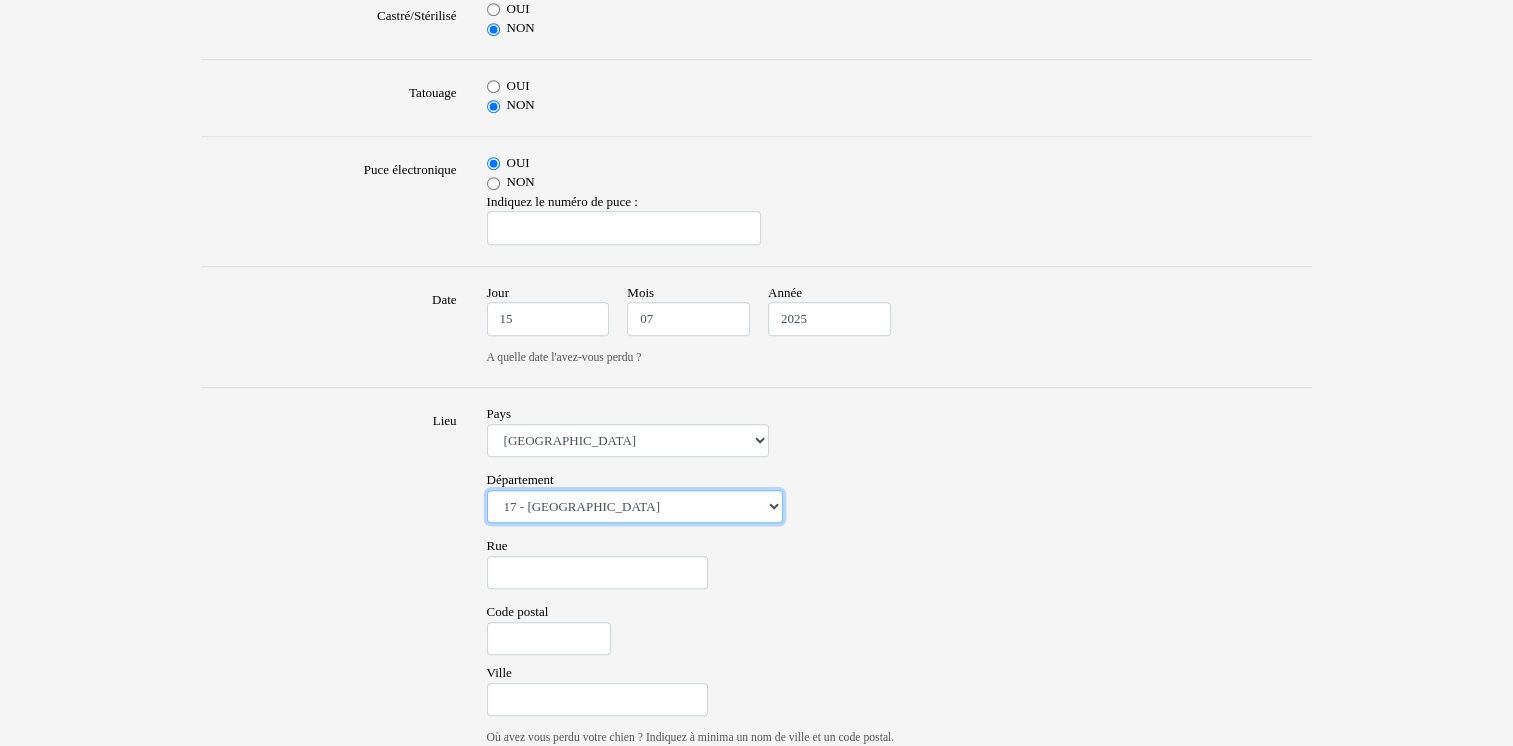 scroll, scrollTop: 1200, scrollLeft: 0, axis: vertical 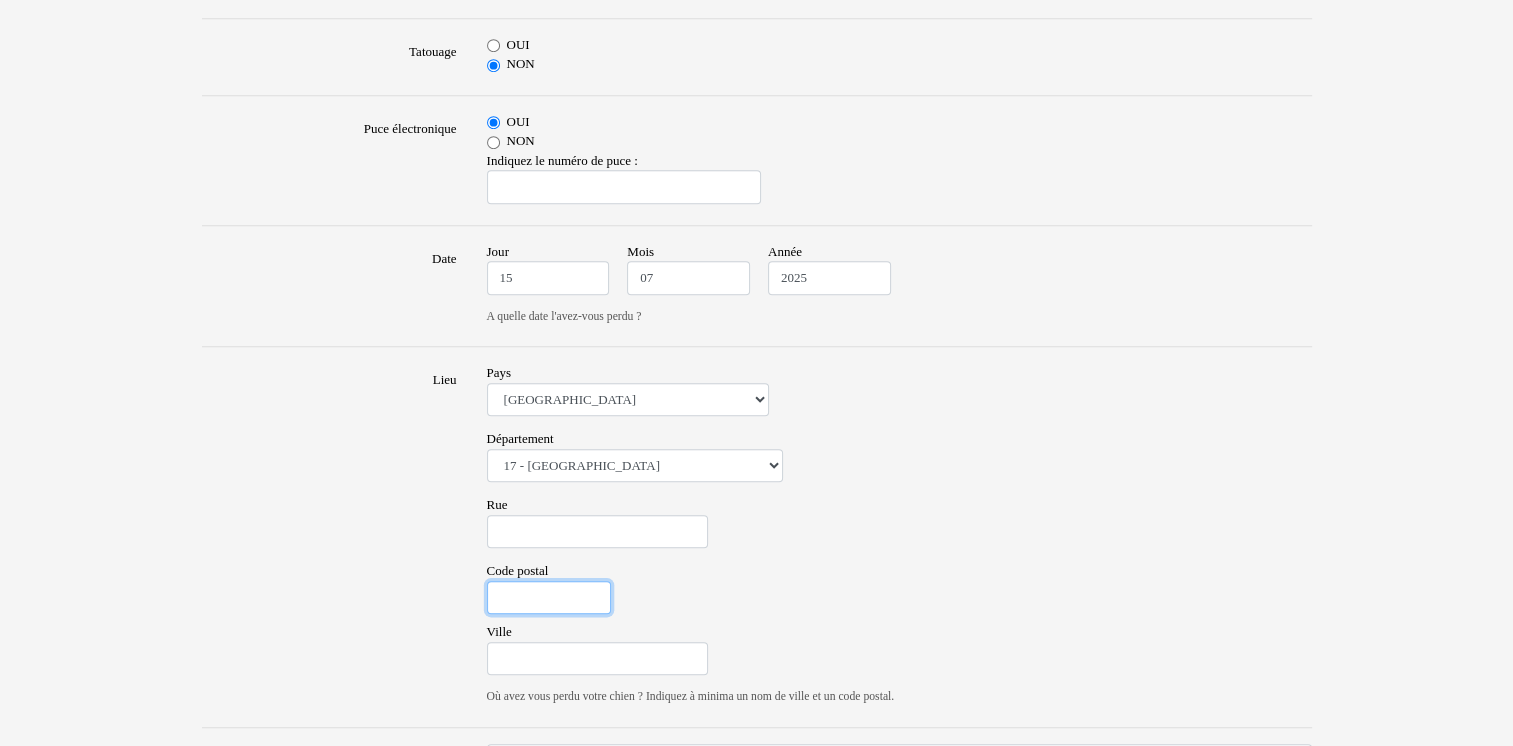 click on "Code postal" at bounding box center [549, 598] 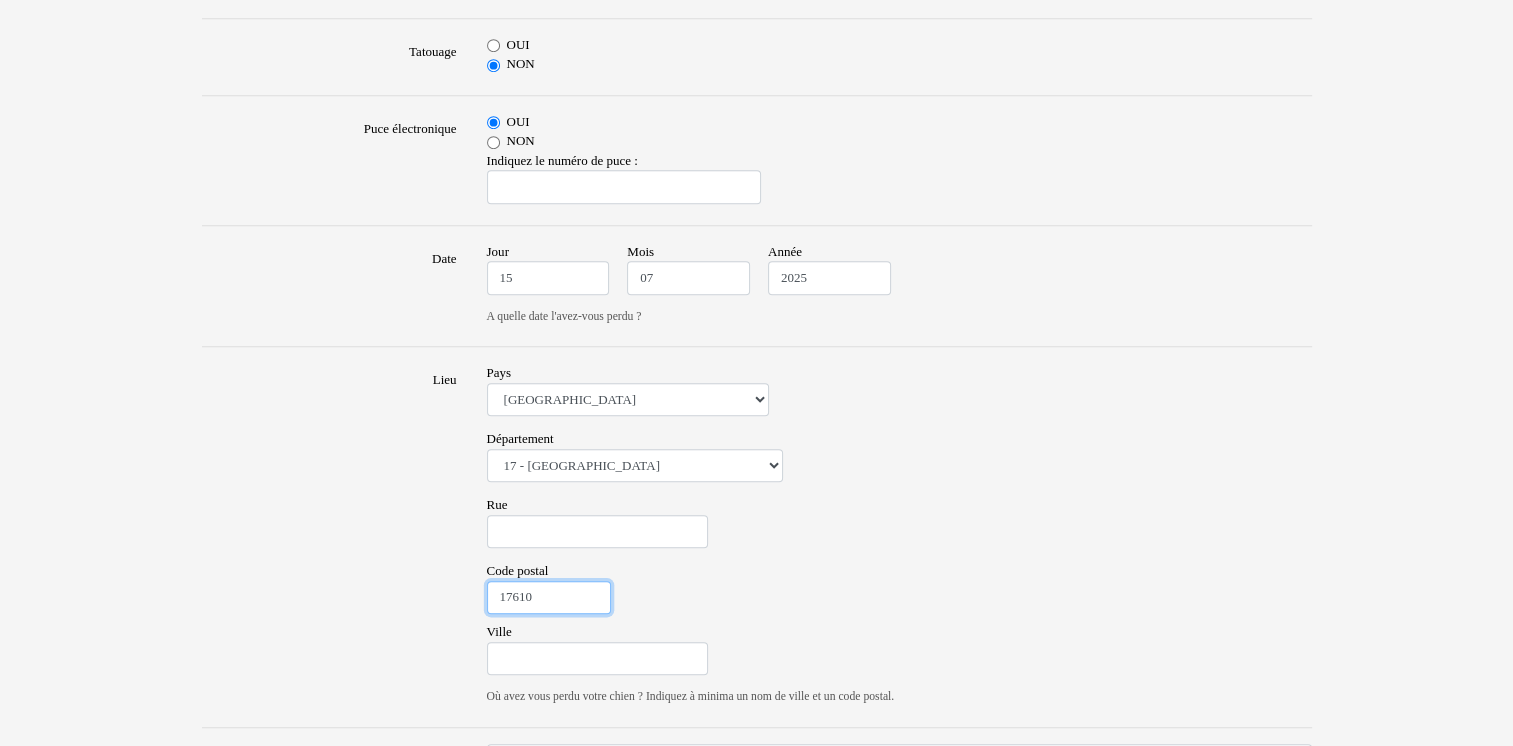 type on "17610" 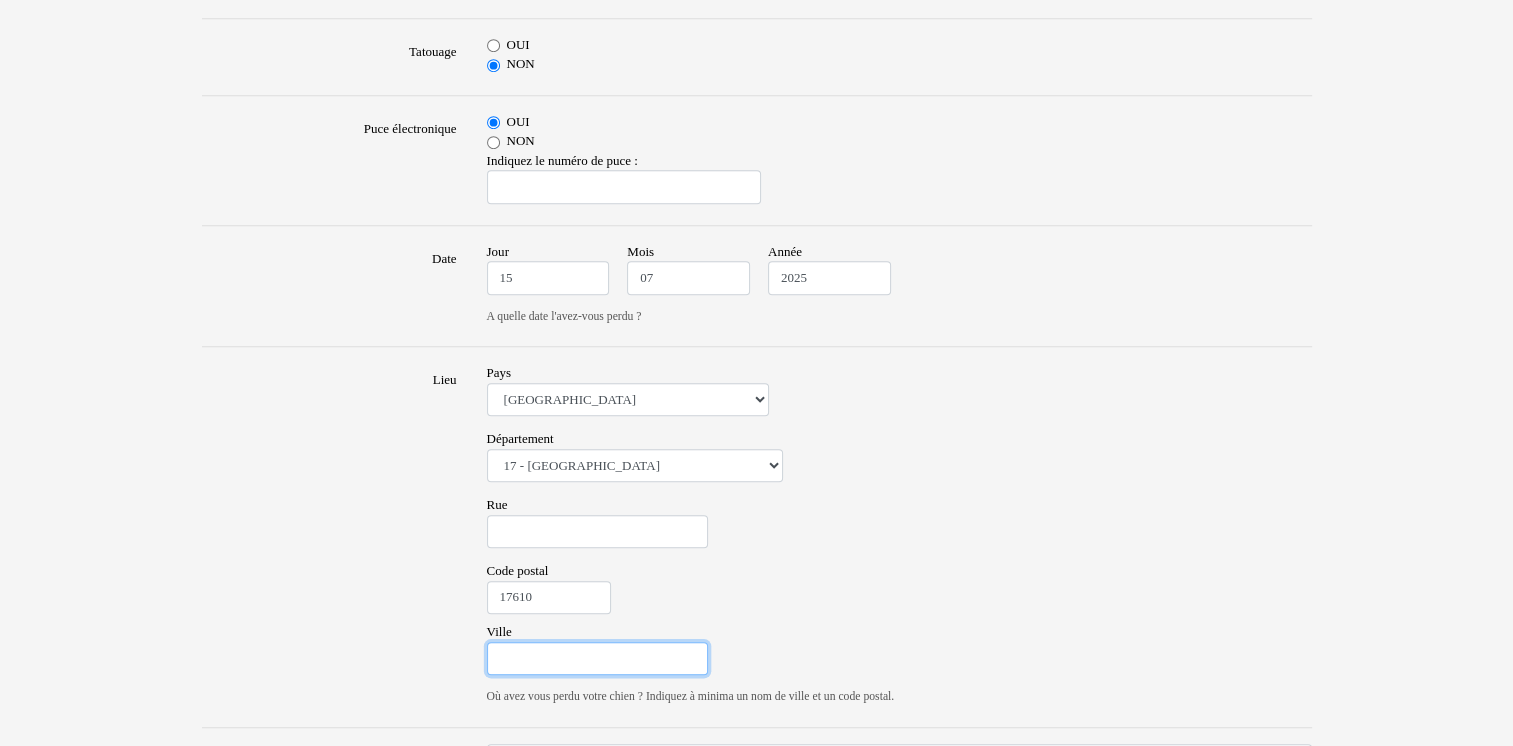 click on "Ville" at bounding box center [597, 659] 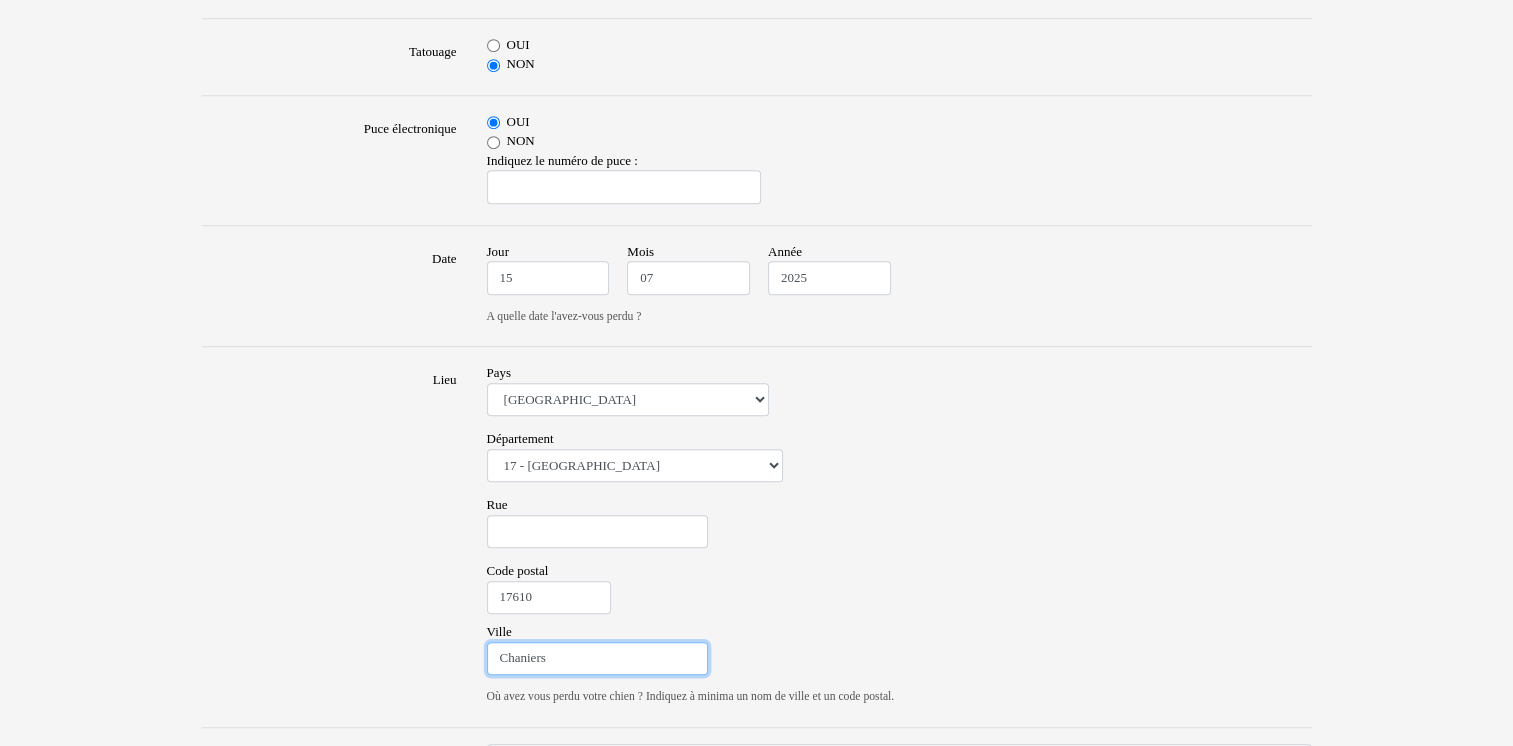 type on "Chaniers" 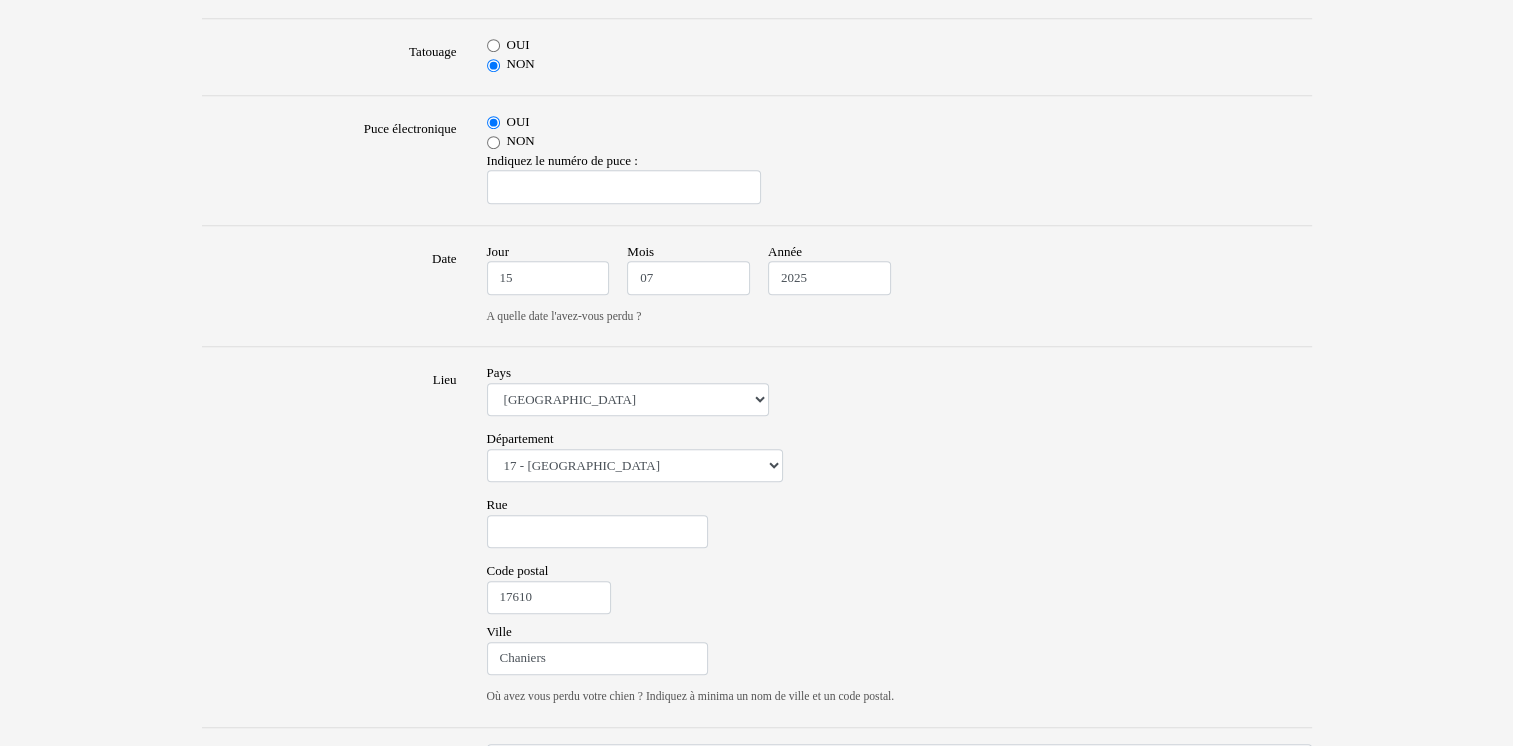 click on "Code postal    17610" at bounding box center (899, 591) 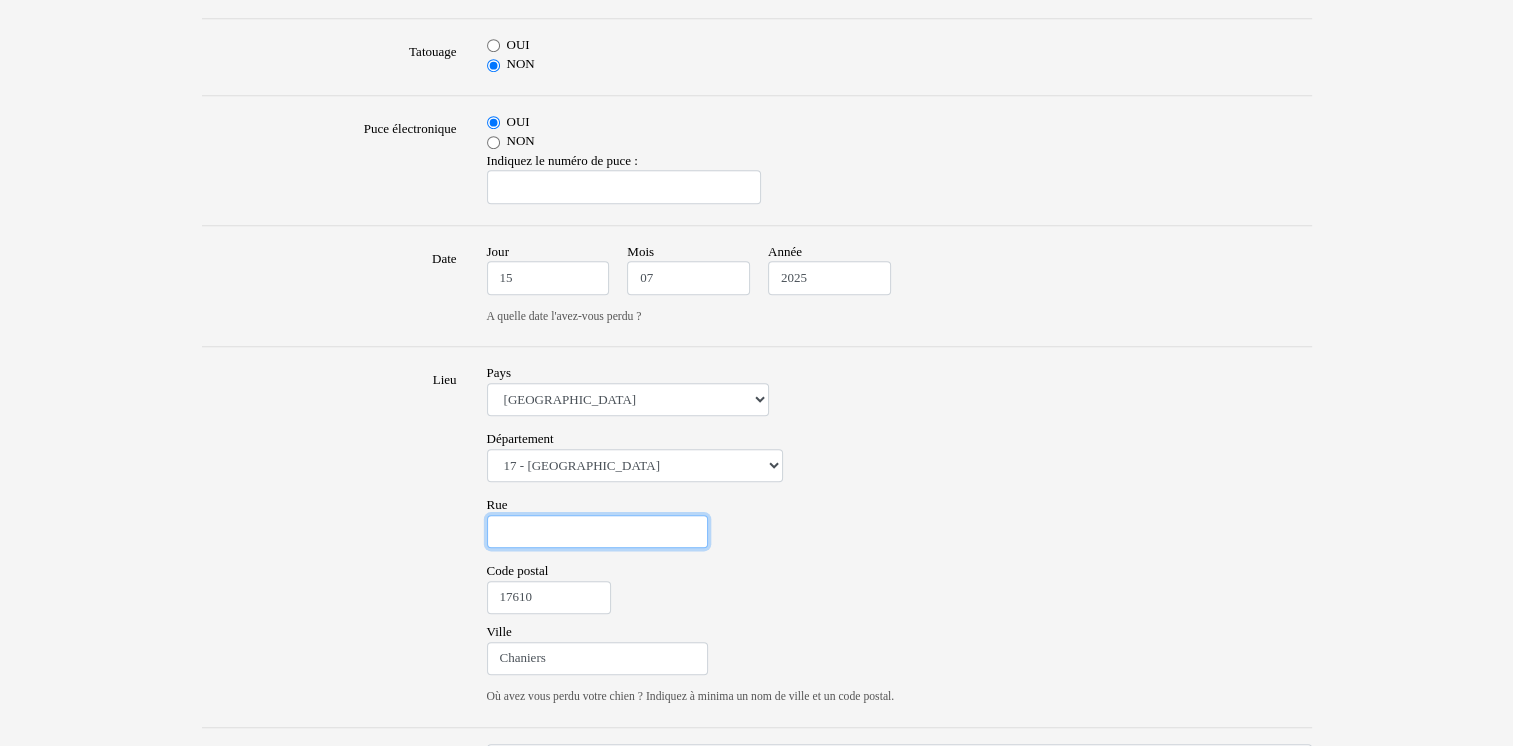 click on "Rue" at bounding box center (597, 532) 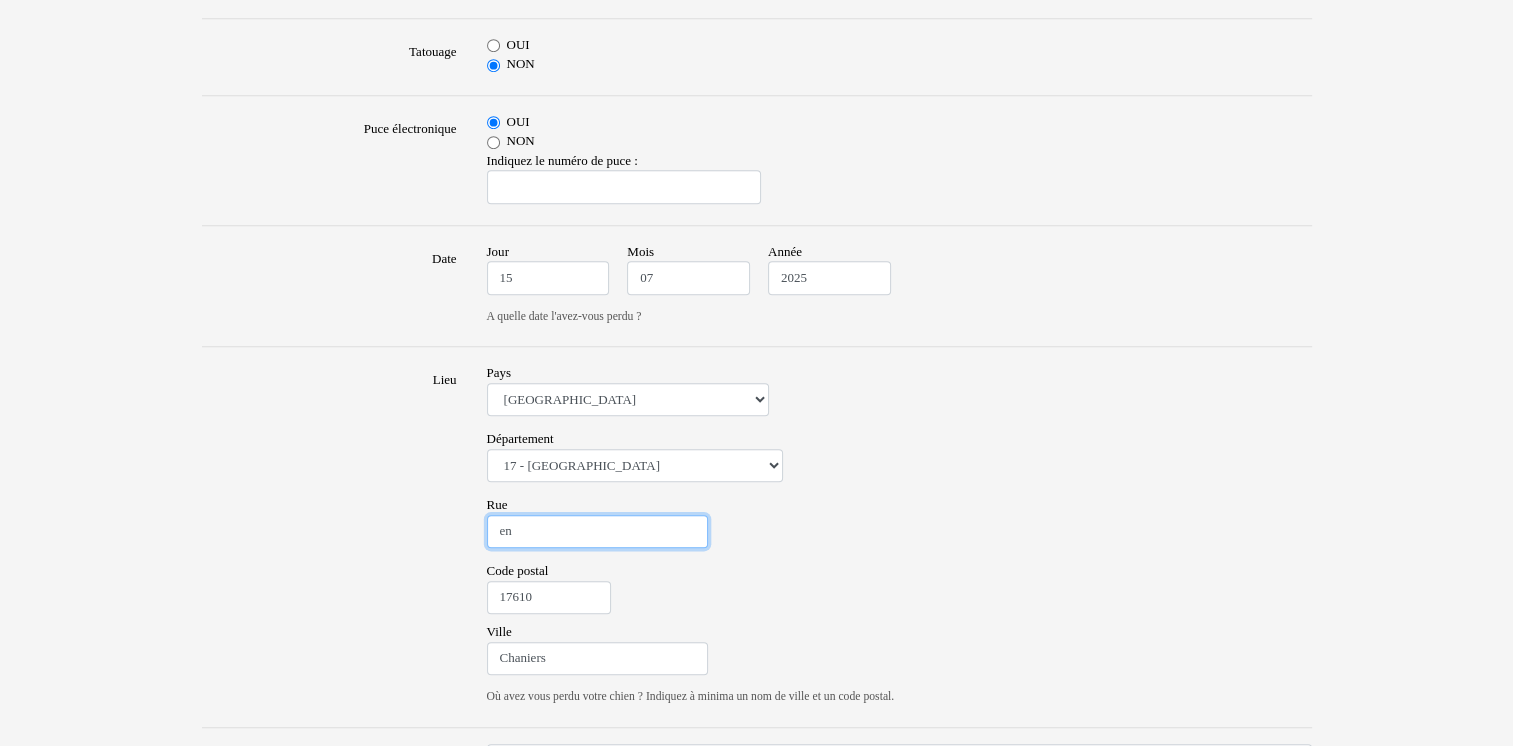 type on "e" 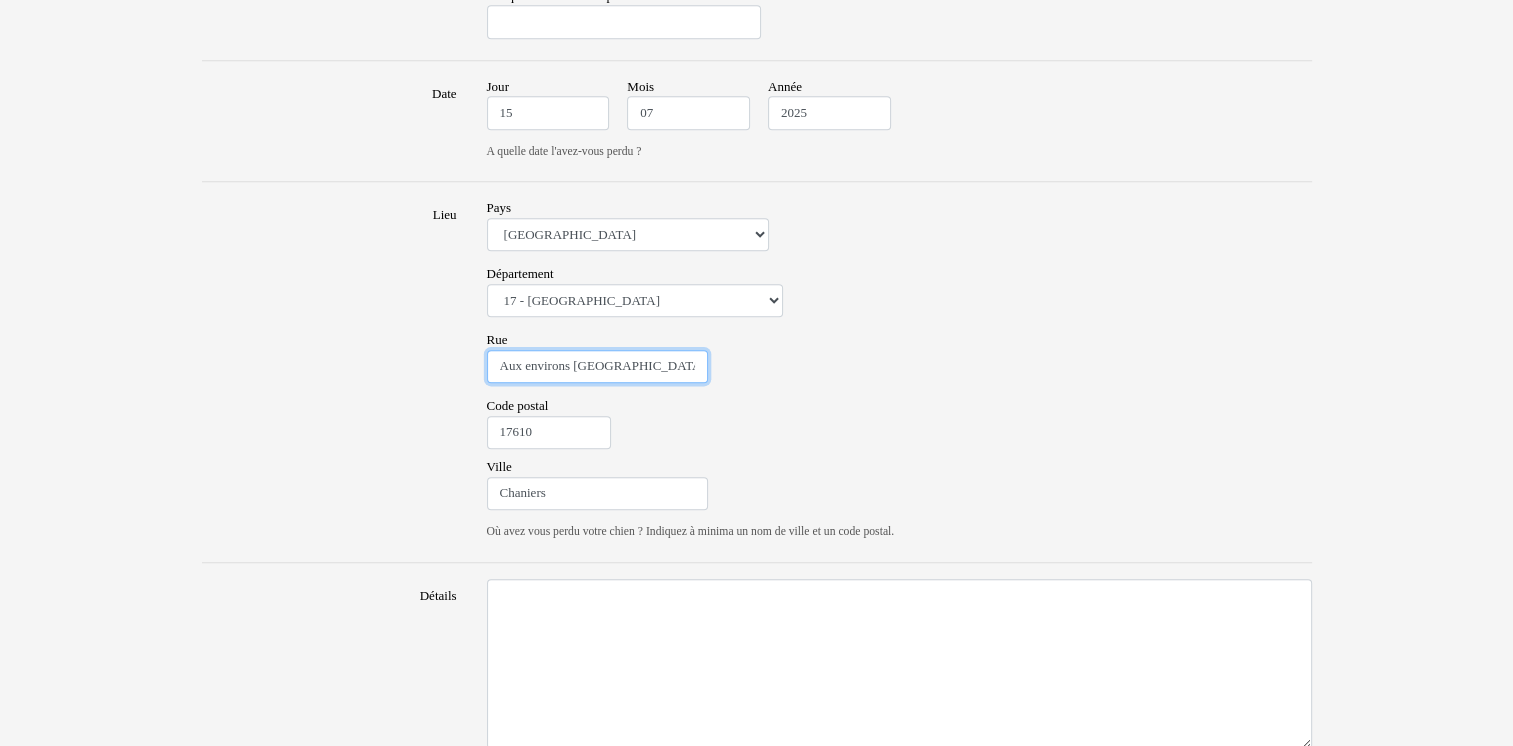 scroll, scrollTop: 1400, scrollLeft: 0, axis: vertical 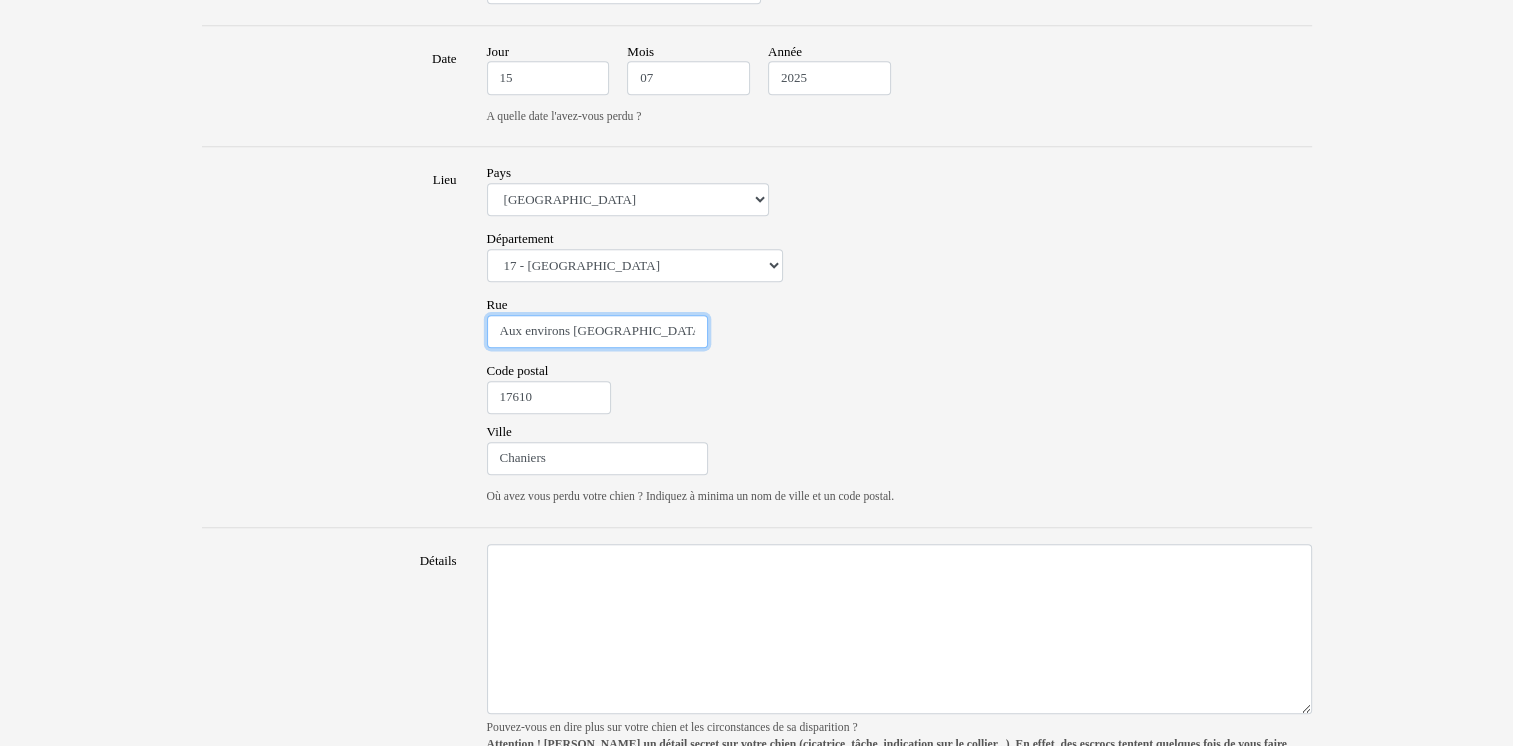type on "Aux environs [GEOGRAPHIC_DATA]" 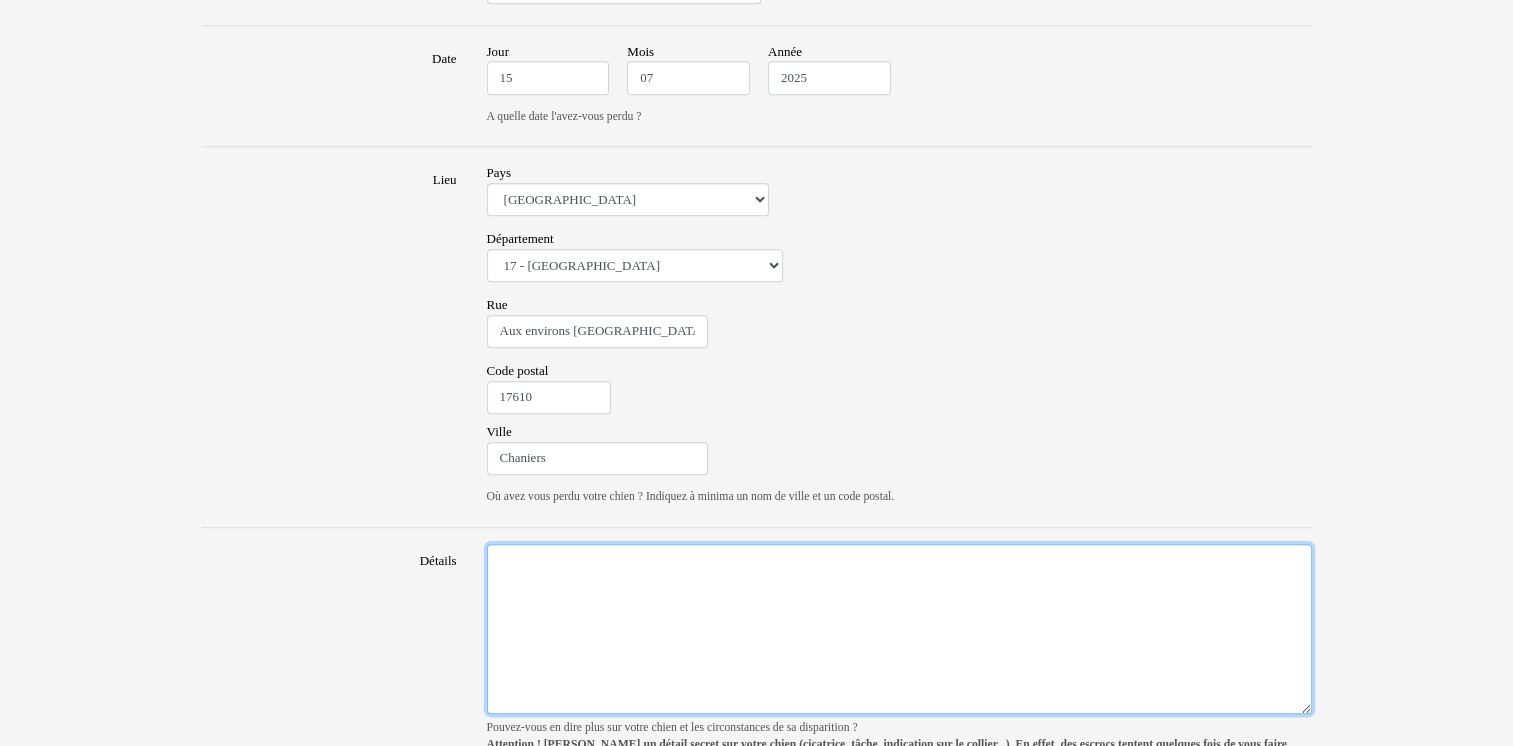 click on "Détails" at bounding box center [899, 629] 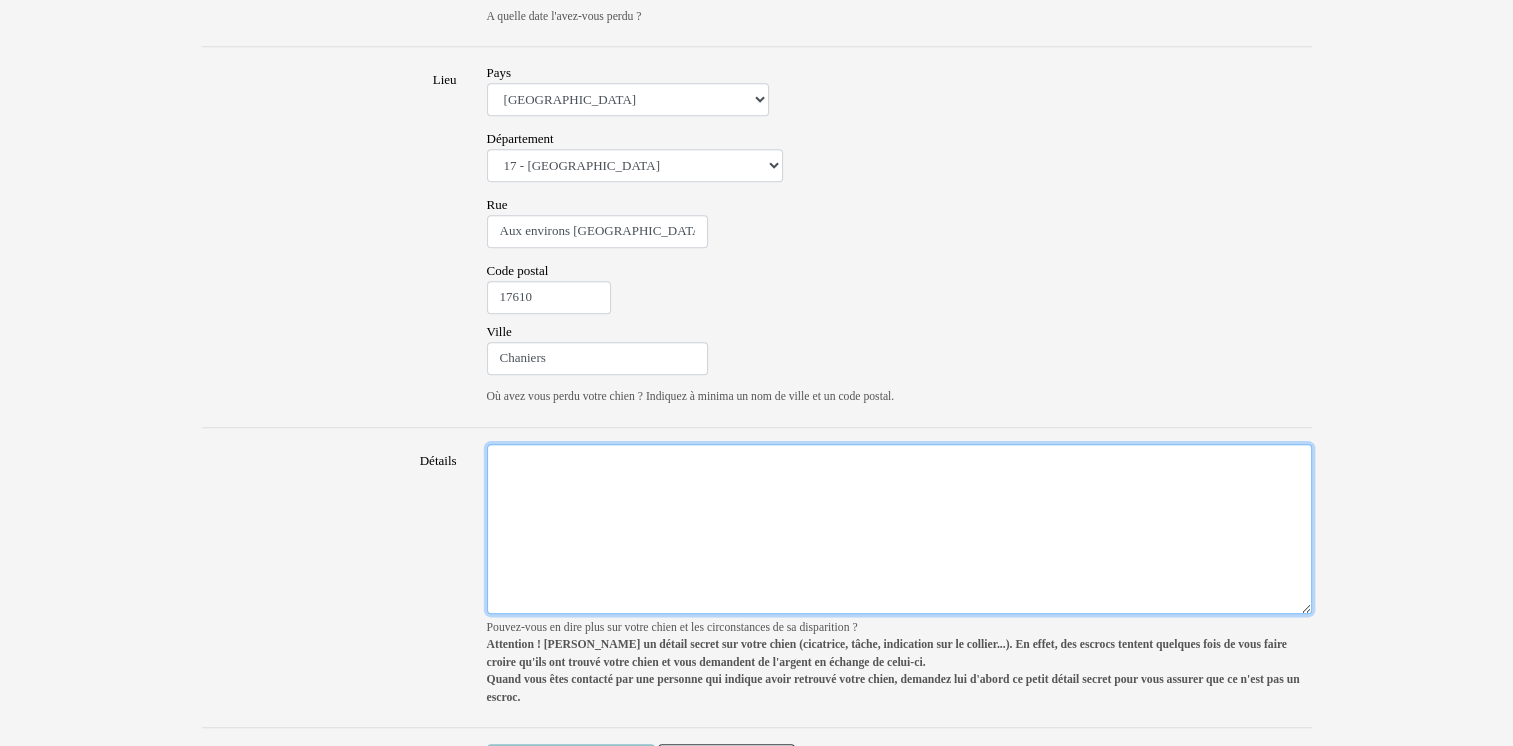 type on "c" 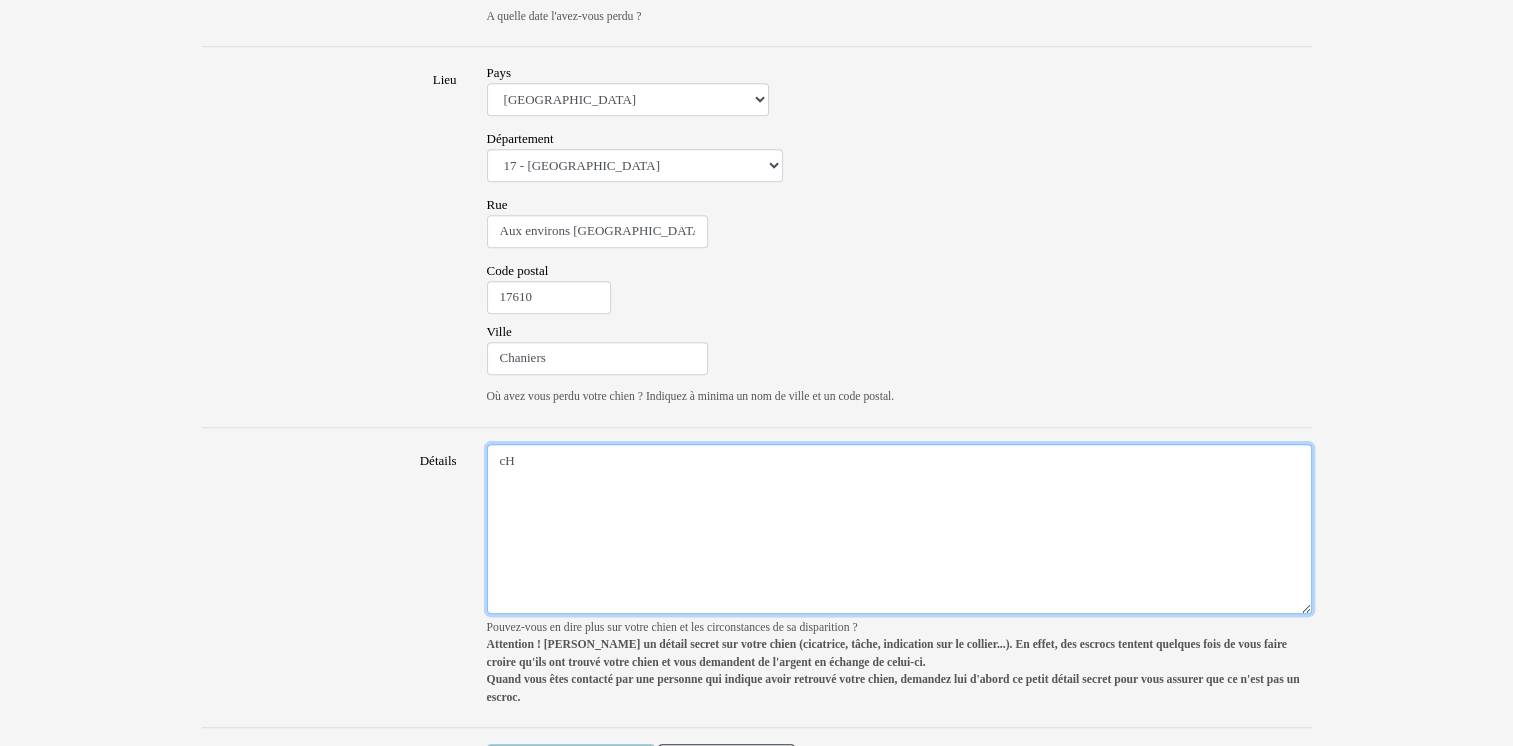 type on "c" 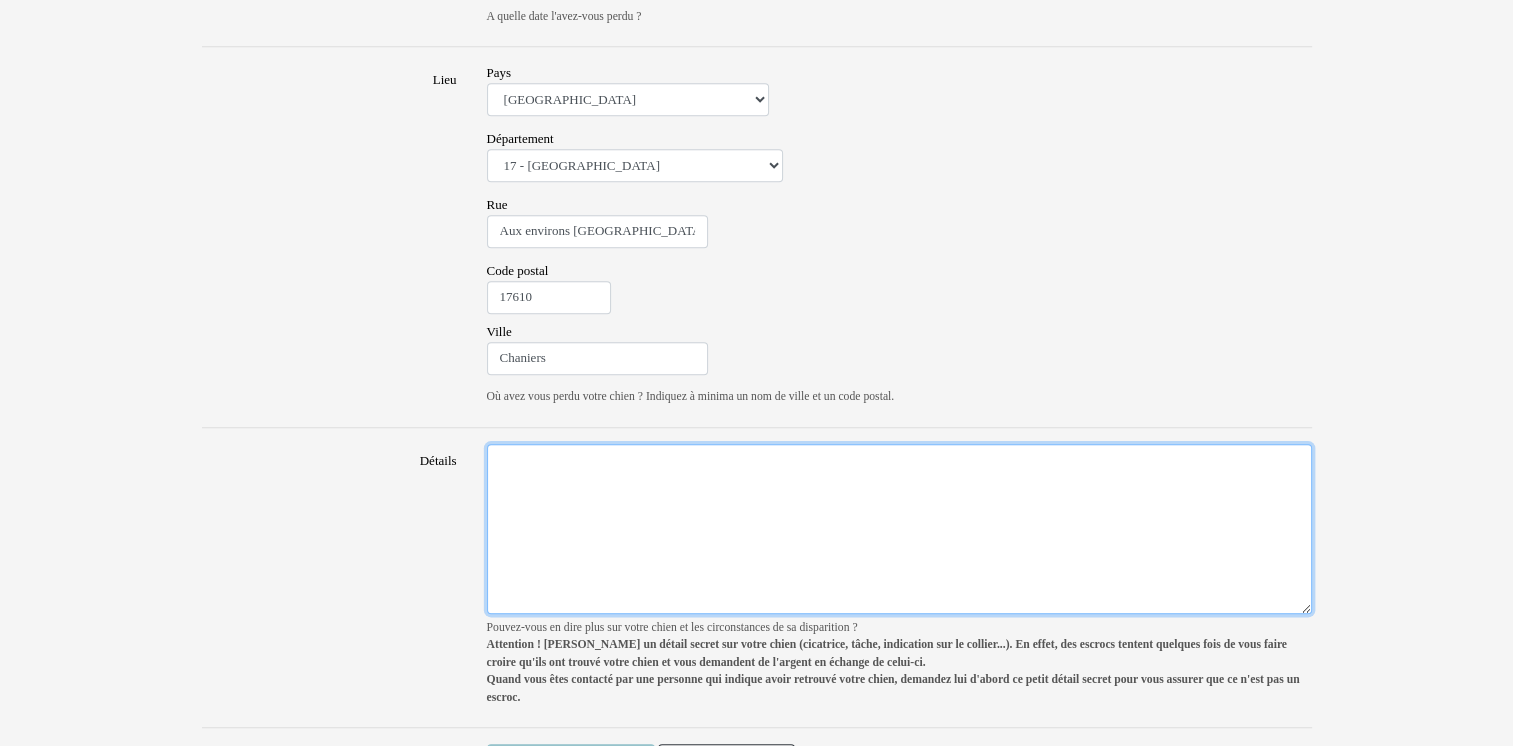 type on "c" 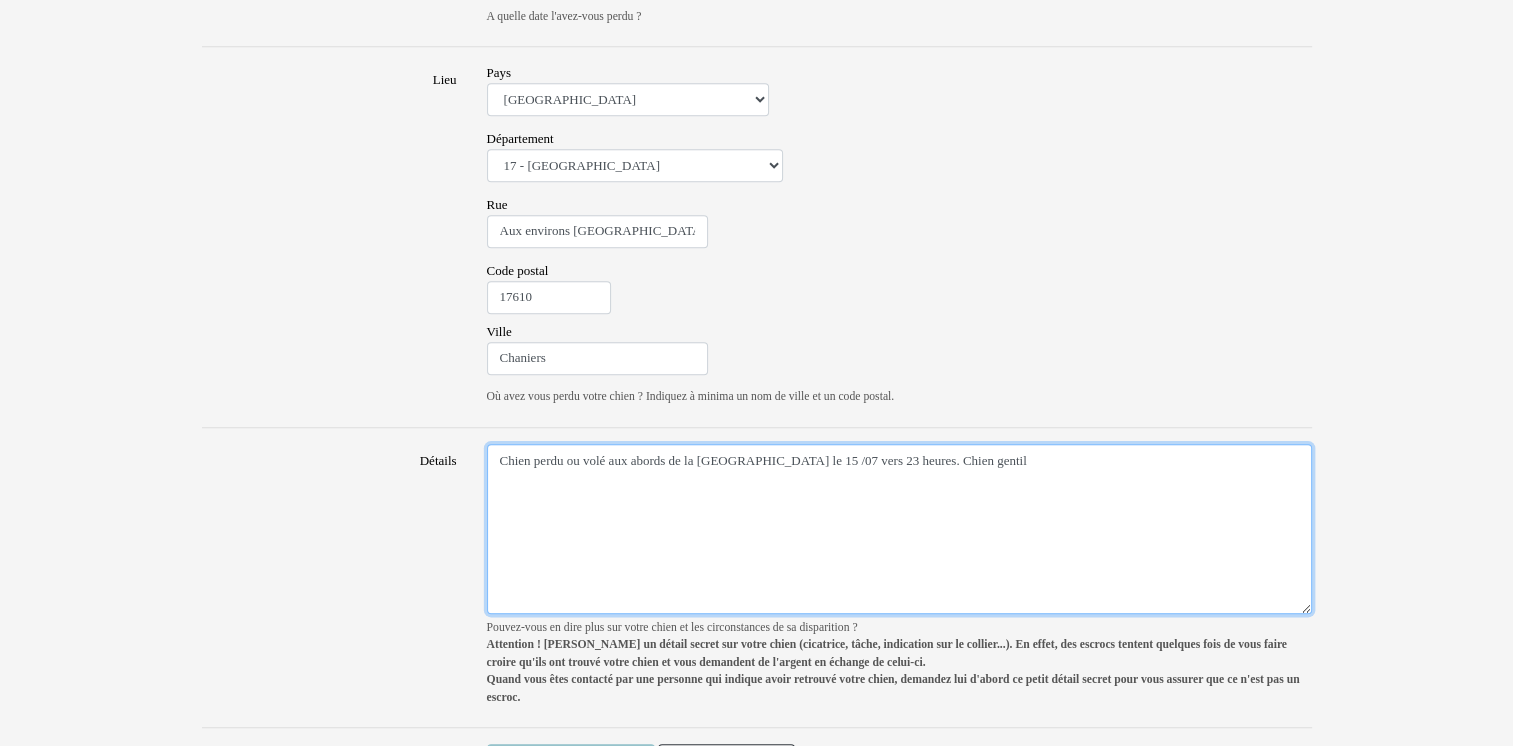click on "Chien perdu ou volé aux abords de la Charente le 15 /07 vers 23 heures. Chien gentil" at bounding box center (899, 529) 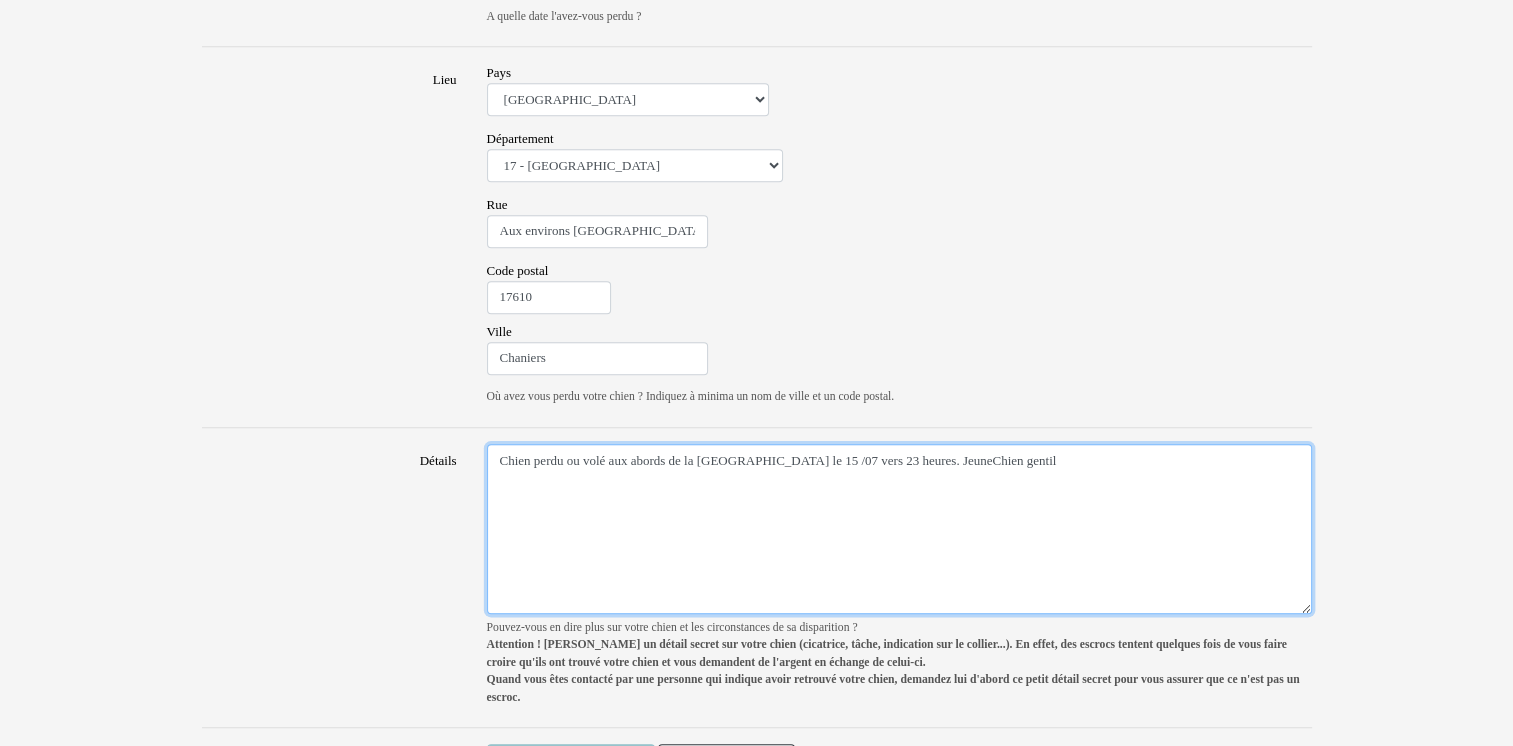 click on "Chien perdu ou volé aux abords de la Charente le 15 /07 vers 23 heures. JeuneChien gentil" at bounding box center [899, 529] 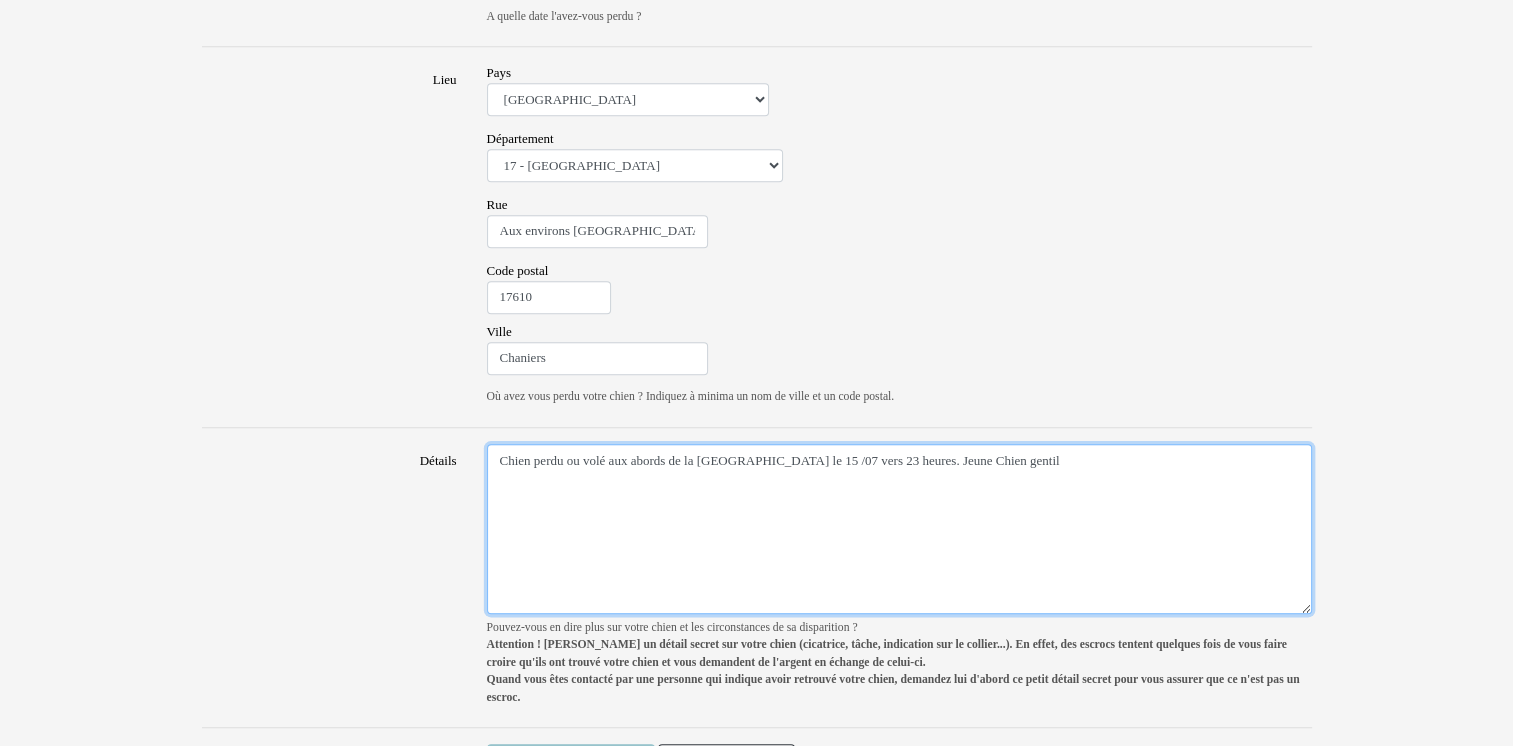 click on "Chien perdu ou volé aux abords de la Charente le 15 /07 vers 23 heures. Jeune Chien gentil" at bounding box center [899, 529] 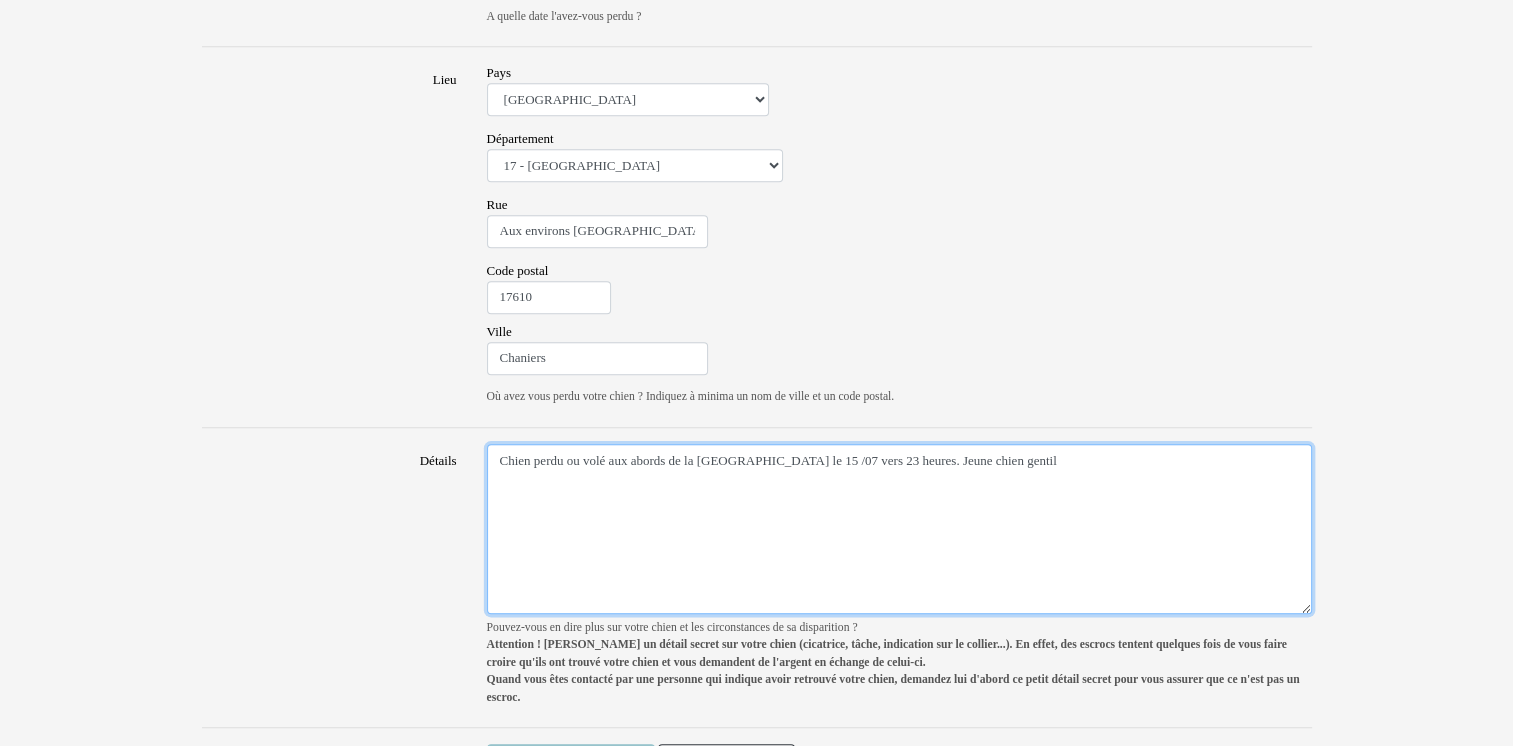 click on "Chien perdu ou volé aux abords de la [GEOGRAPHIC_DATA] le 15 /07 vers 23 heures. Jeune chien gentil" at bounding box center [899, 529] 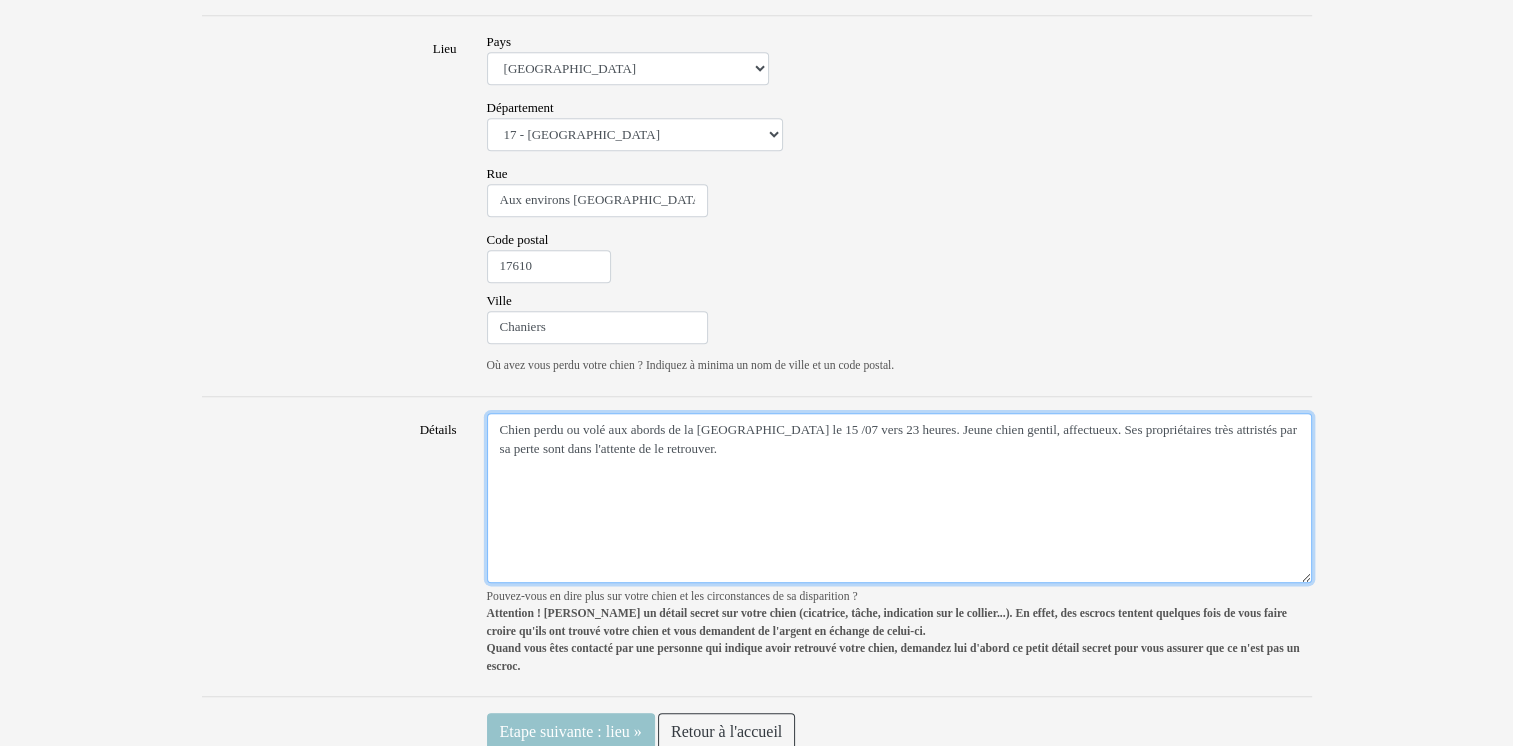 scroll, scrollTop: 1548, scrollLeft: 0, axis: vertical 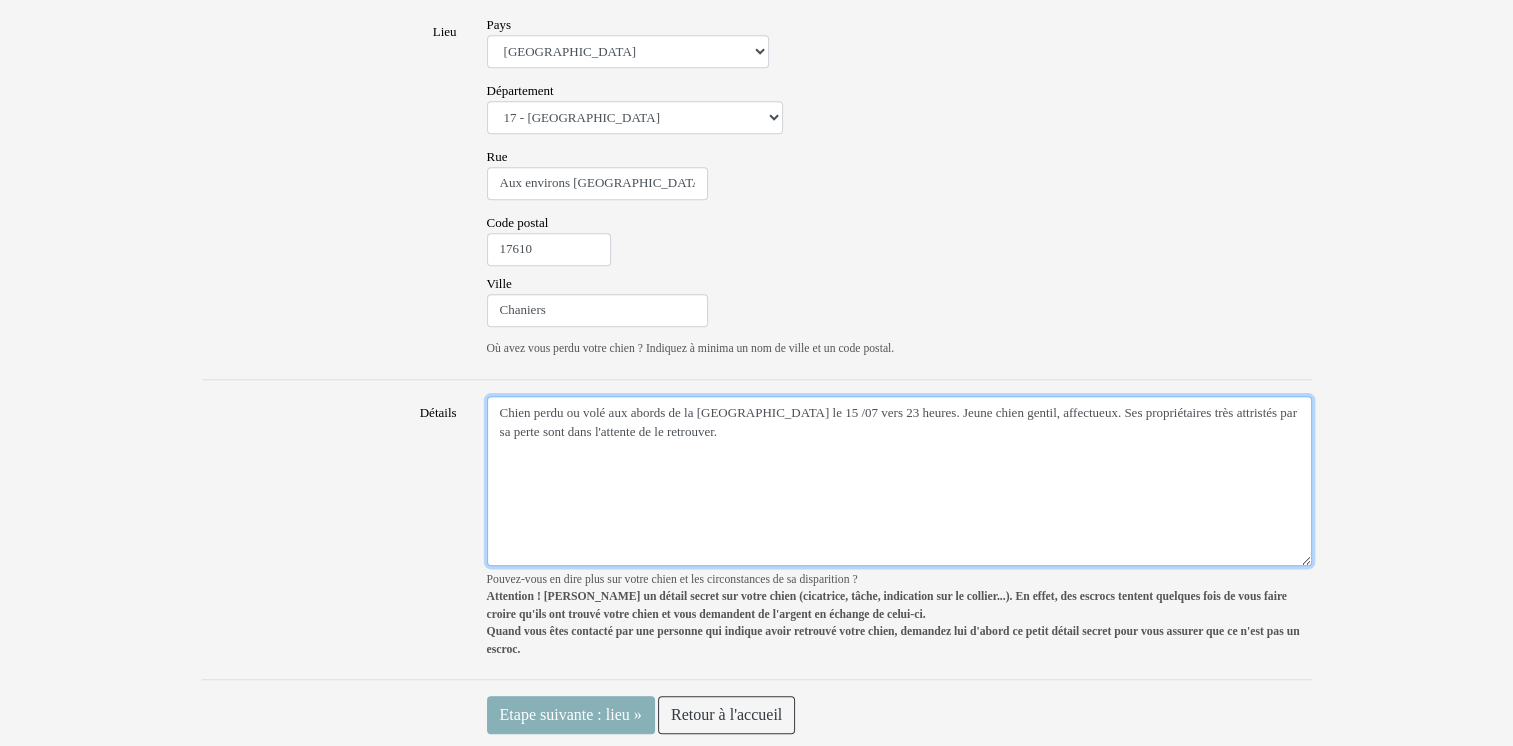 type on "Chien perdu ou volé aux abords de la [GEOGRAPHIC_DATA] le 15 /07 vers 23 heures. Jeune chien gentil, affectueux. Ses propriétaires très attristés par sa perte sont dans l'attente de le retrouver." 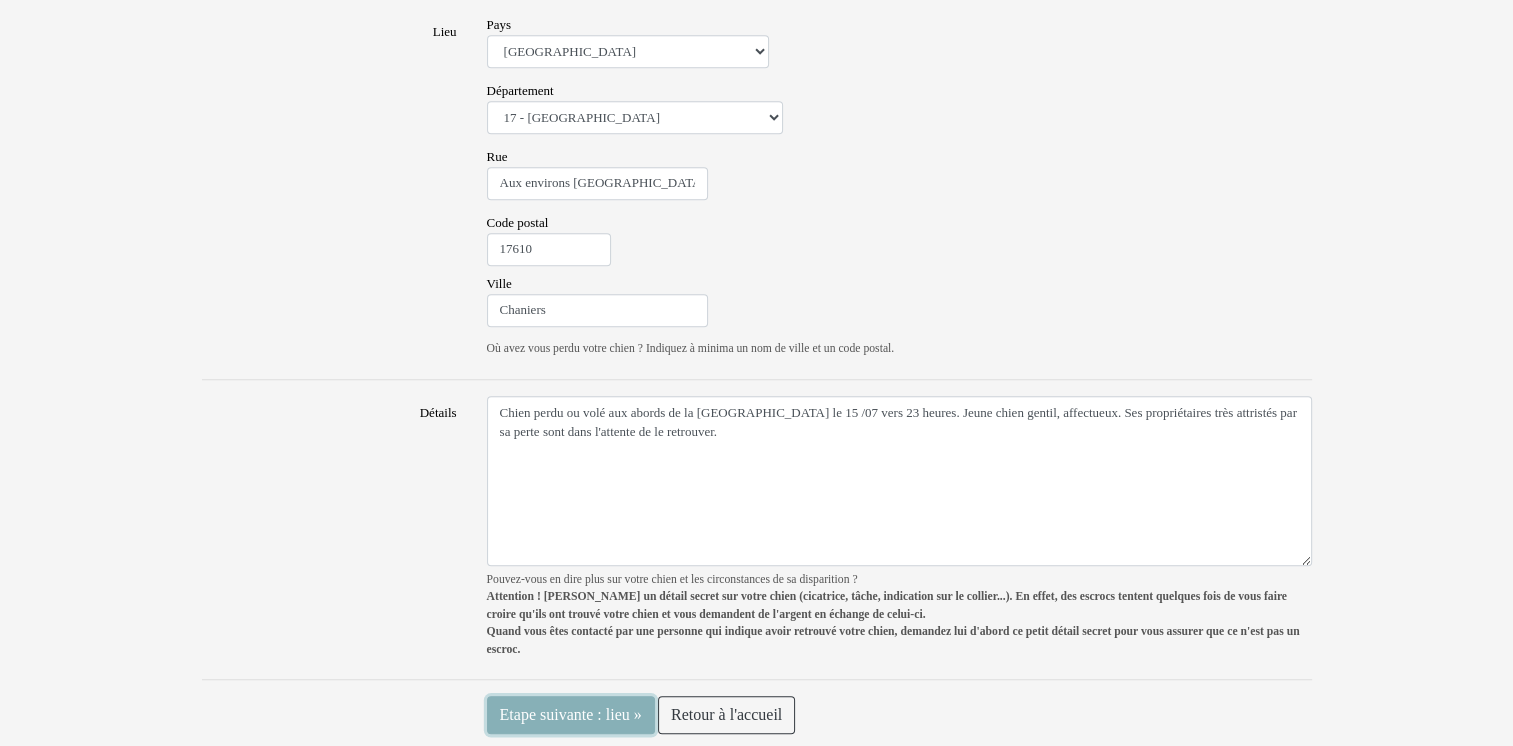 click on "Etape suivante : lieu »" at bounding box center [571, 715] 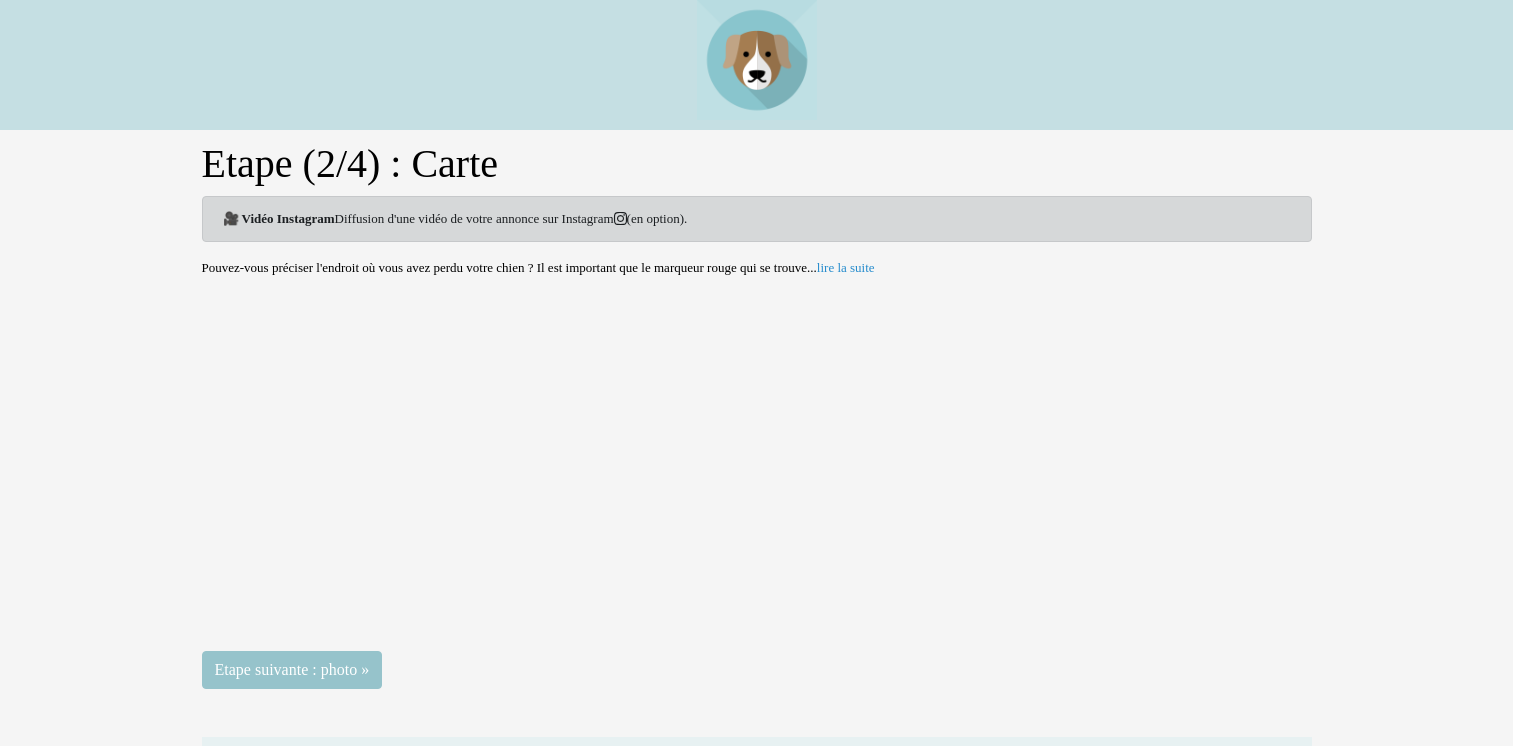 scroll, scrollTop: 0, scrollLeft: 0, axis: both 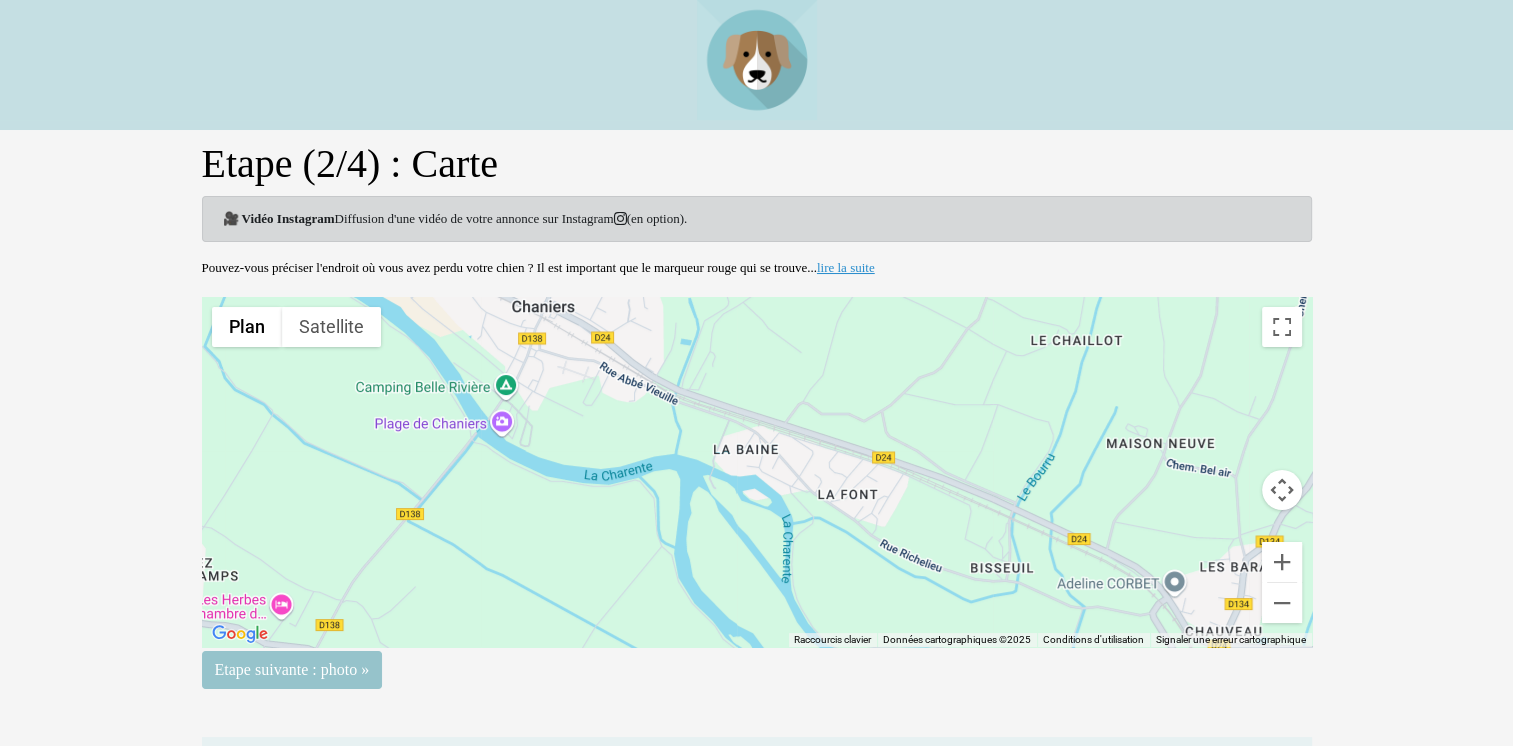 click on "lire la suite" at bounding box center [846, 267] 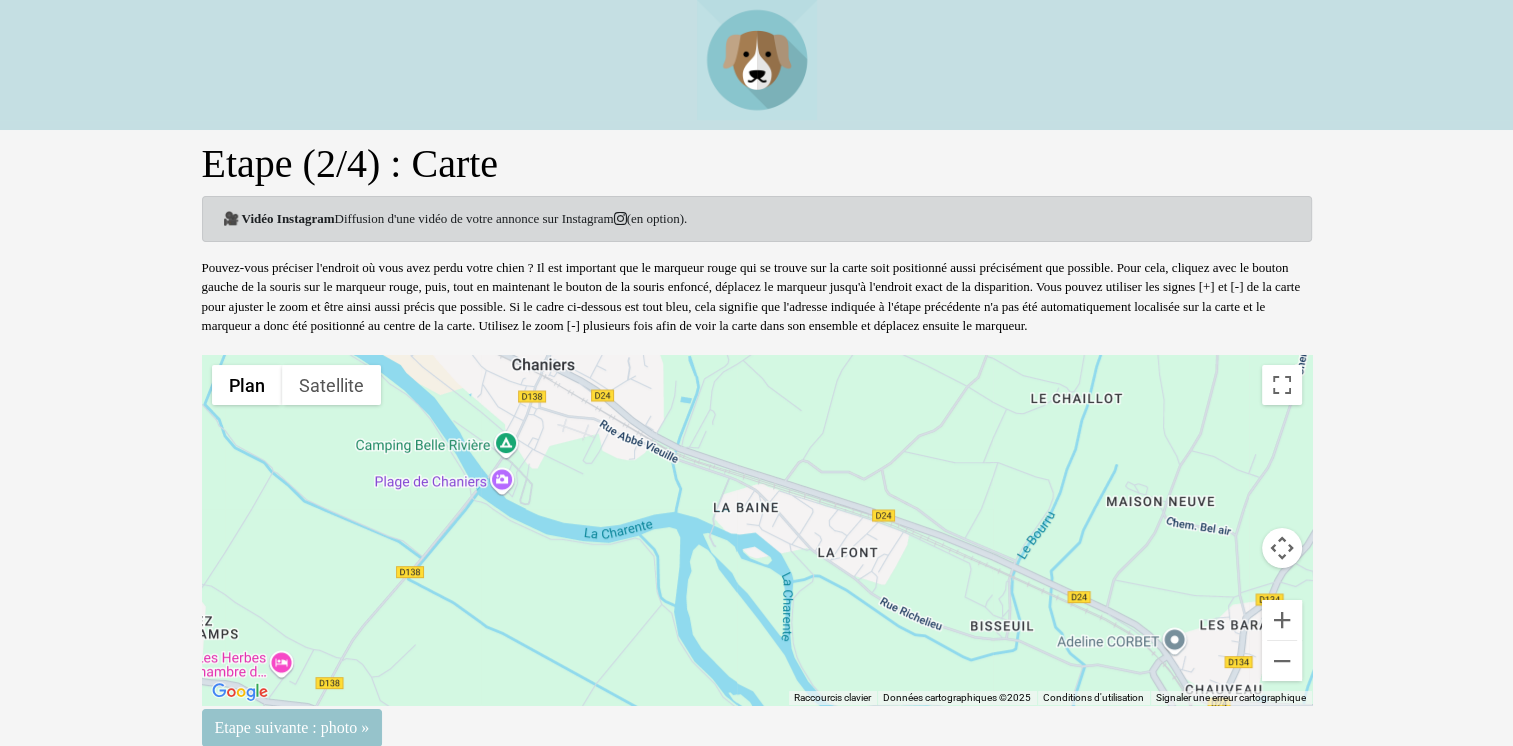 drag, startPoint x: 757, startPoint y: 535, endPoint x: 532, endPoint y: 512, distance: 226.1725 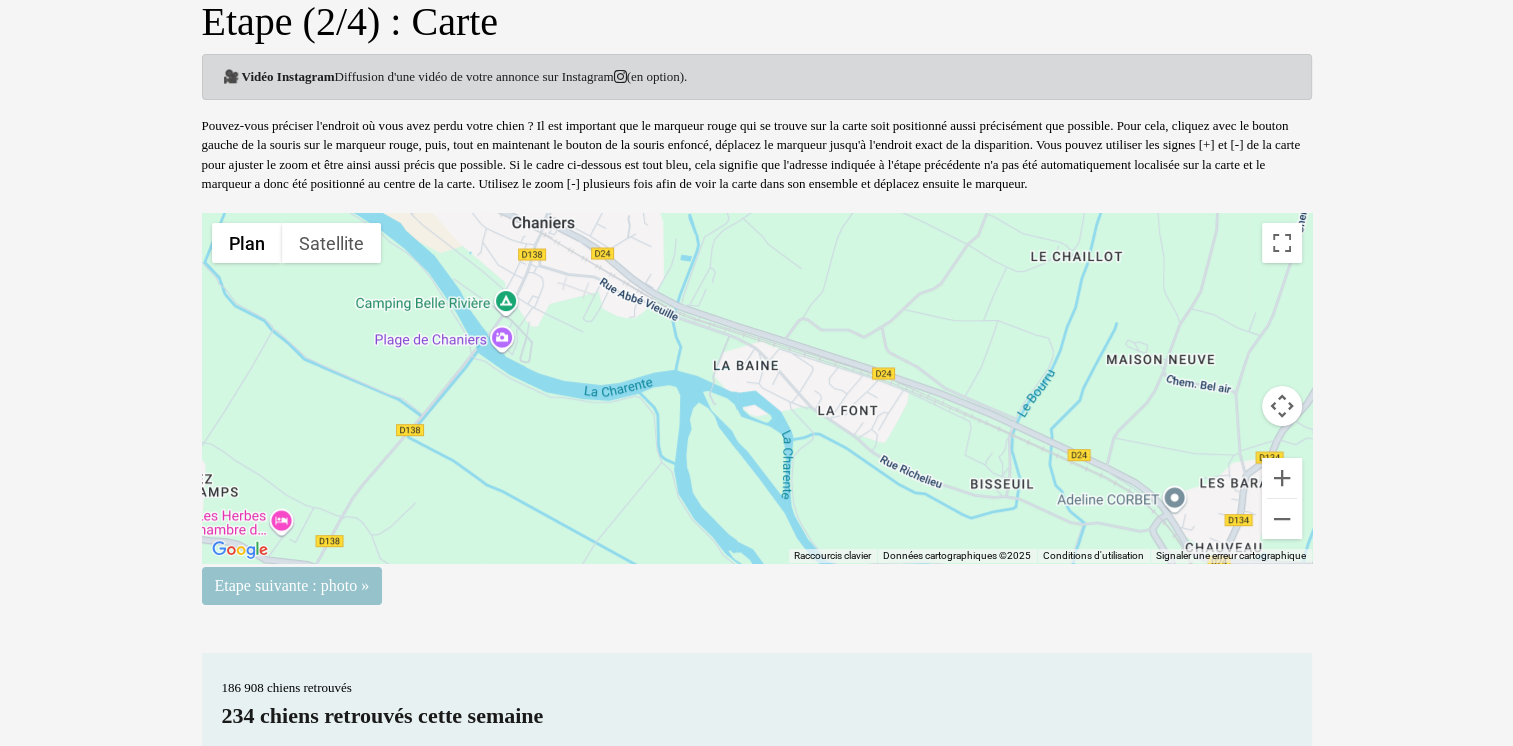 scroll, scrollTop: 100, scrollLeft: 0, axis: vertical 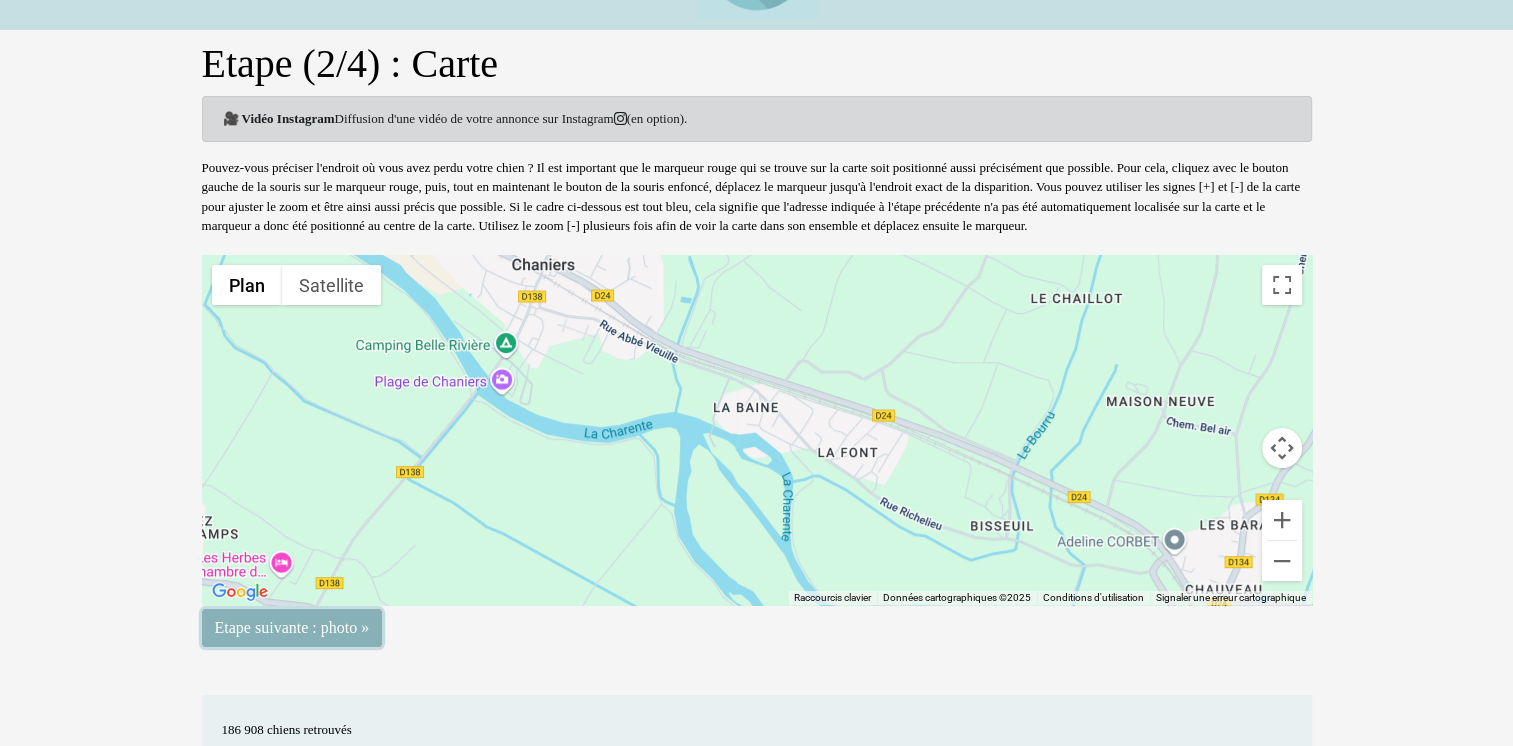 click on "Etape suivante : photo »" at bounding box center (292, 628) 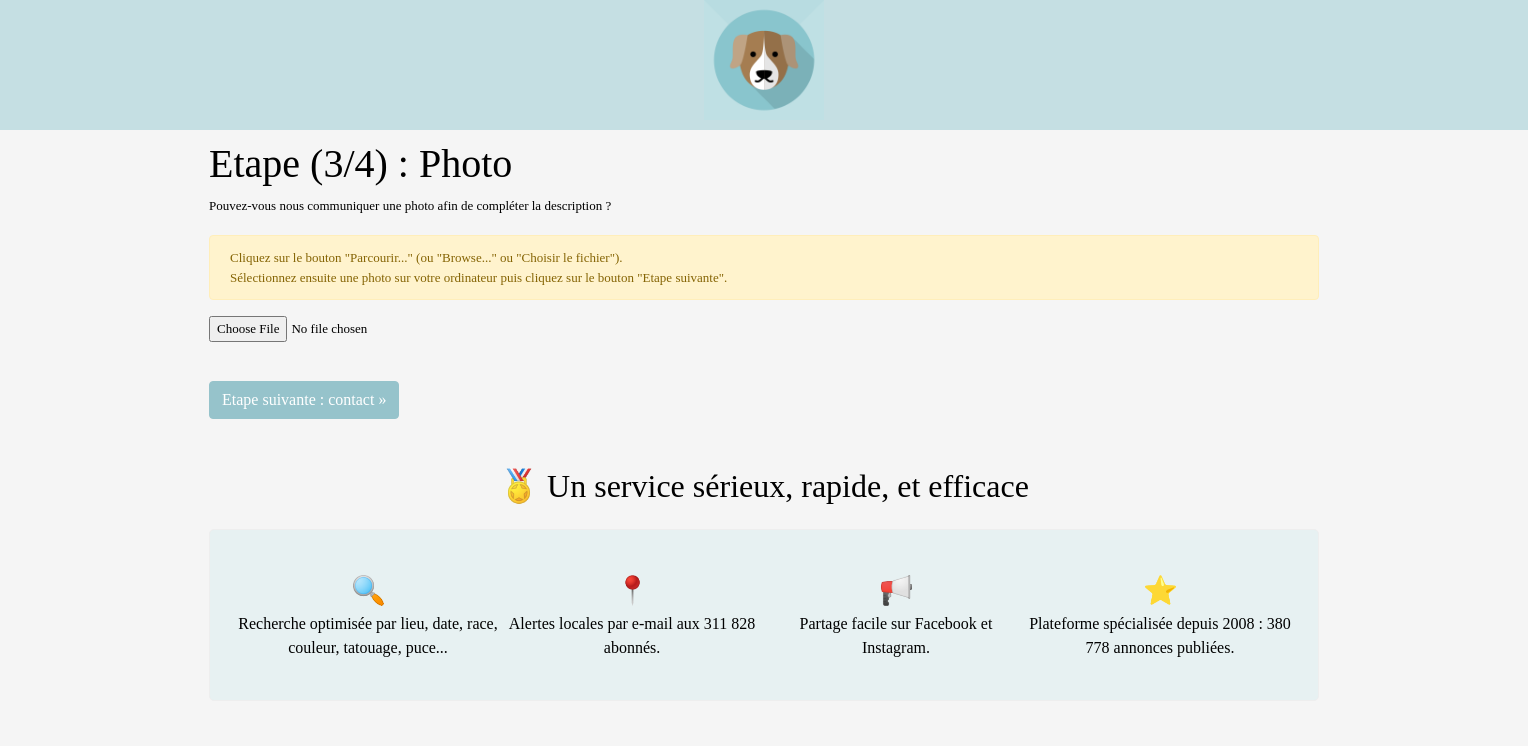 scroll, scrollTop: 0, scrollLeft: 0, axis: both 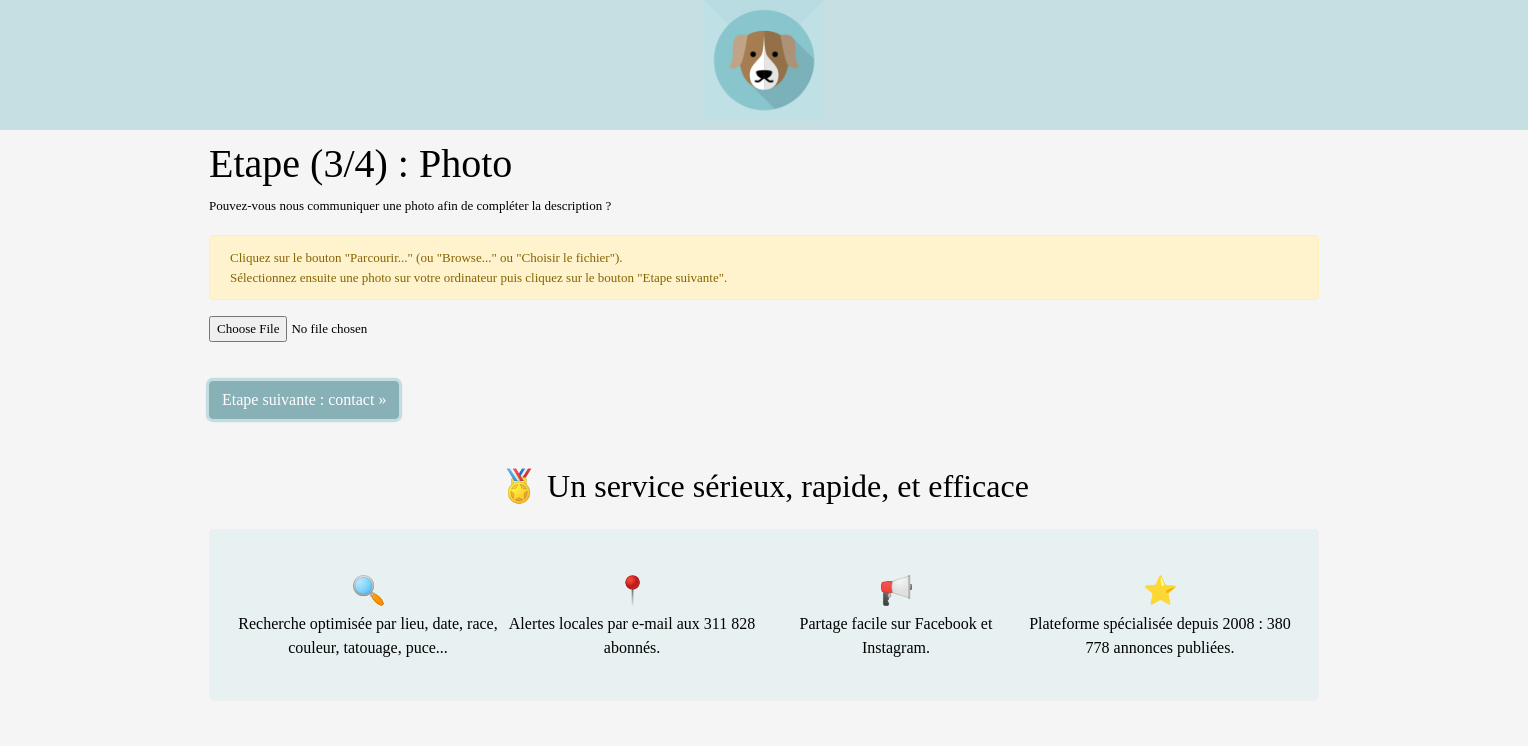 click on "Etape suivante : contact »" at bounding box center [304, 400] 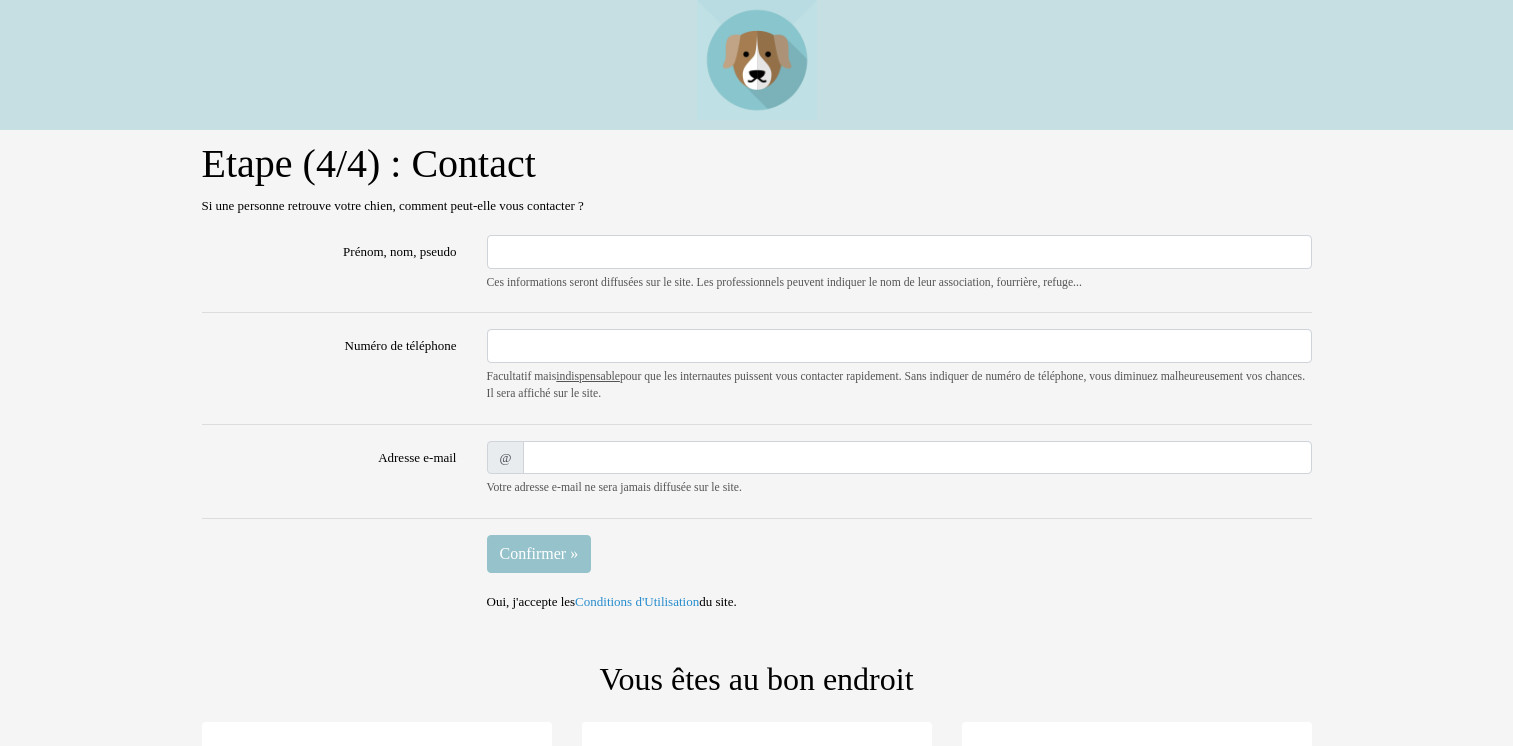 scroll, scrollTop: 0, scrollLeft: 0, axis: both 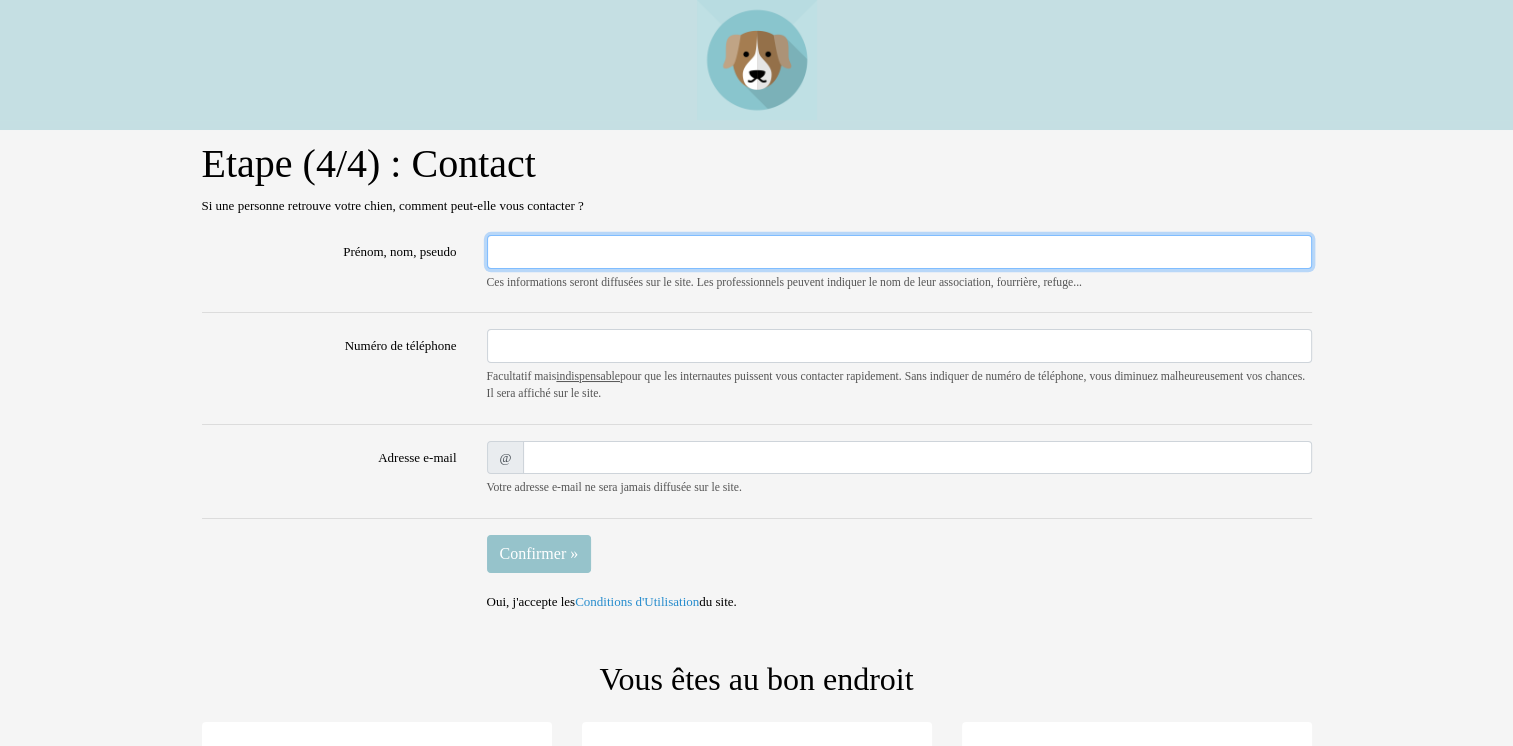 click on "Prénom, nom, pseudo" at bounding box center [899, 252] 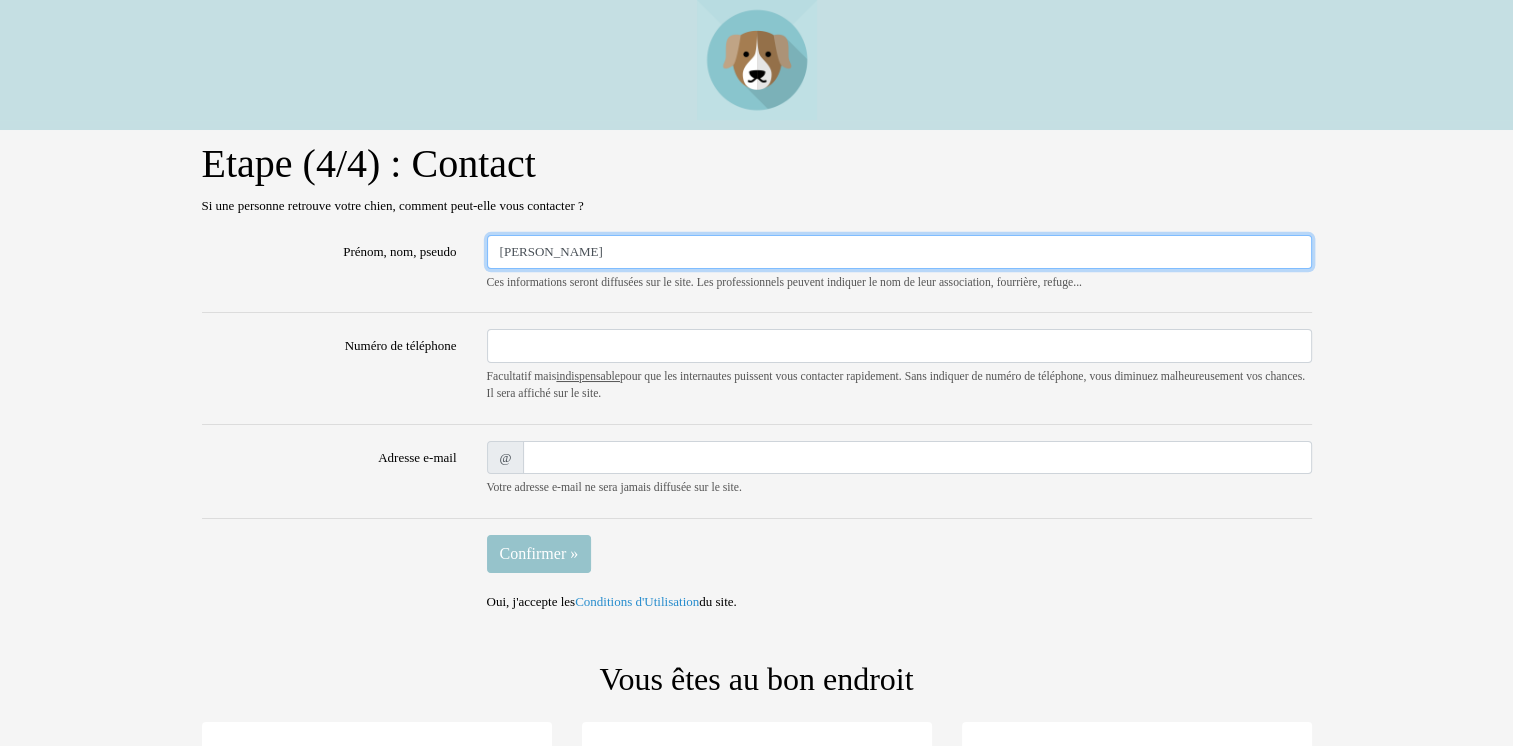 type on "Laurence - Pascal" 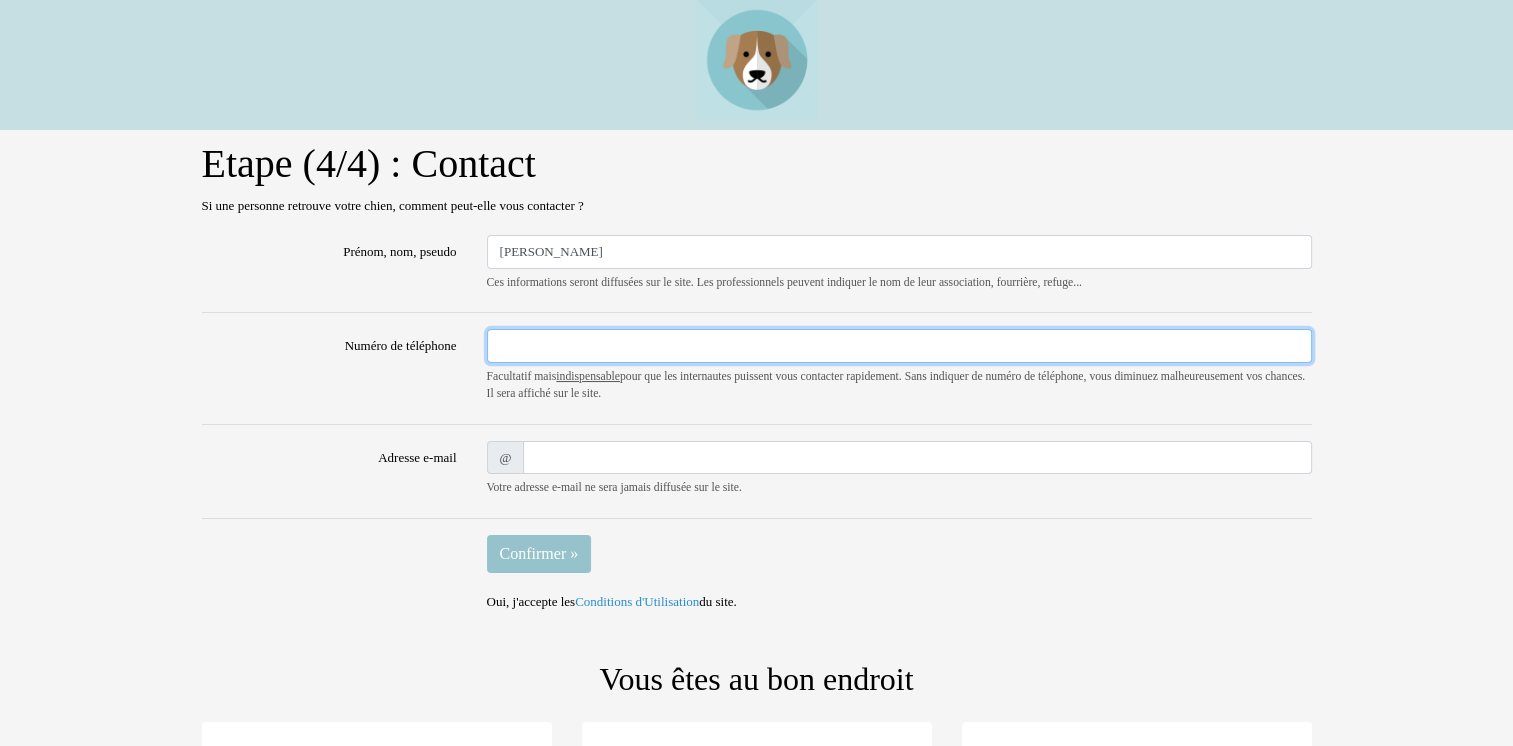 click on "Numéro de téléphone" at bounding box center [899, 346] 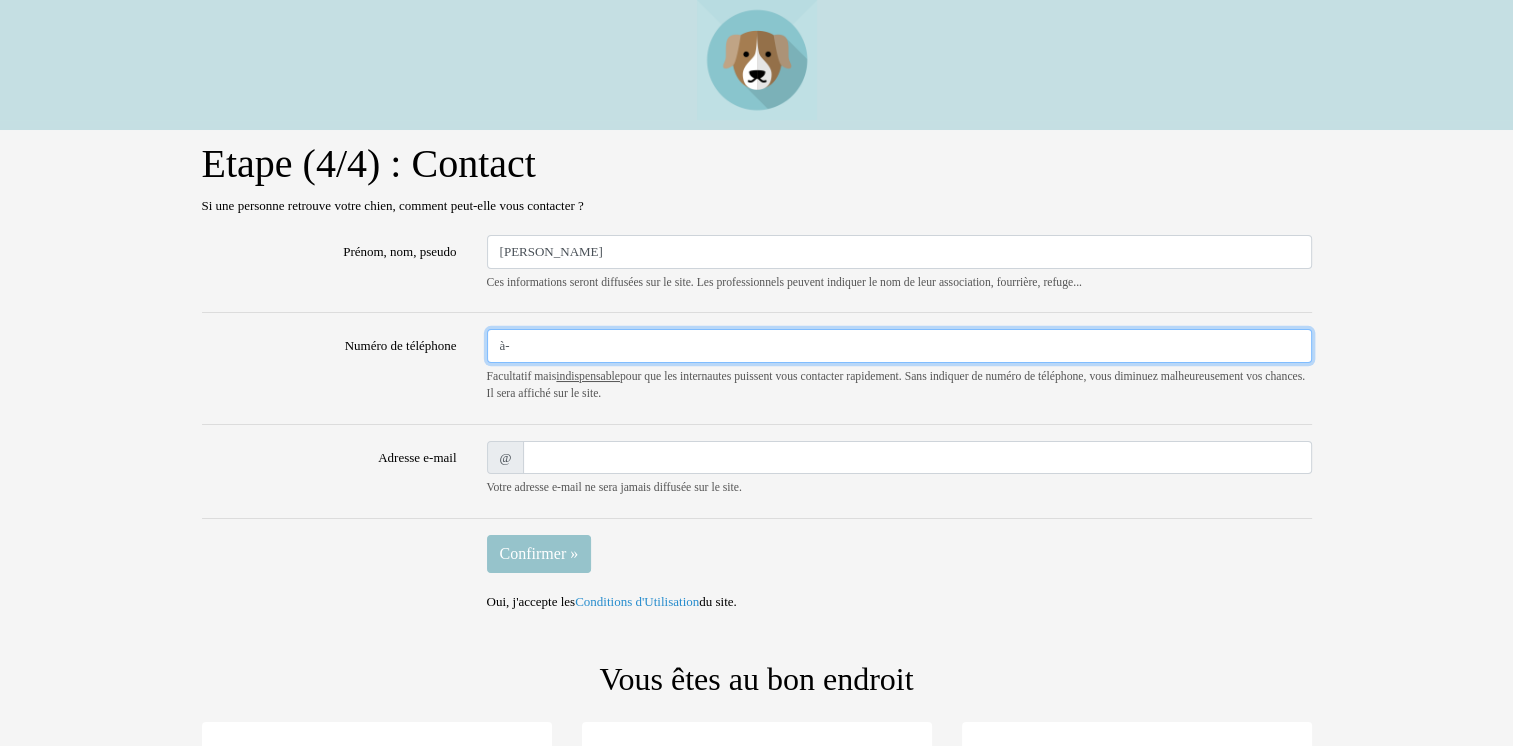 type on "à" 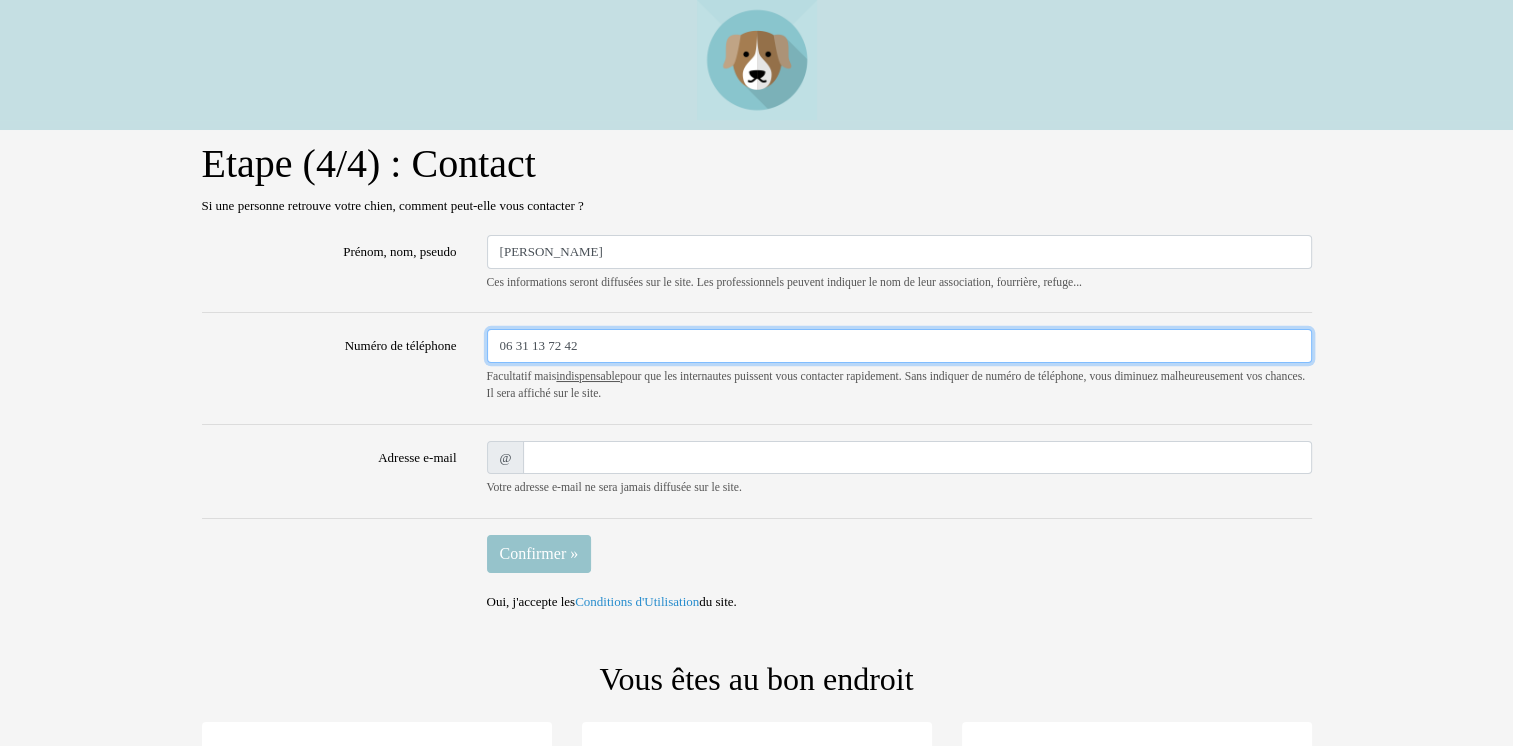 type on "06 31 13 72 42" 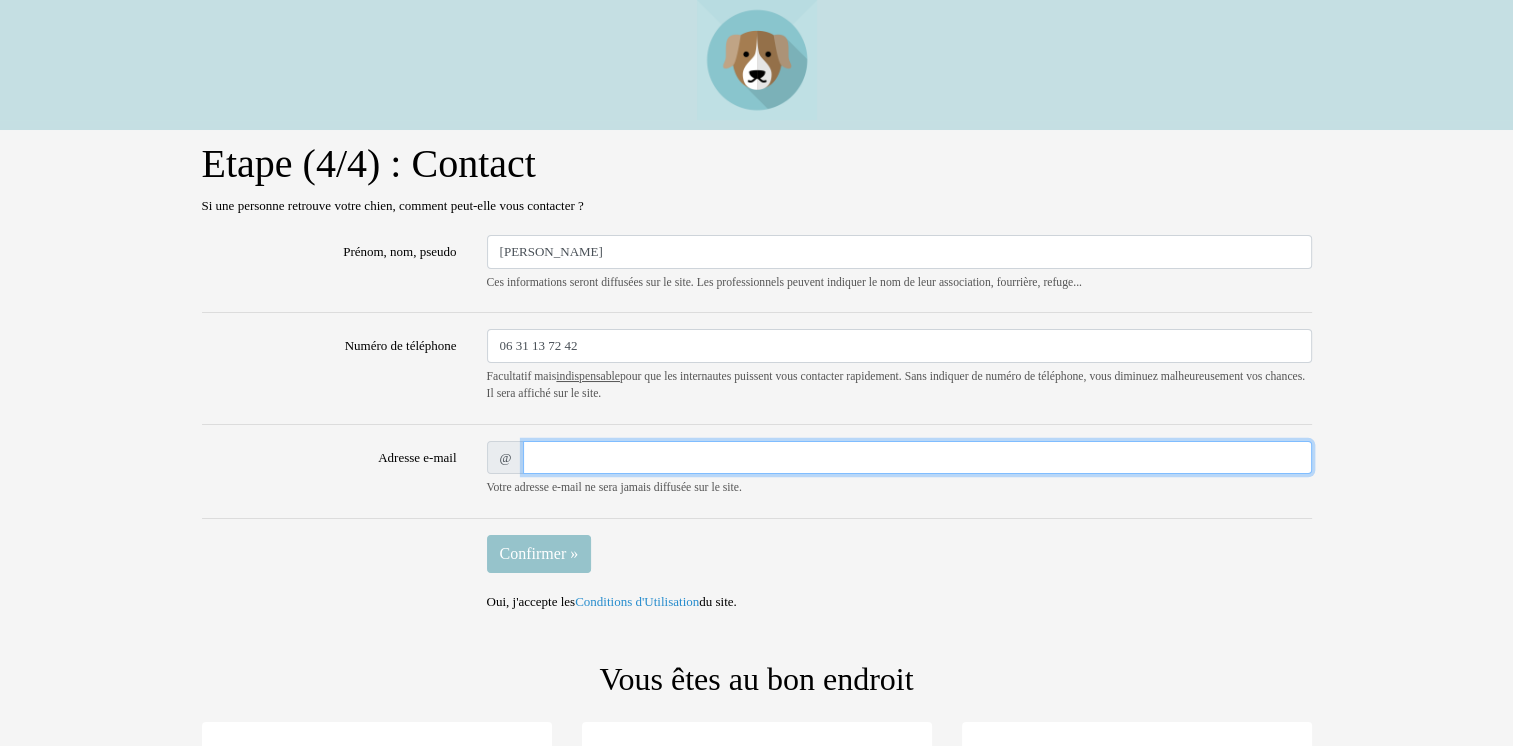 click on "Adresse e-mail" at bounding box center (917, 458) 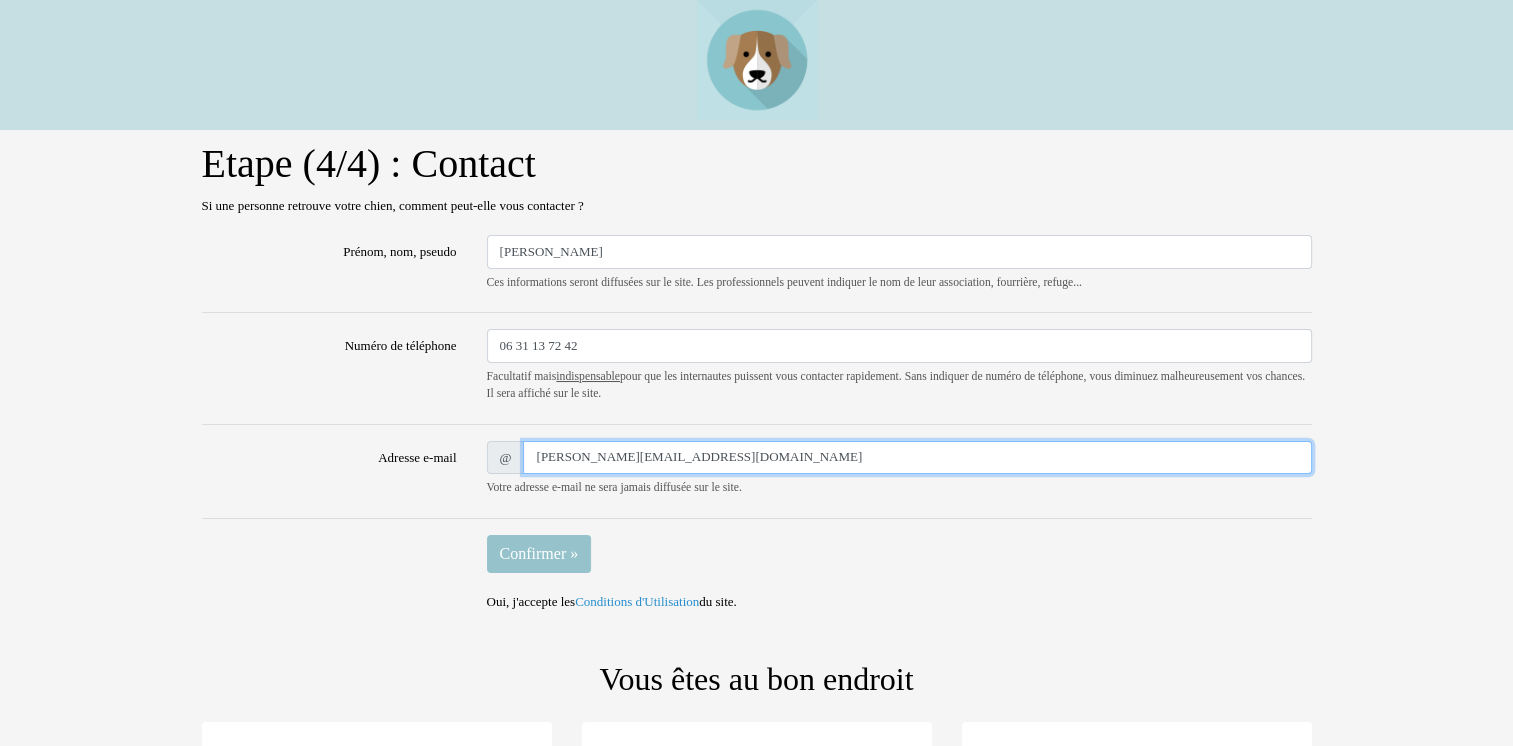scroll, scrollTop: 100, scrollLeft: 0, axis: vertical 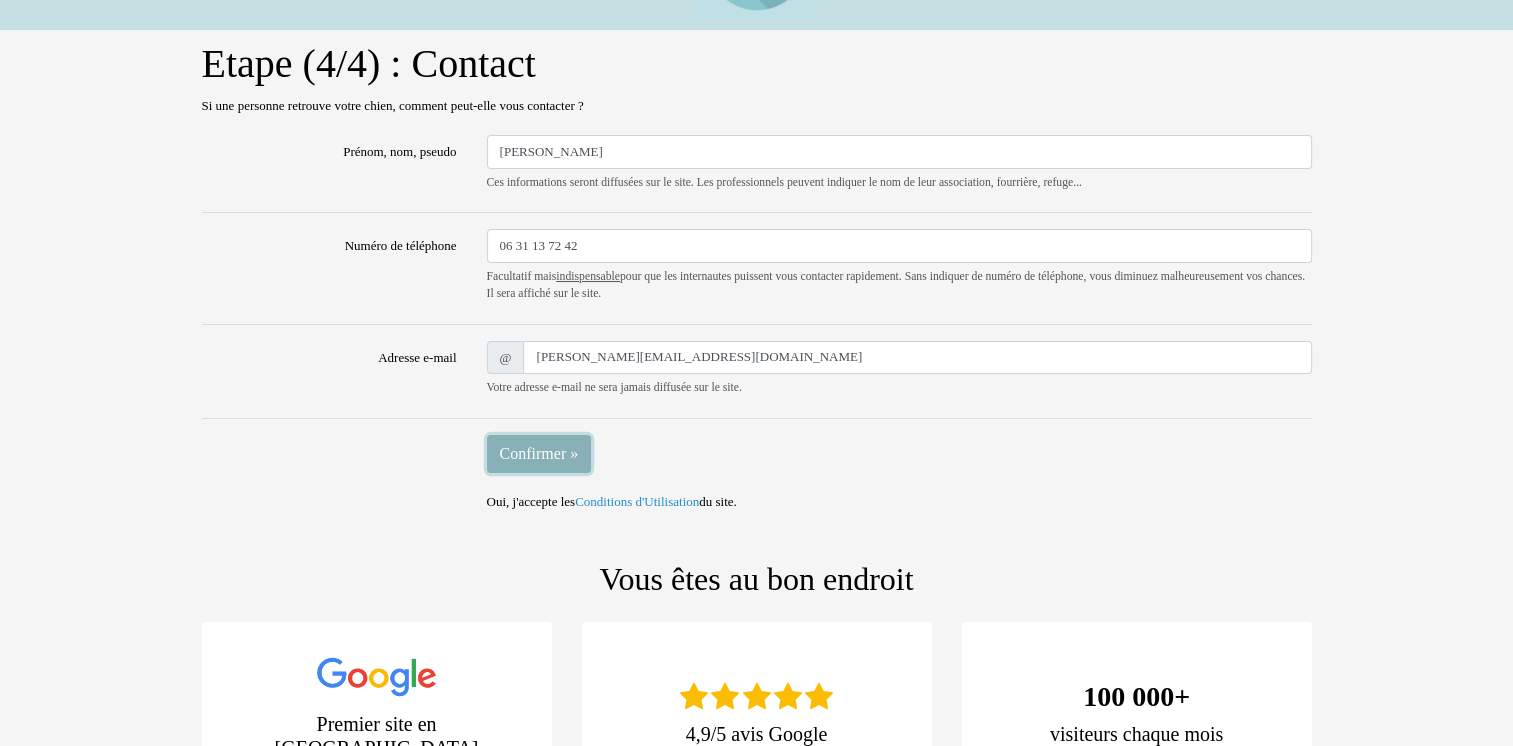 click on "Confirmer »" at bounding box center (539, 454) 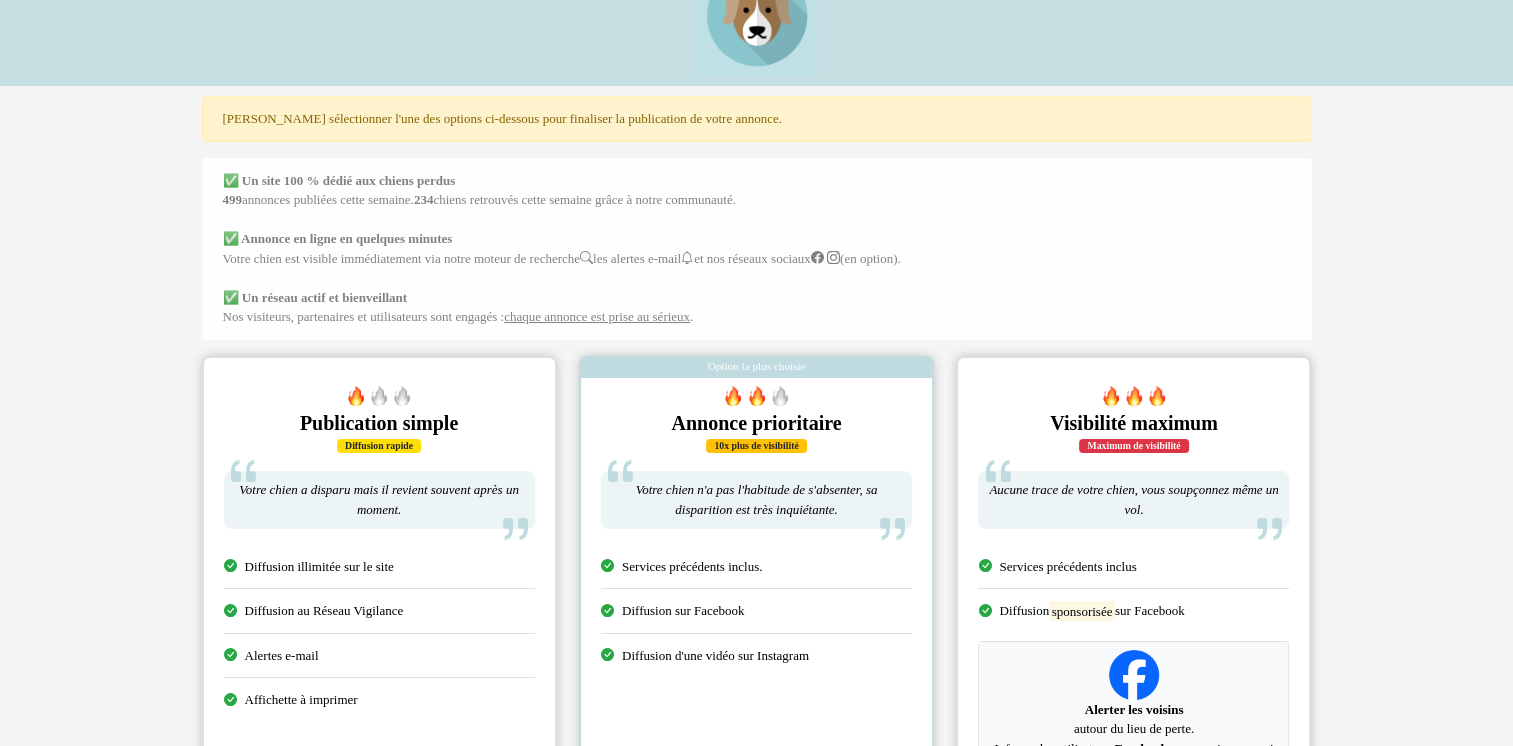 scroll, scrollTop: 0, scrollLeft: 0, axis: both 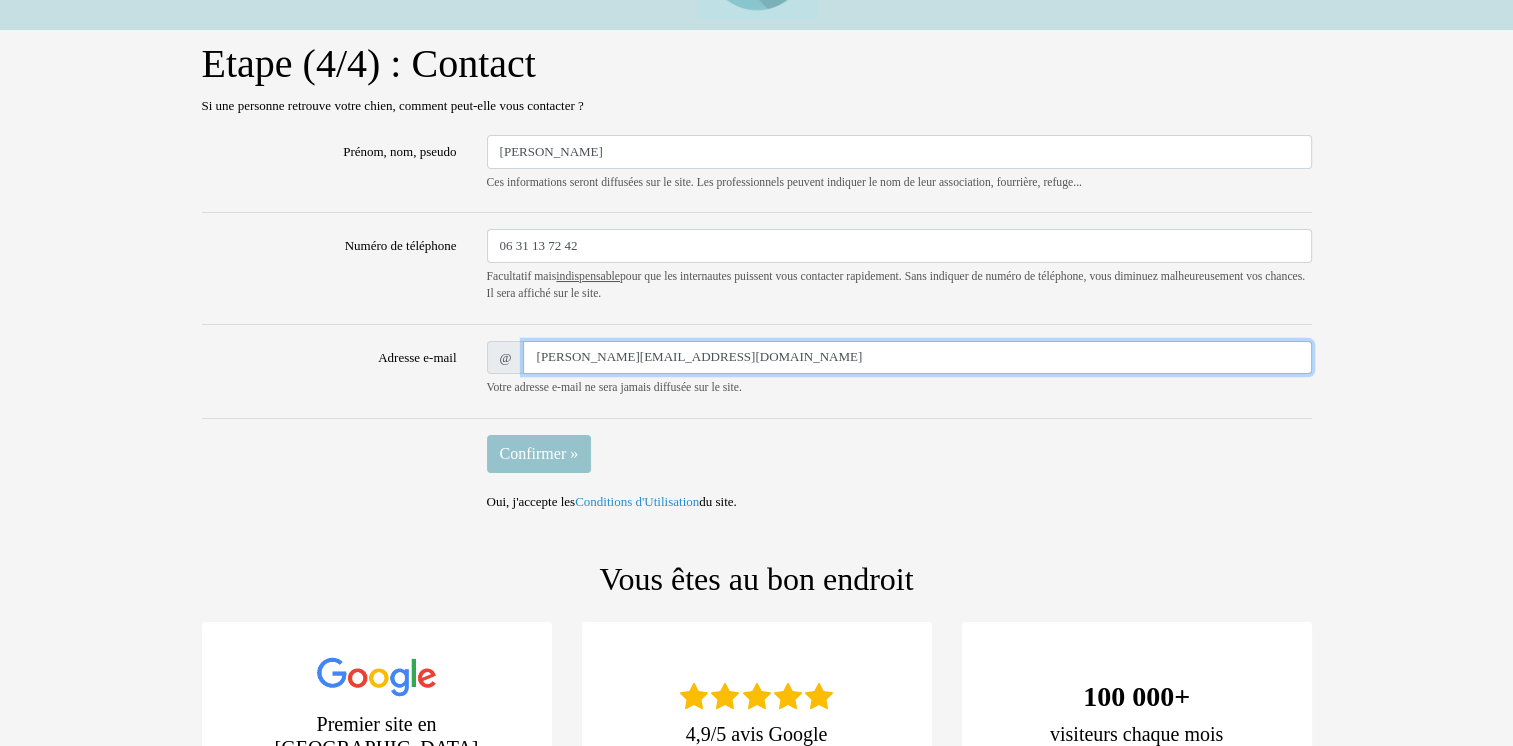 click on "laurence.renouleaud@sfr.fr" at bounding box center (917, 358) 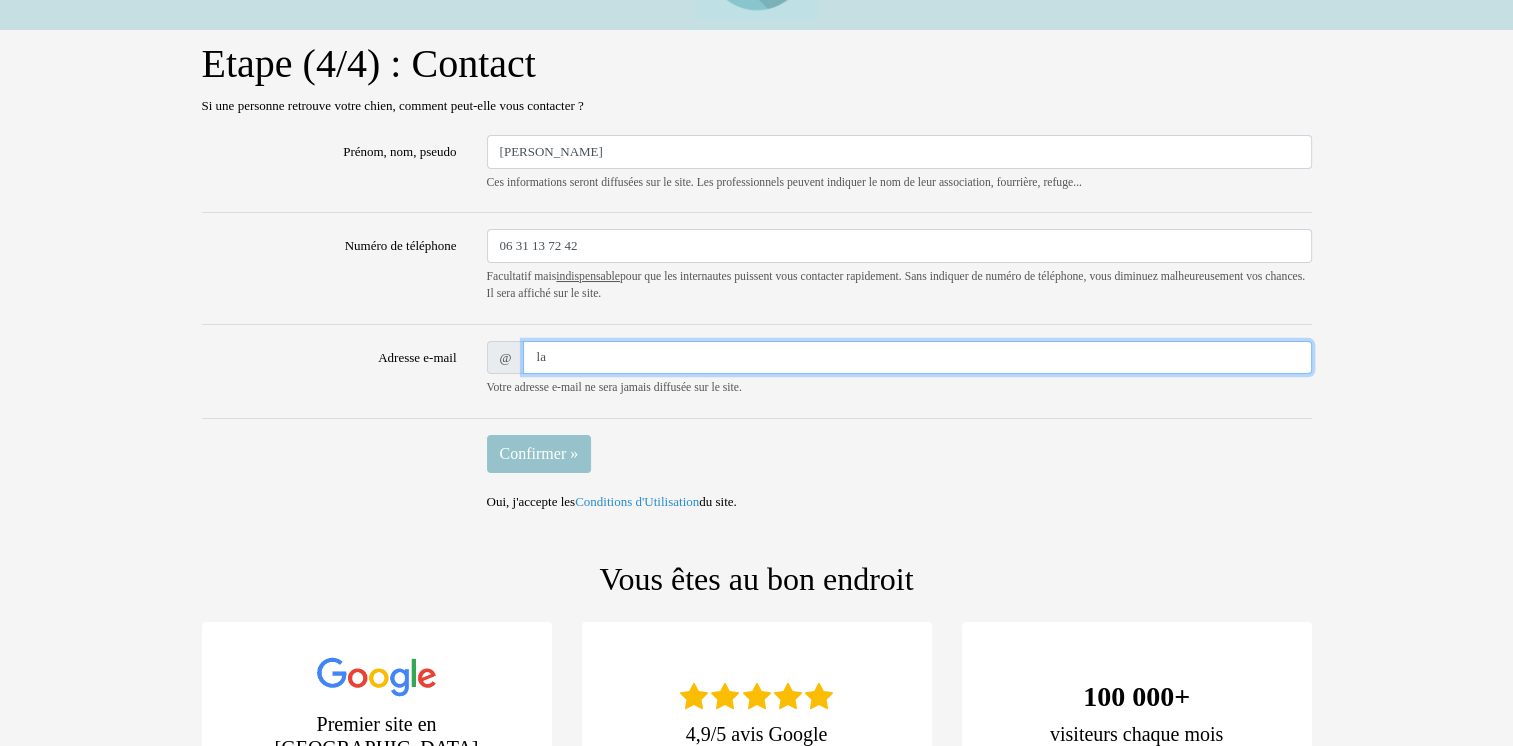 type on "l" 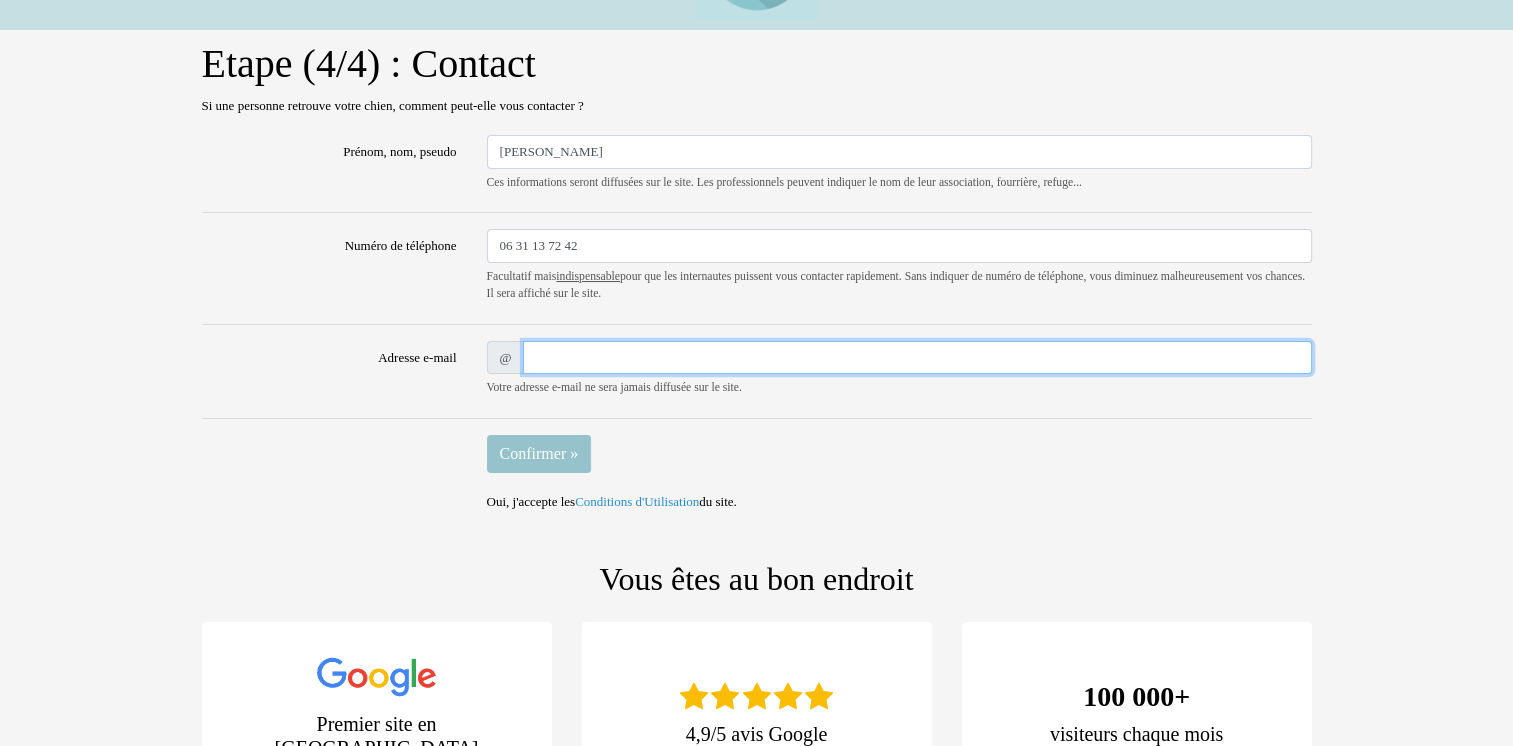 type 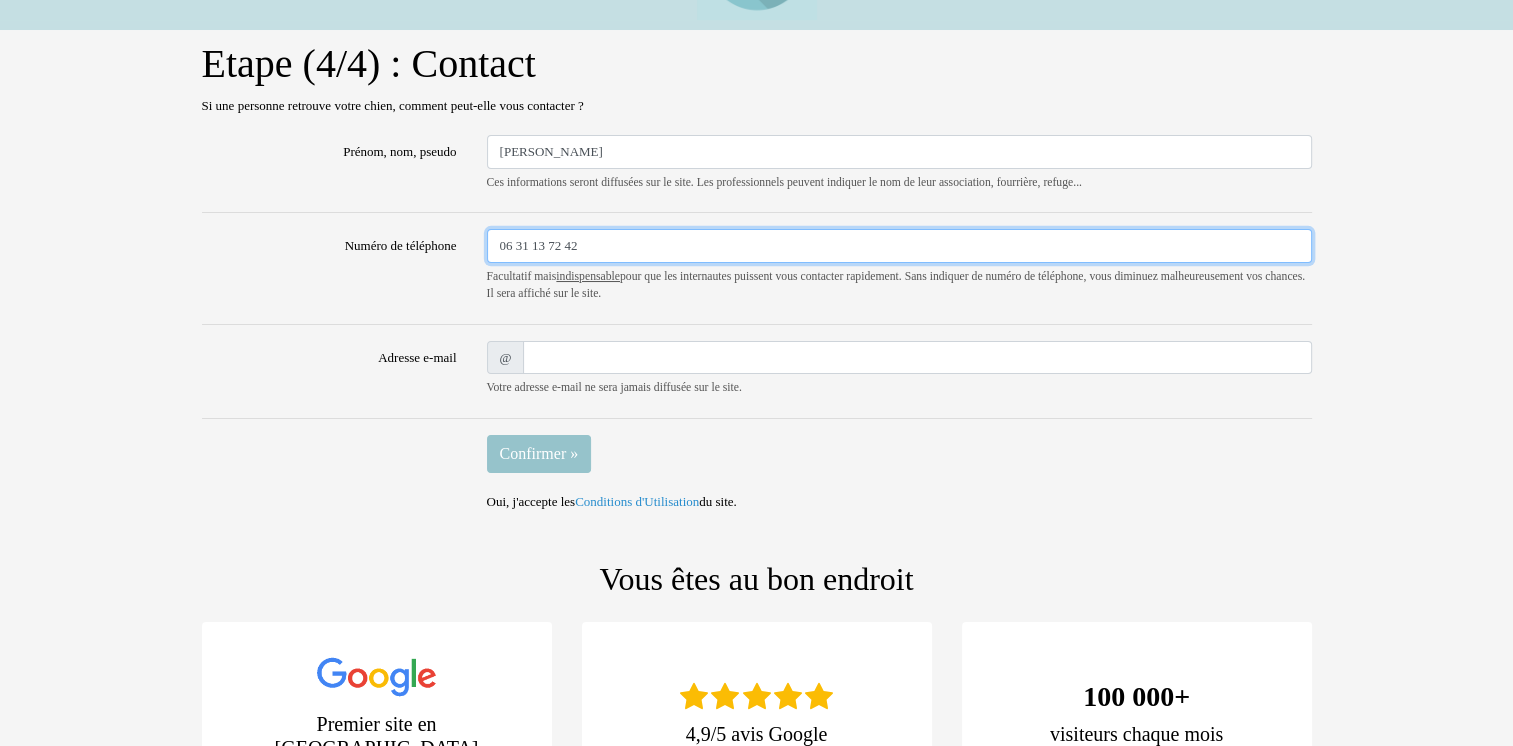 click on "06 31 13 72 42" at bounding box center [899, 246] 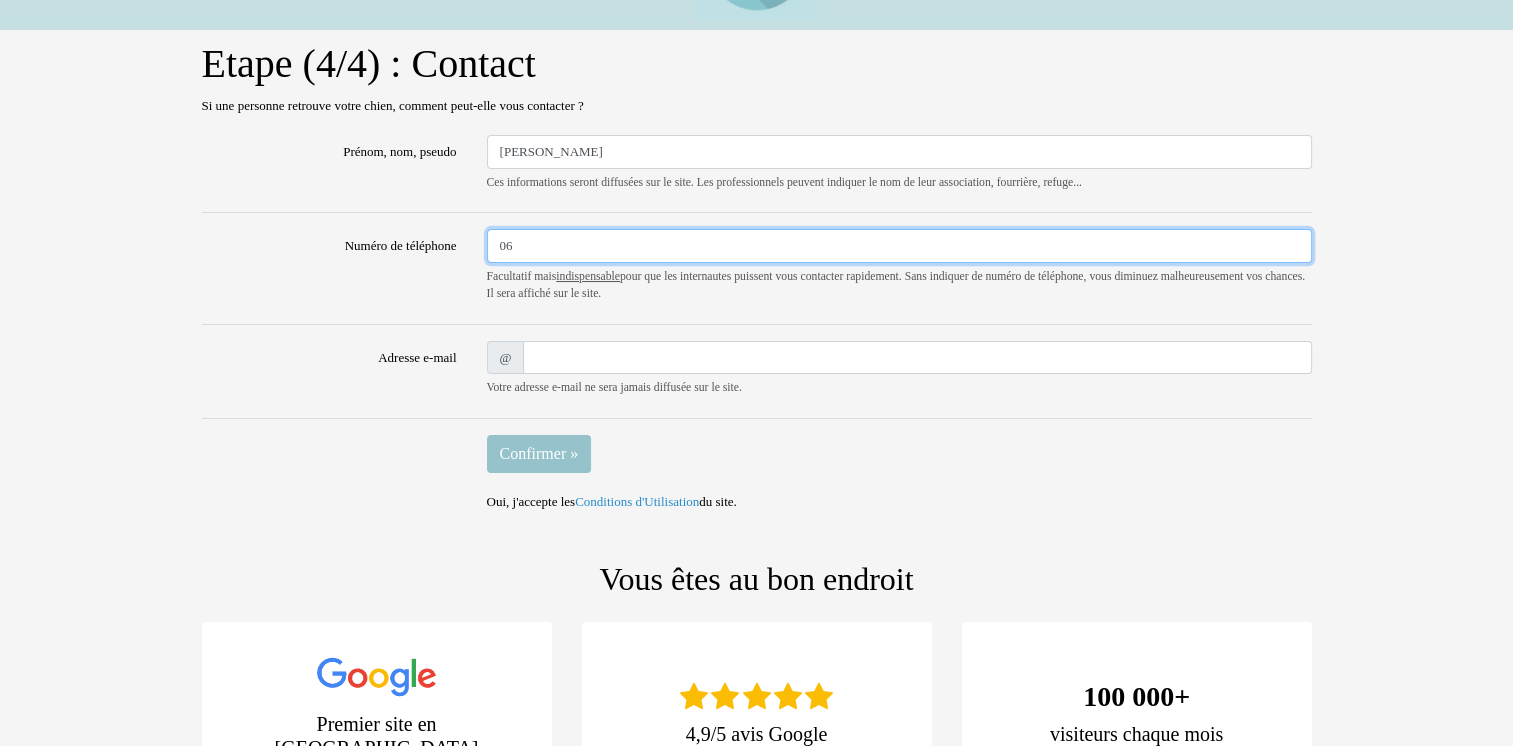 type on "0" 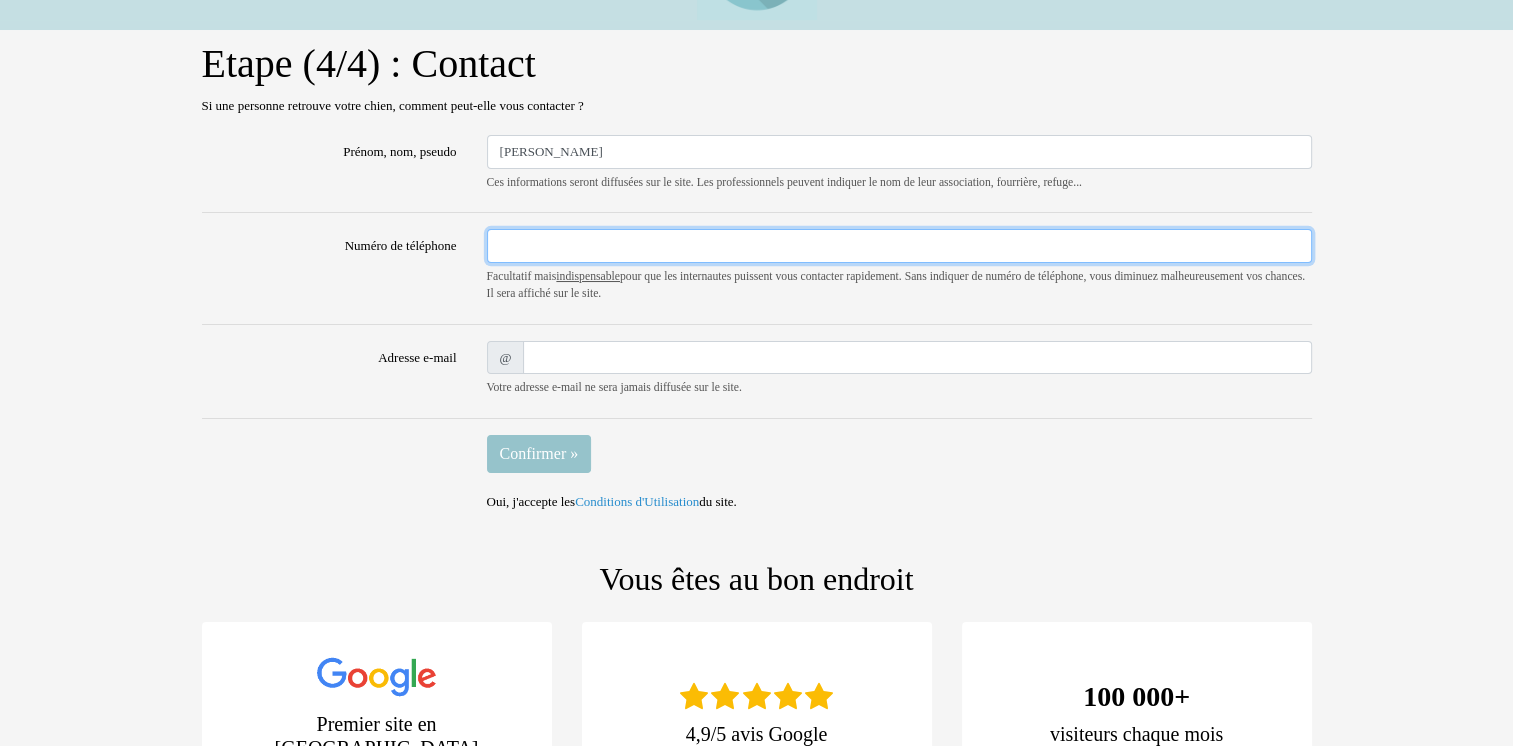 type 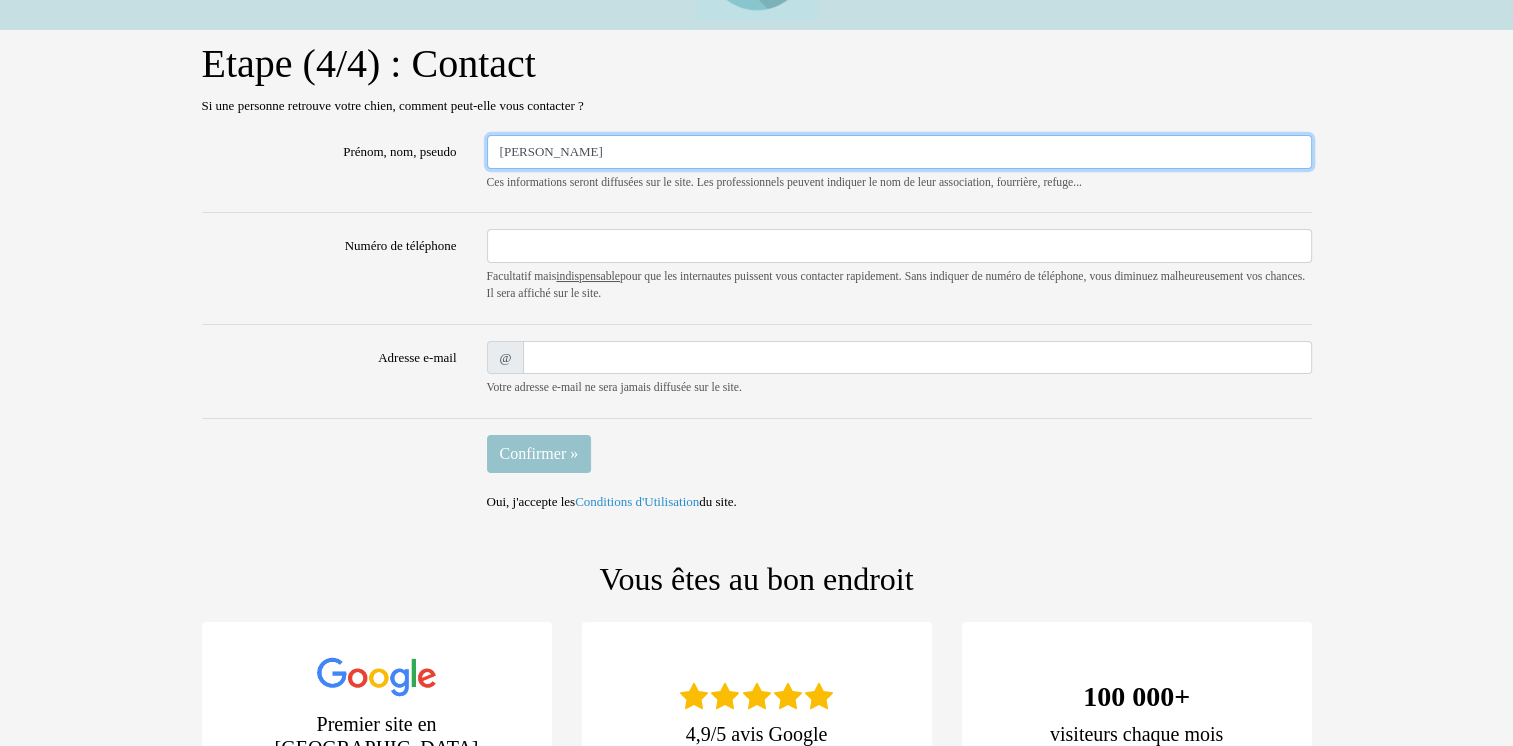 click on "Laurence - Pascal" at bounding box center [899, 152] 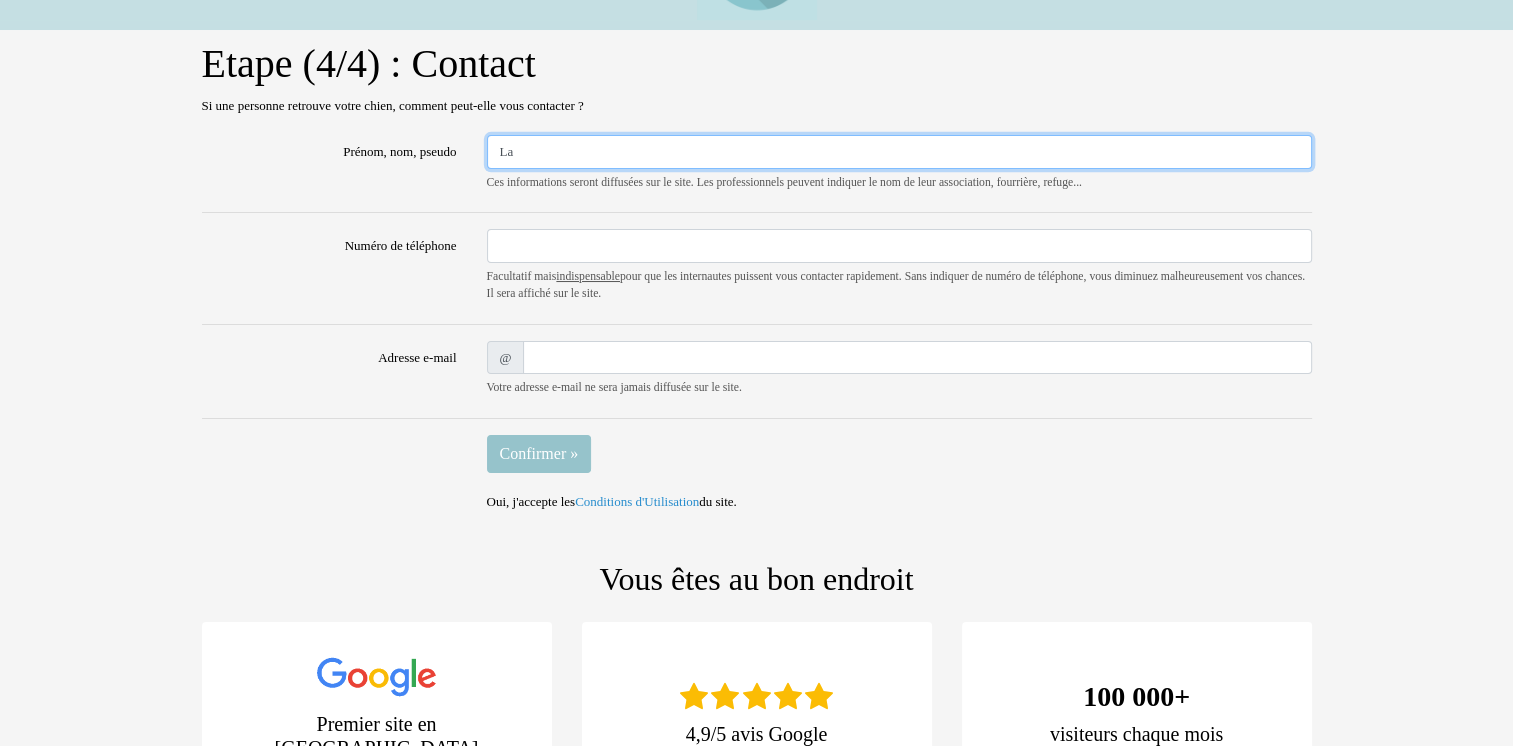 type on "L" 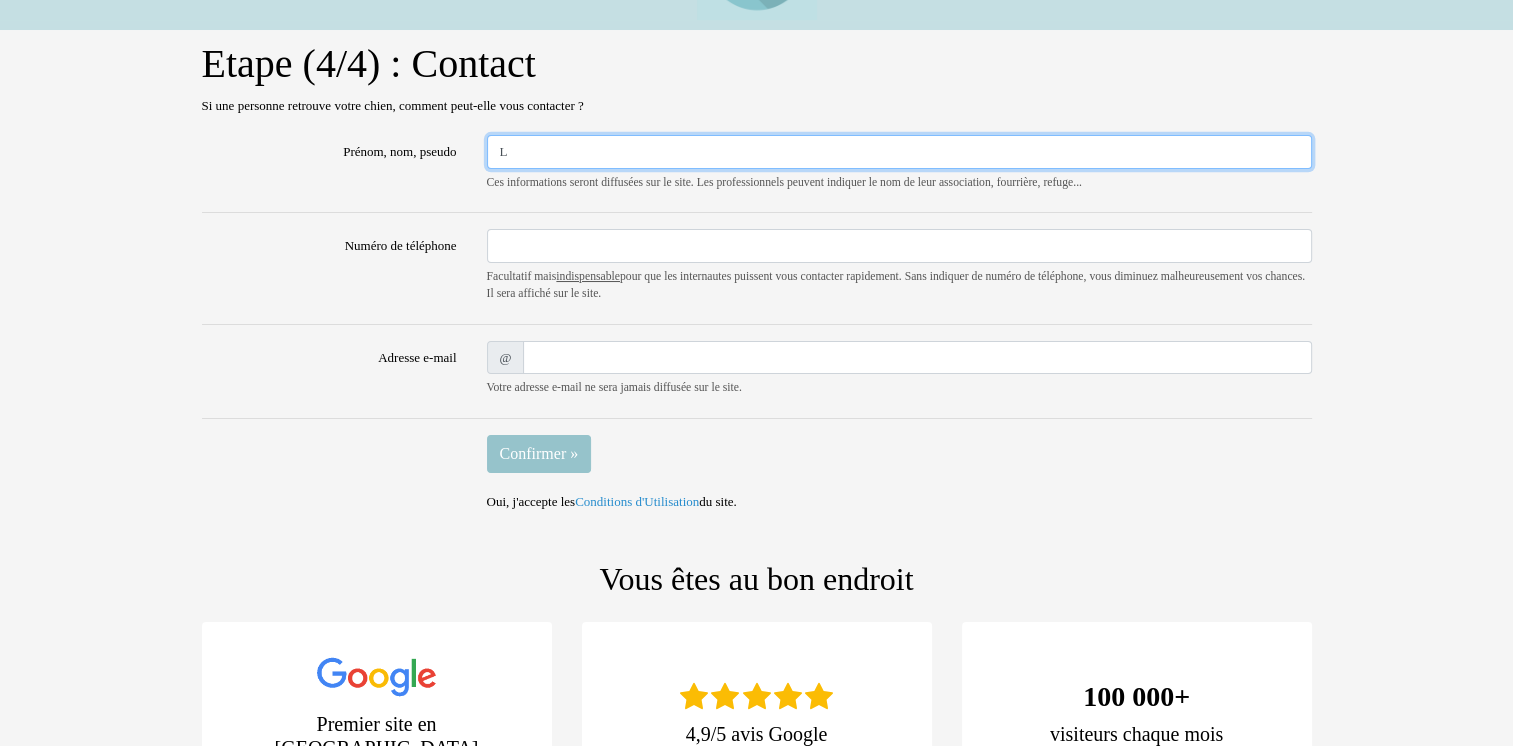 type 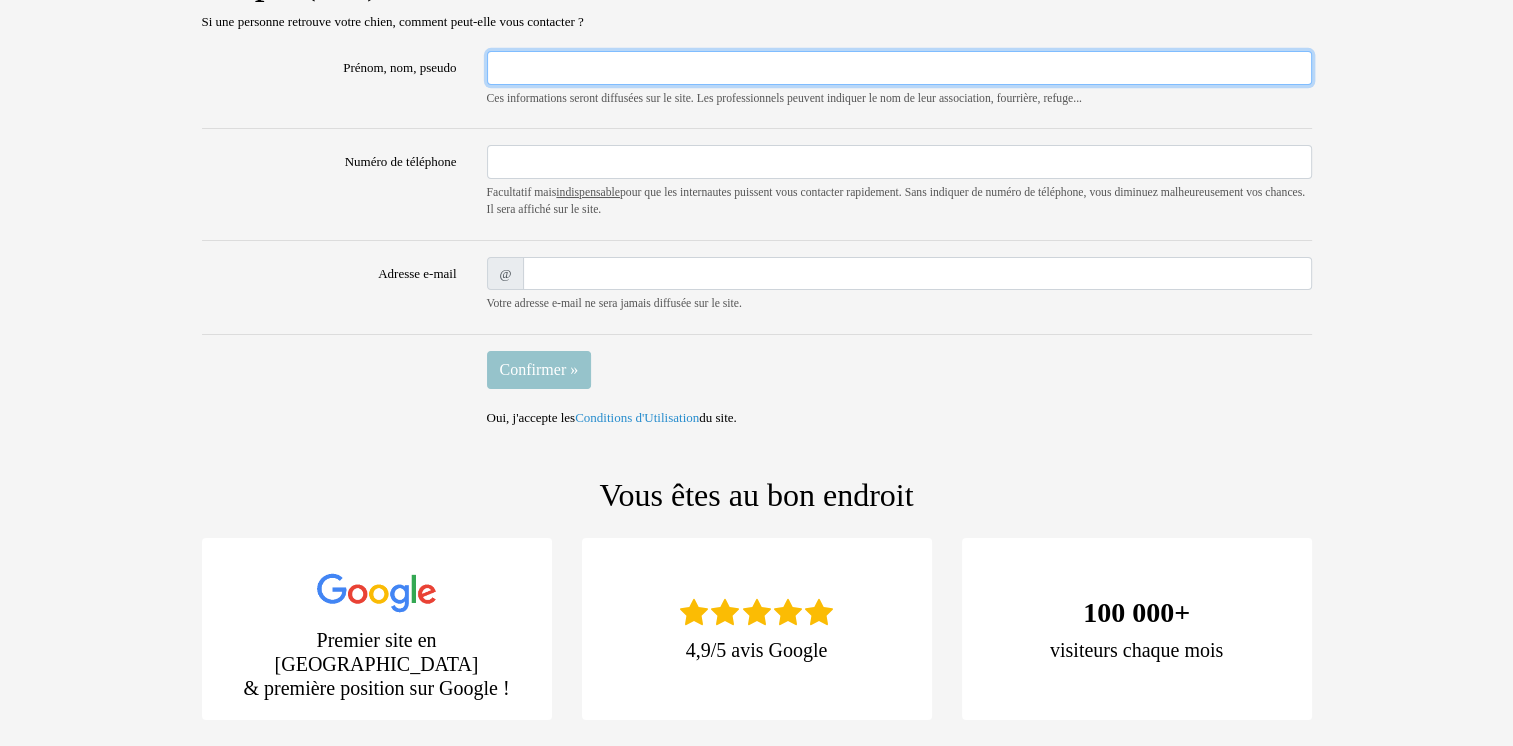 scroll, scrollTop: 188, scrollLeft: 0, axis: vertical 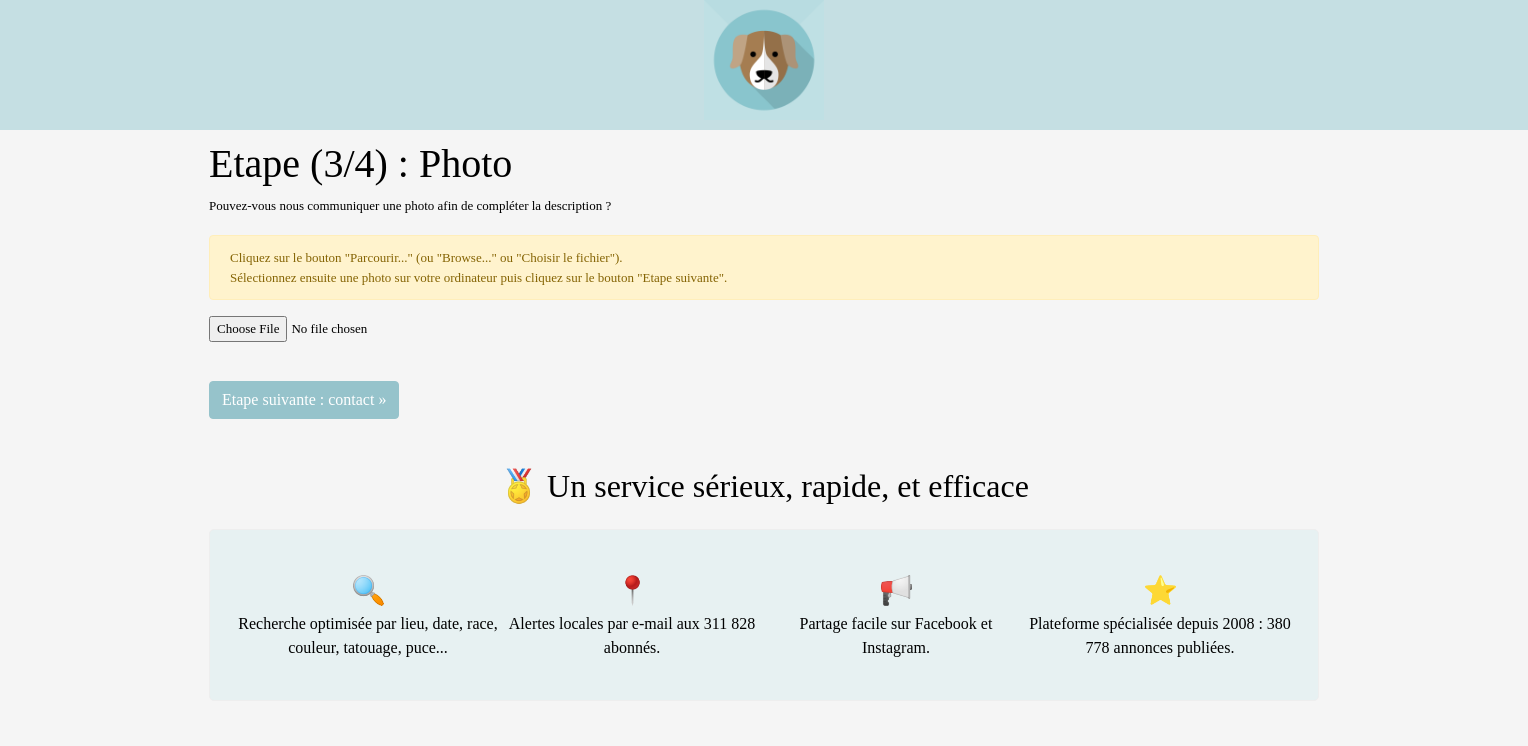 click at bounding box center [764, 329] 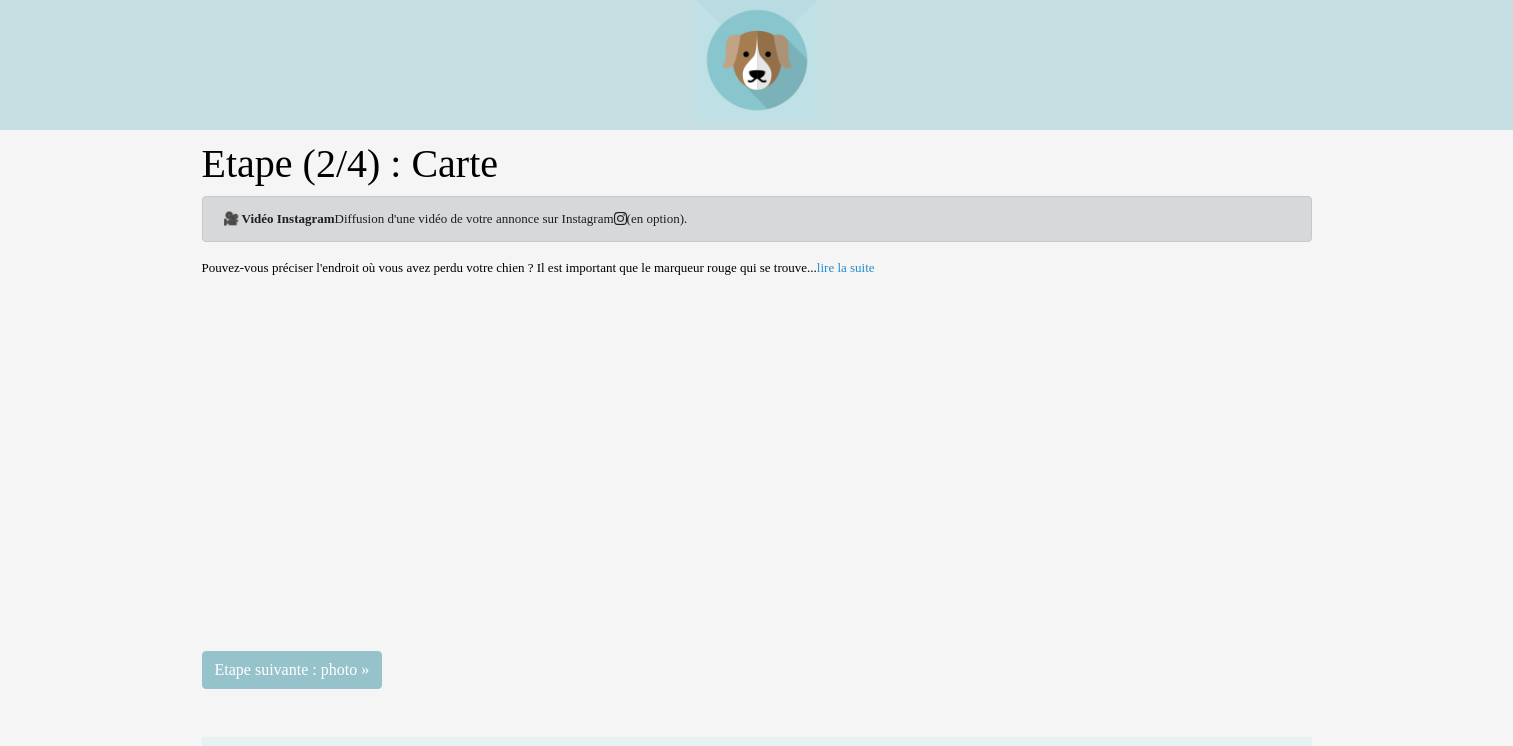 scroll, scrollTop: 100, scrollLeft: 0, axis: vertical 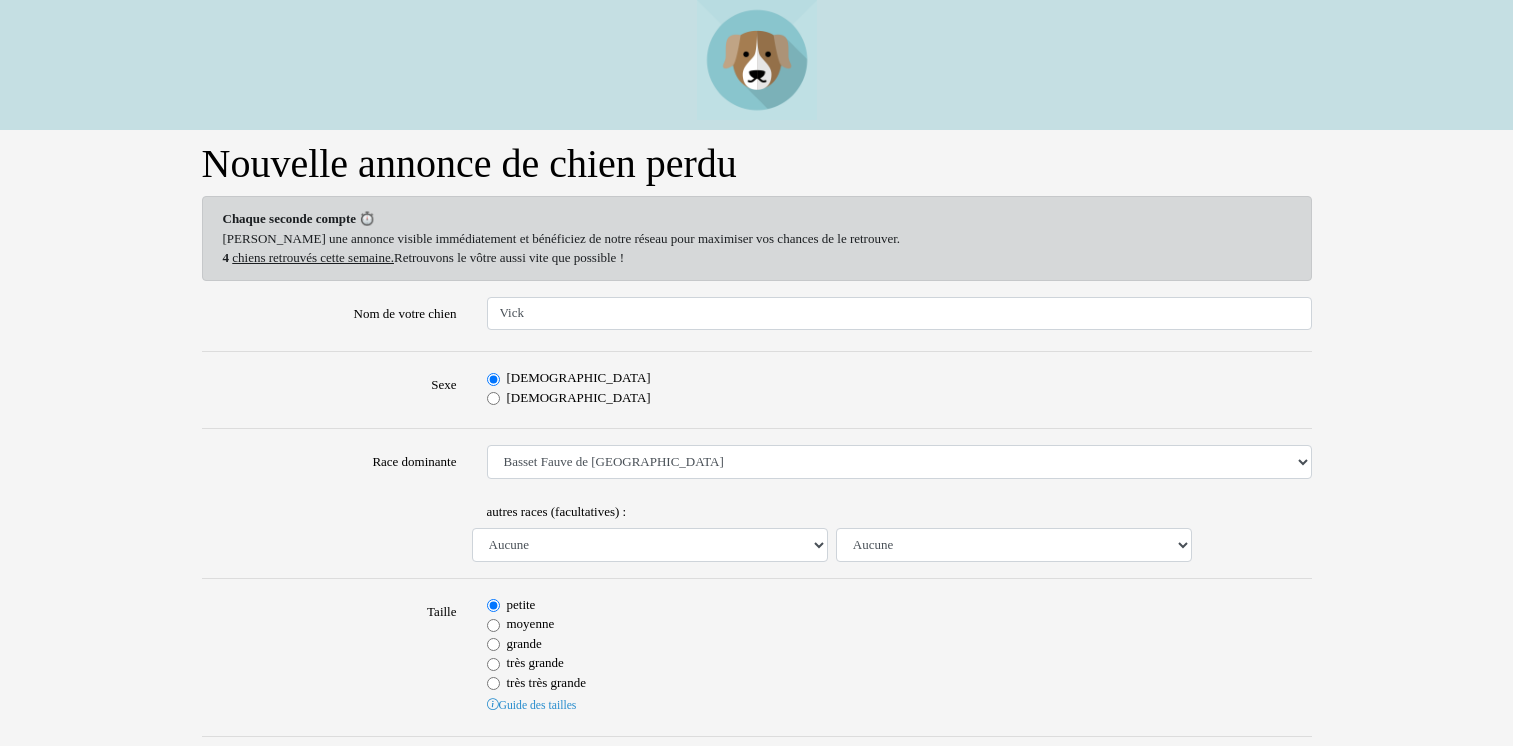 select on "15" 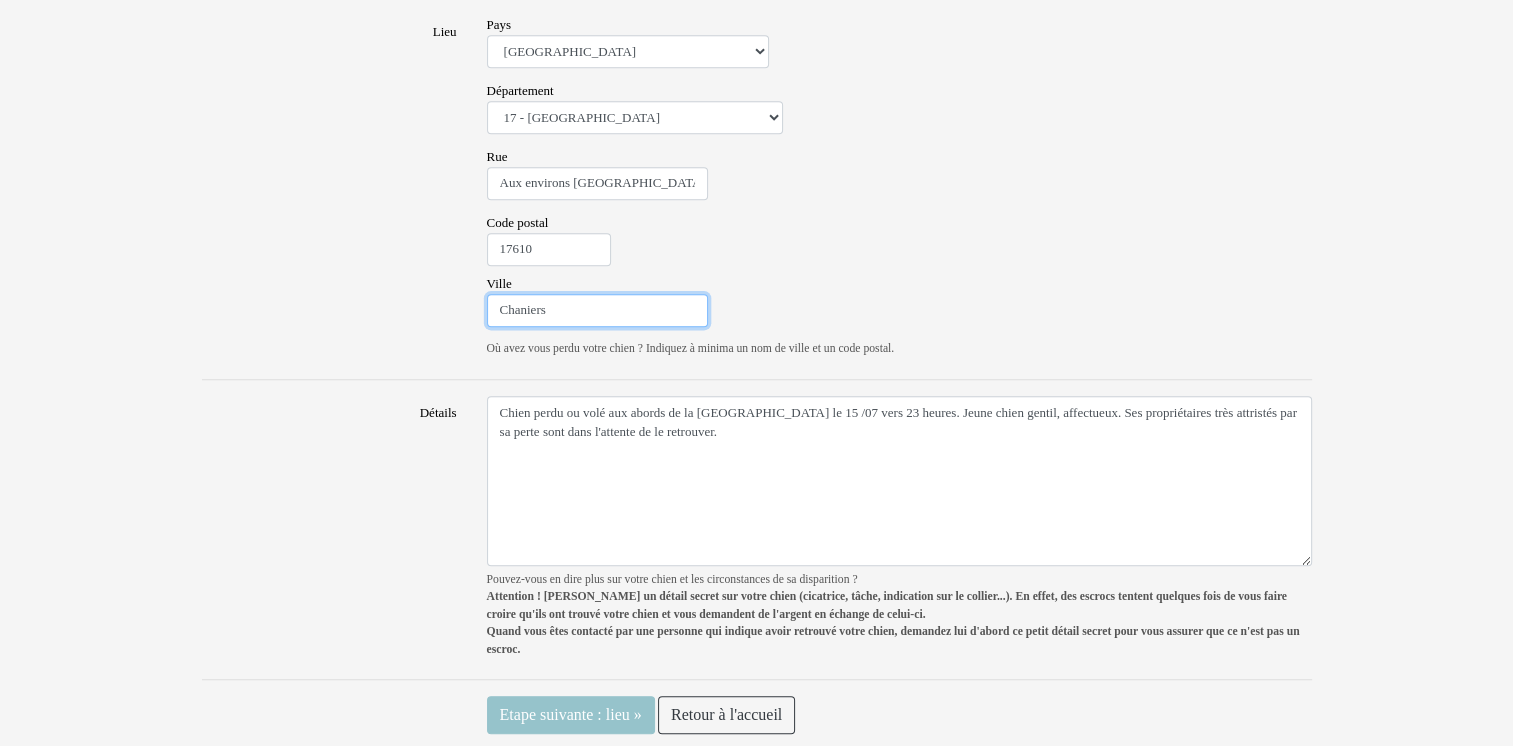 click on "Chaniers" at bounding box center (597, 311) 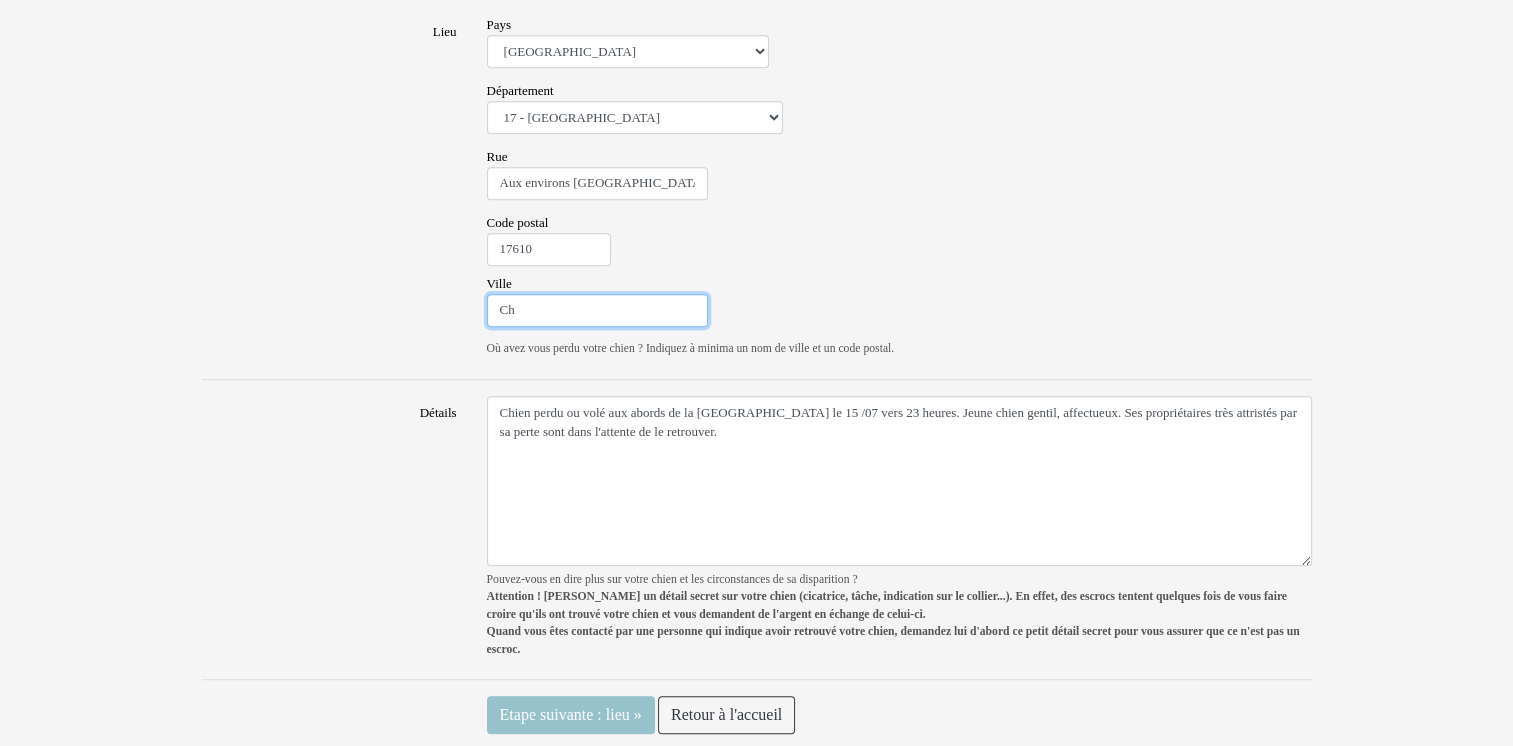 type on "C" 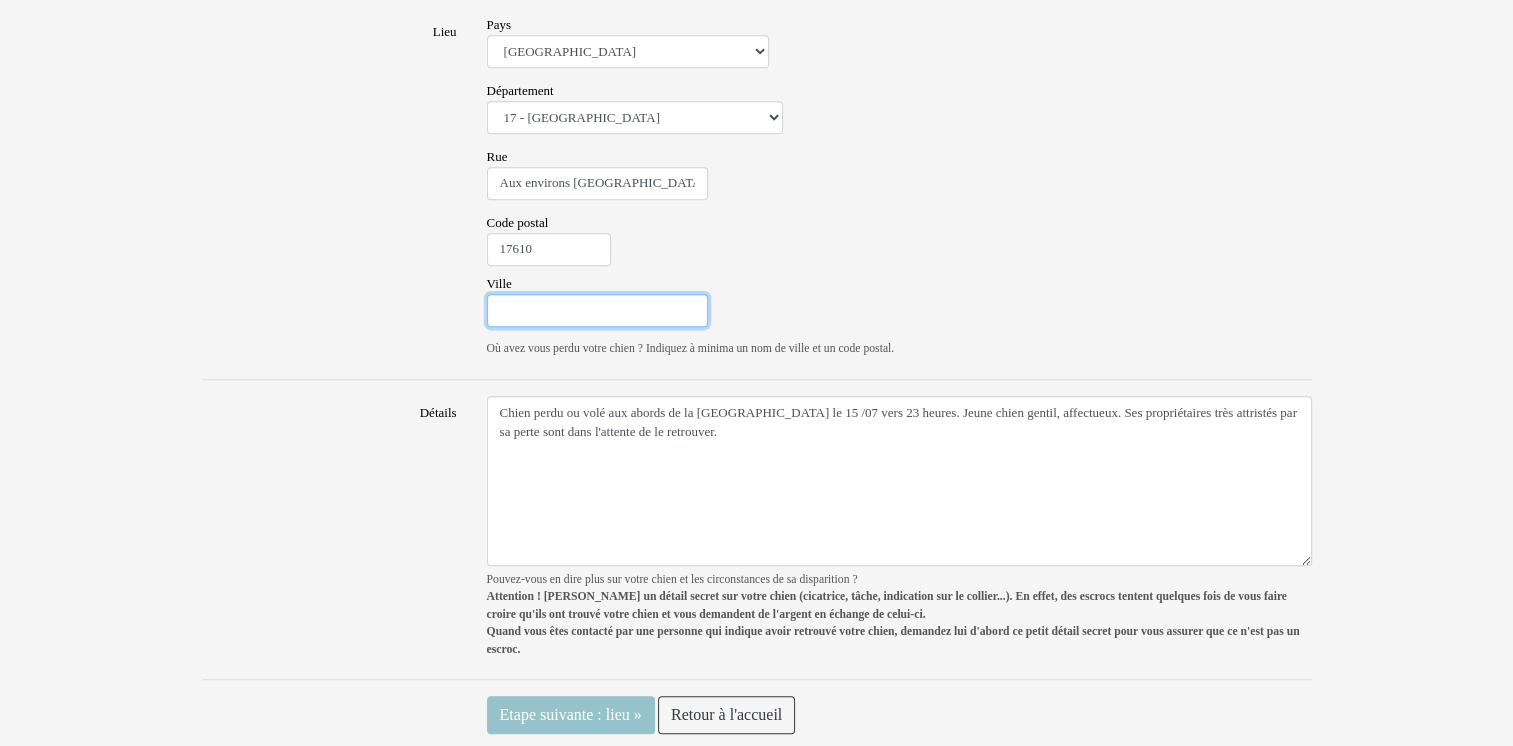 type 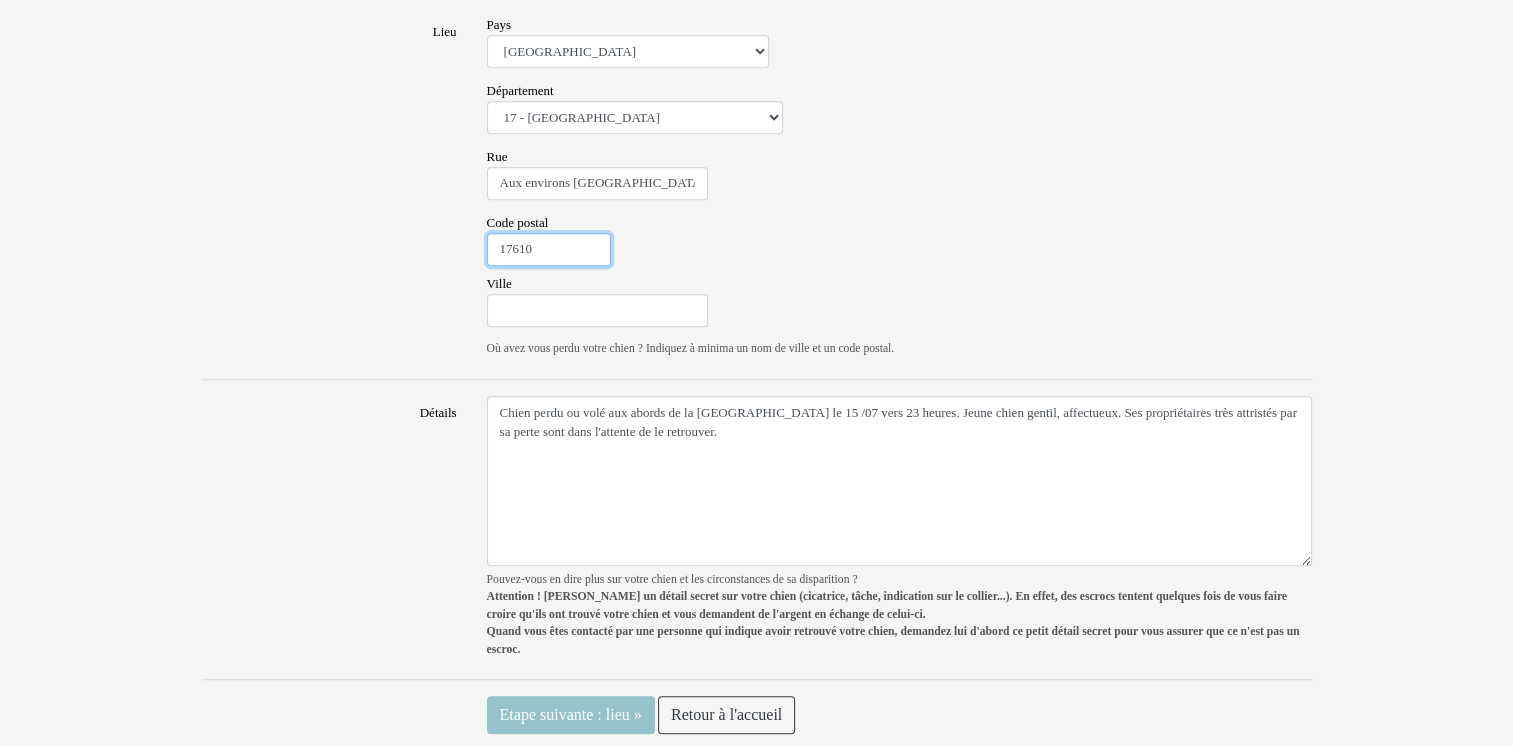click on "17610" at bounding box center (549, 250) 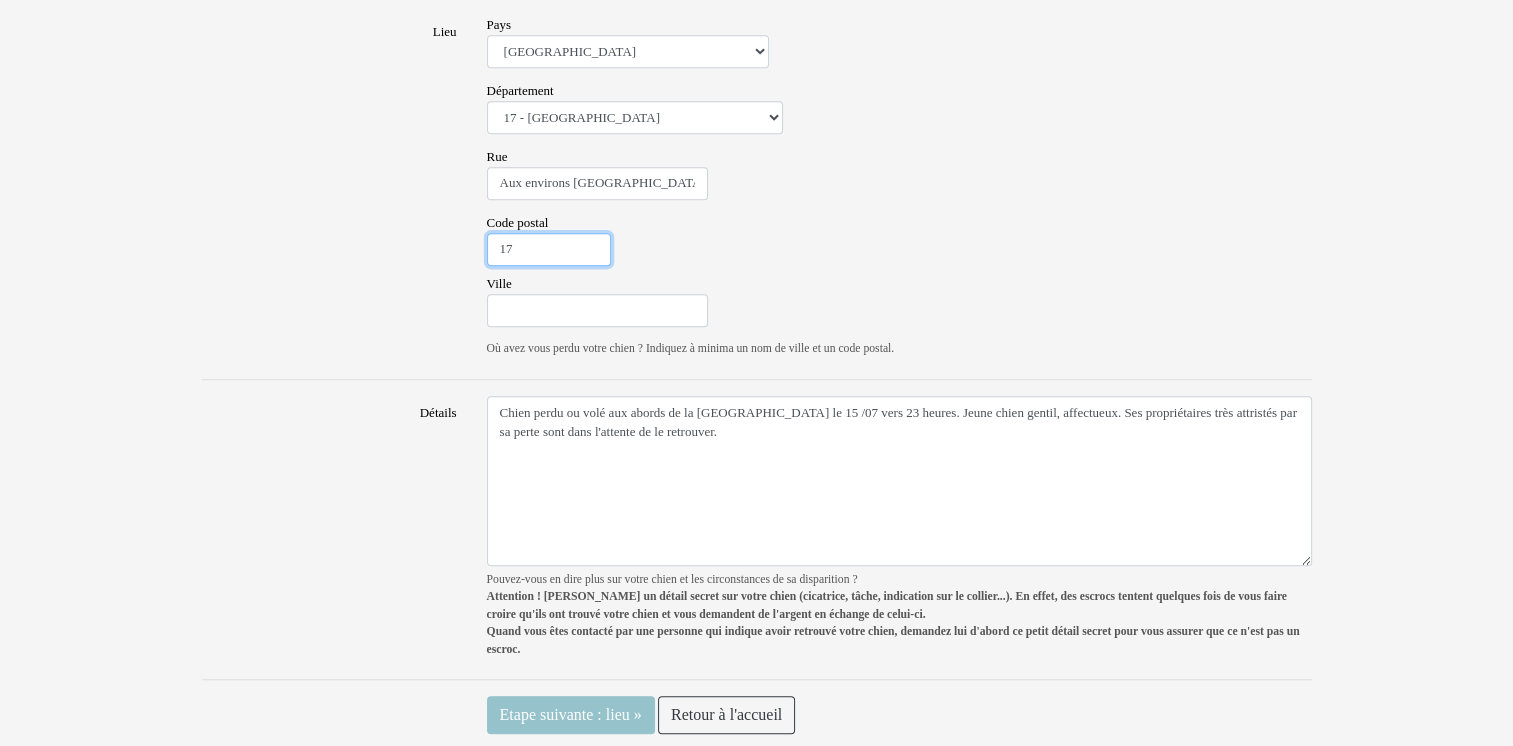 type on "1" 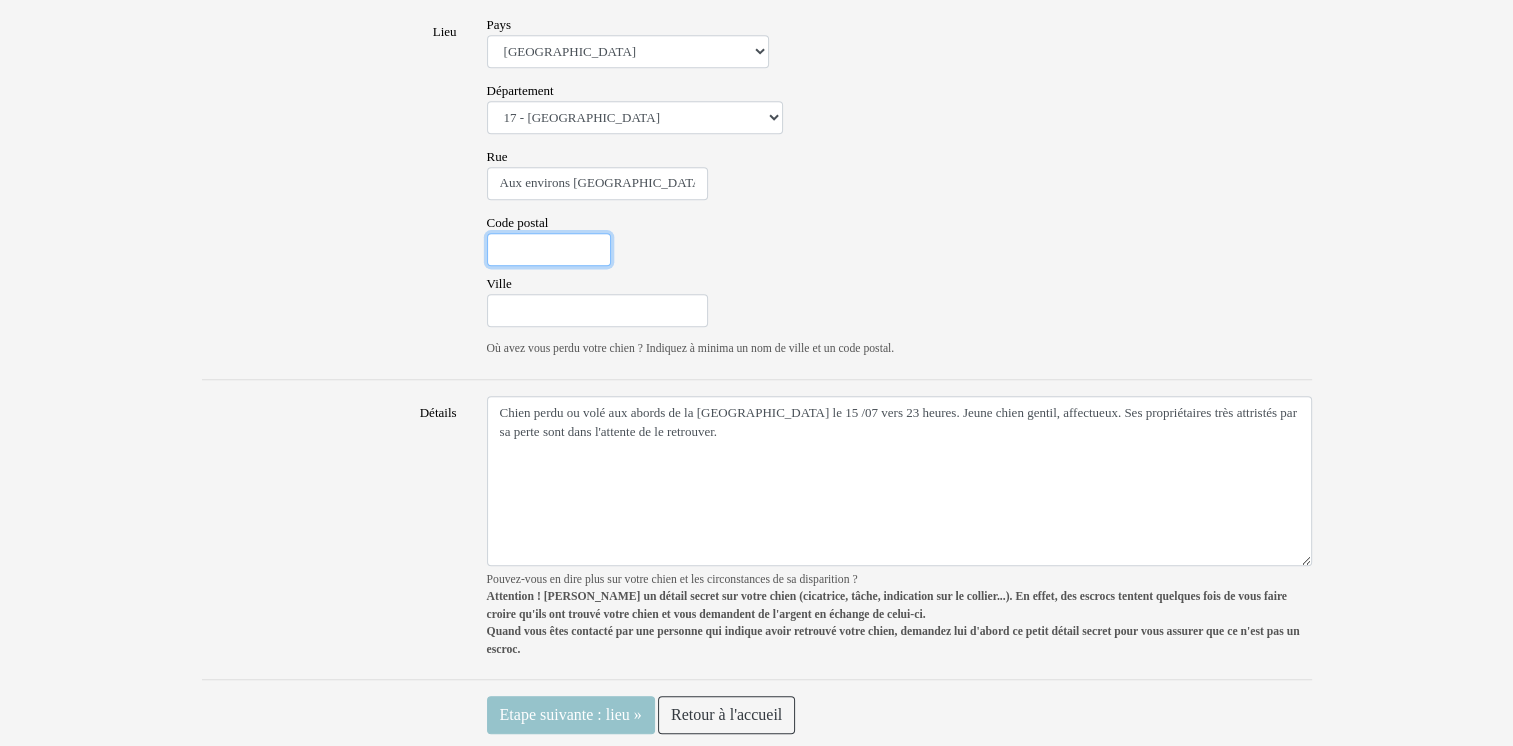 type 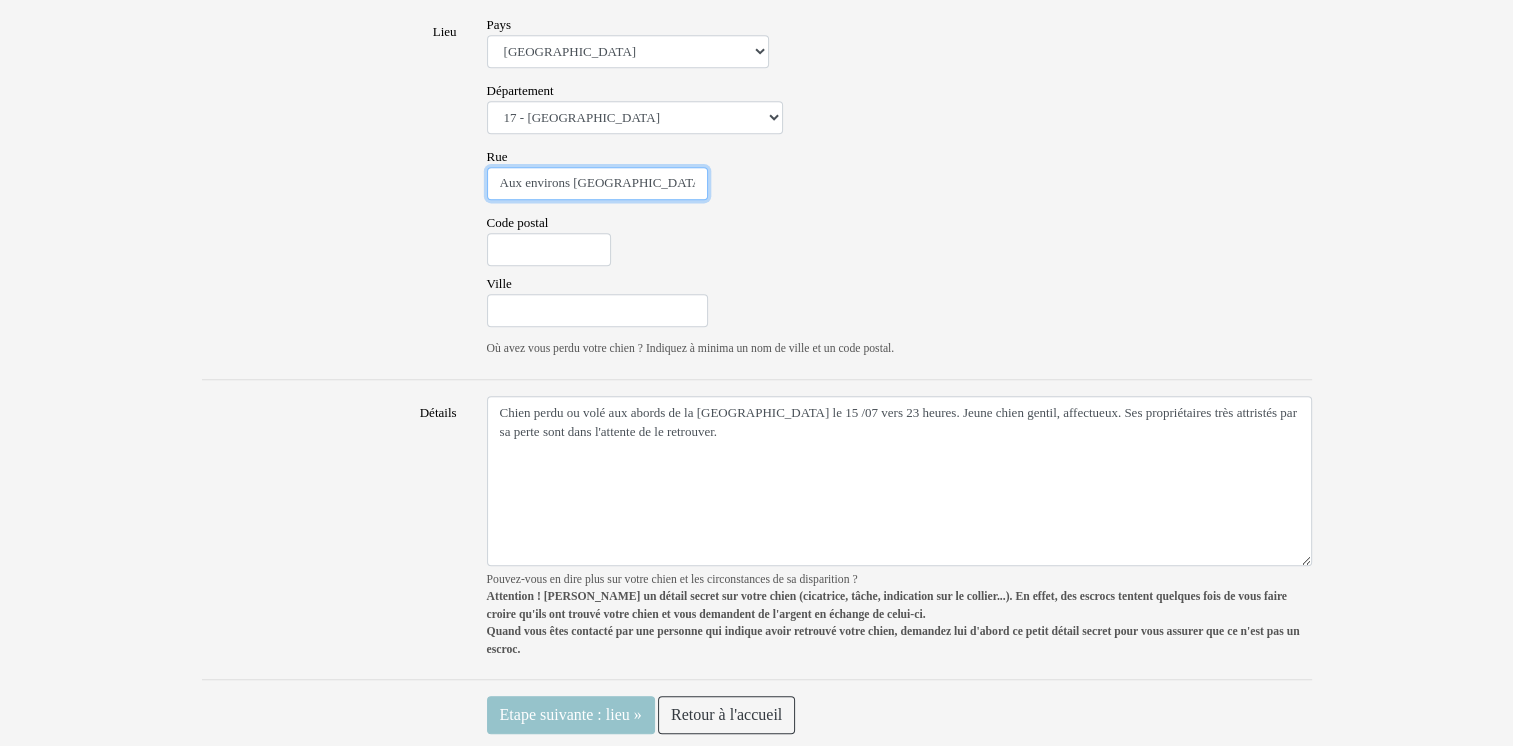 click on "Aux environs [GEOGRAPHIC_DATA]" at bounding box center (597, 184) 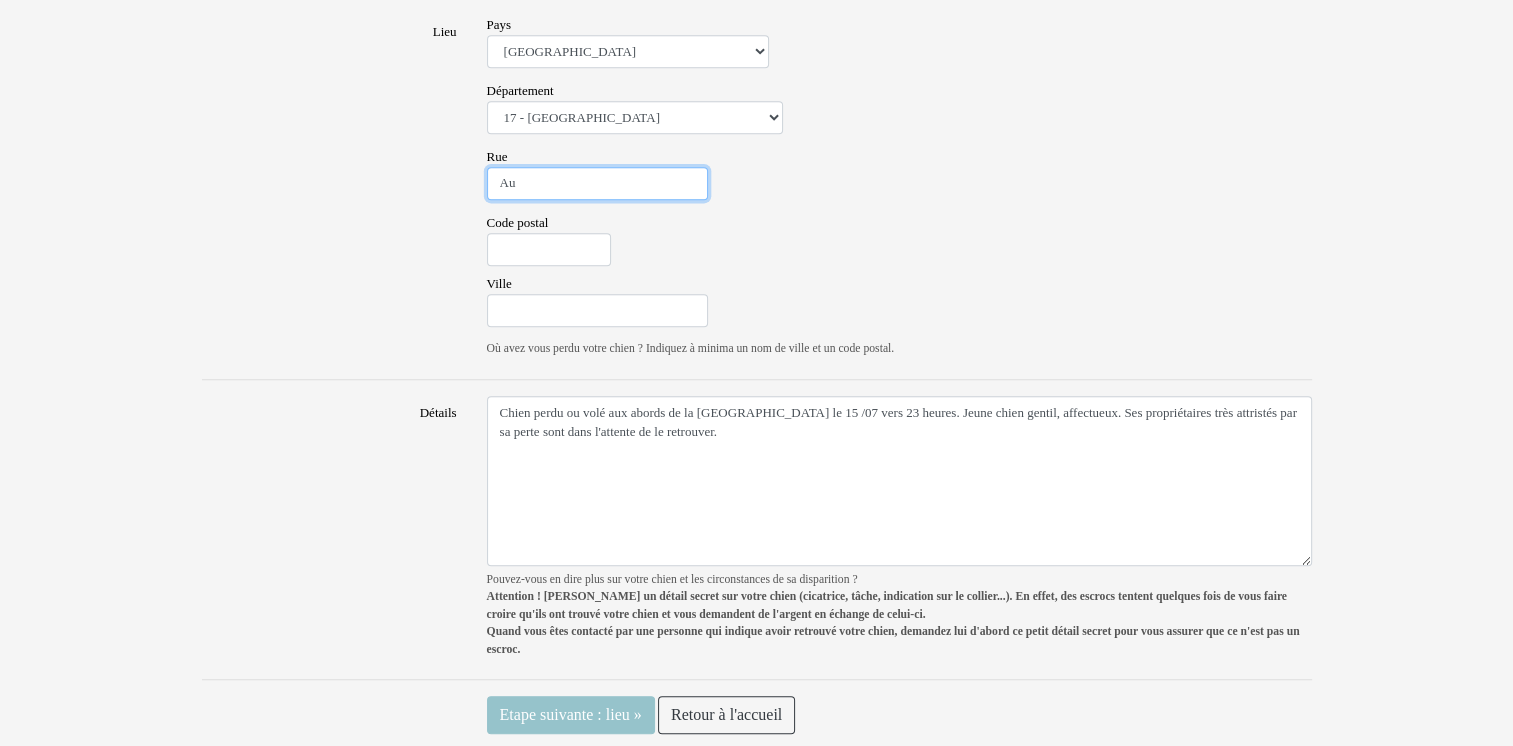 type on "A" 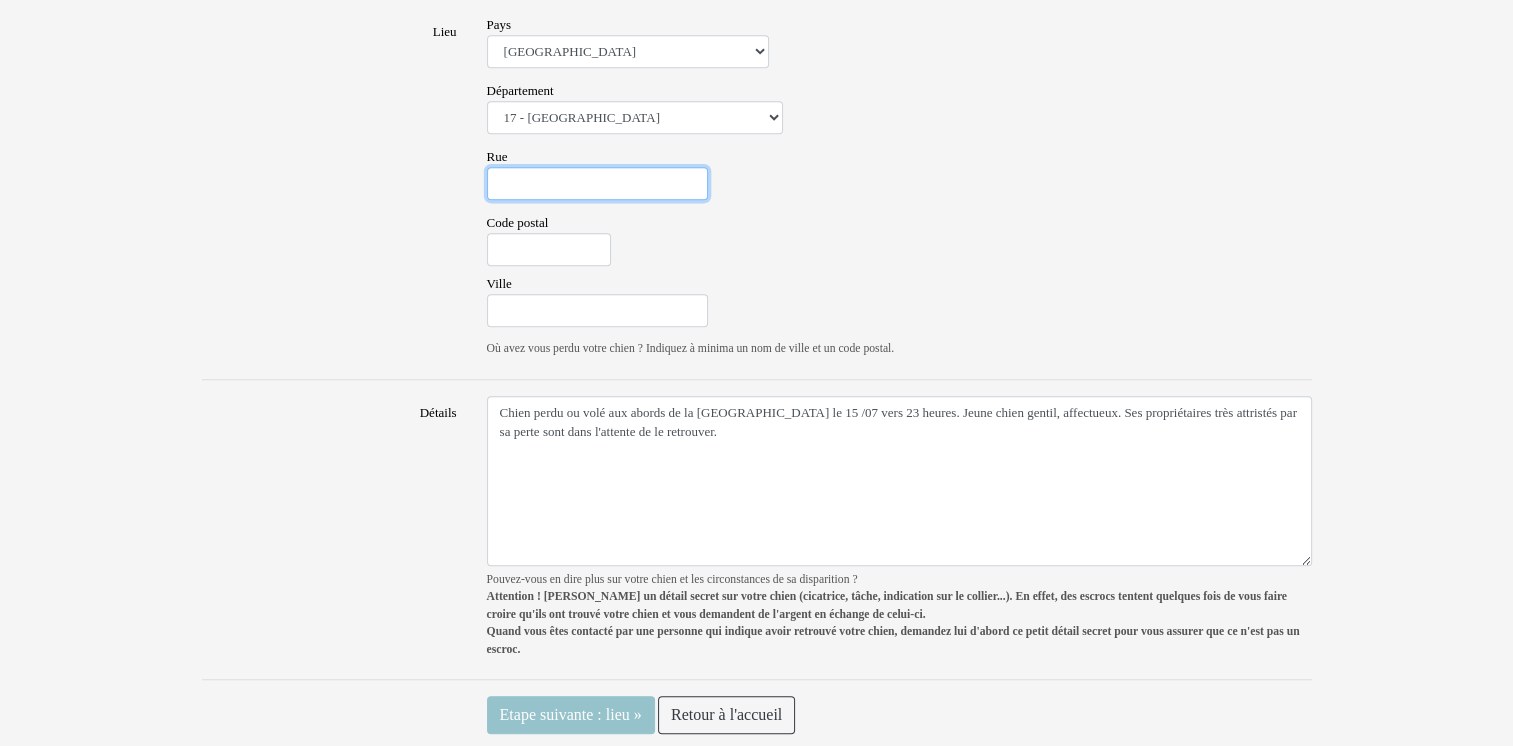 type 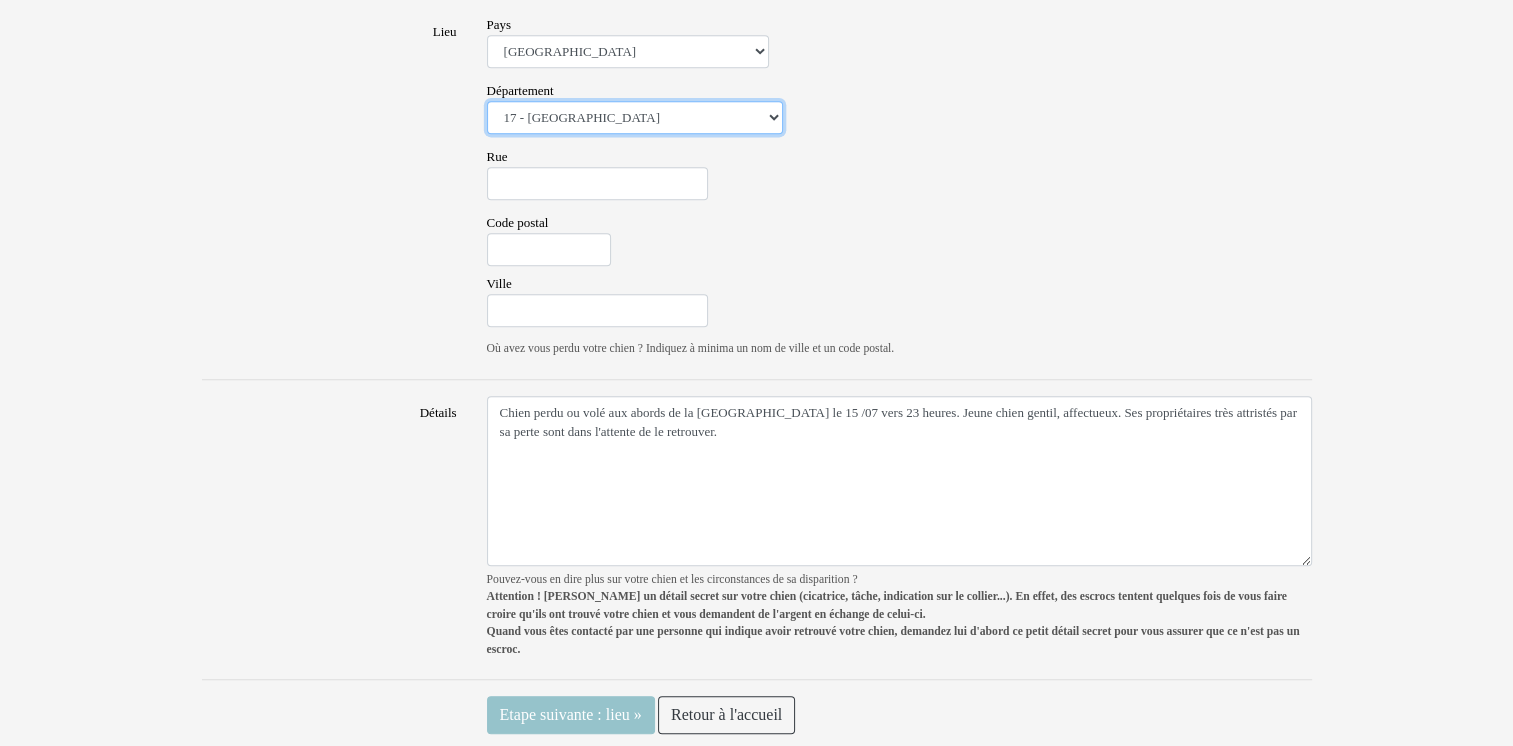 click on "Veuillez sélectionner le département 01 - [GEOGRAPHIC_DATA] 02 - [GEOGRAPHIC_DATA] 03 - [GEOGRAPHIC_DATA] 04 - [GEOGRAPHIC_DATA] 05 - [GEOGRAPHIC_DATA] 06 - [GEOGRAPHIC_DATA] 07 - [GEOGRAPHIC_DATA] 08 - [GEOGRAPHIC_DATA] 09 - [GEOGRAPHIC_DATA] 10 - [GEOGRAPHIC_DATA] 11 - [GEOGRAPHIC_DATA] 12 - [GEOGRAPHIC_DATA] 13 - [GEOGRAPHIC_DATA]-[GEOGRAPHIC_DATA] 14 - [GEOGRAPHIC_DATA] 15 - [GEOGRAPHIC_DATA] 16 - [GEOGRAPHIC_DATA] 17 - [GEOGRAPHIC_DATA] 18 - [GEOGRAPHIC_DATA] 19 - [GEOGRAPHIC_DATA] 20 - [GEOGRAPHIC_DATA] 21 - [GEOGRAPHIC_DATA] 22 - [GEOGRAPHIC_DATA] 23 - [GEOGRAPHIC_DATA] 24 - [GEOGRAPHIC_DATA] 25 - [GEOGRAPHIC_DATA] 26 - [GEOGRAPHIC_DATA] 27 - [GEOGRAPHIC_DATA] 28 - [GEOGRAPHIC_DATA] 29 - [GEOGRAPHIC_DATA] 30 - [GEOGRAPHIC_DATA] 31 - [GEOGRAPHIC_DATA] 32 - [GEOGRAPHIC_DATA] 33 - [GEOGRAPHIC_DATA] 34 - [GEOGRAPHIC_DATA] 35 - [GEOGRAPHIC_DATA] 36 - [GEOGRAPHIC_DATA] 37 - [GEOGRAPHIC_DATA] 38 - [GEOGRAPHIC_DATA] 39 - [GEOGRAPHIC_DATA] 40 - Landes 41 - [GEOGRAPHIC_DATA] [GEOGRAPHIC_DATA] 43 - [GEOGRAPHIC_DATA] 45 - [GEOGRAPHIC_DATA] 46 - Lot 47 - [GEOGRAPHIC_DATA] 48 - [GEOGRAPHIC_DATA] 49 - [US_STATE][GEOGRAPHIC_DATA] 50 - [GEOGRAPHIC_DATA] 51 - [GEOGRAPHIC_DATA] 52 - [GEOGRAPHIC_DATA] 53 - [GEOGRAPHIC_DATA] 54 - [GEOGRAPHIC_DATA] 55 - [GEOGRAPHIC_DATA] 56 - [GEOGRAPHIC_DATA] 57 - [GEOGRAPHIC_DATA] 58 - [GEOGRAPHIC_DATA] 59 - Nord 60 - [GEOGRAPHIC_DATA] 61 - [GEOGRAPHIC_DATA] 62 - [GEOGRAPHIC_DATA] 63 - [GEOGRAPHIC_DATA] 64 - [GEOGRAPHIC_DATA] 65 - [GEOGRAPHIC_DATA] 67 - [GEOGRAPHIC_DATA] 75 - [GEOGRAPHIC_DATA]" at bounding box center (635, 118) 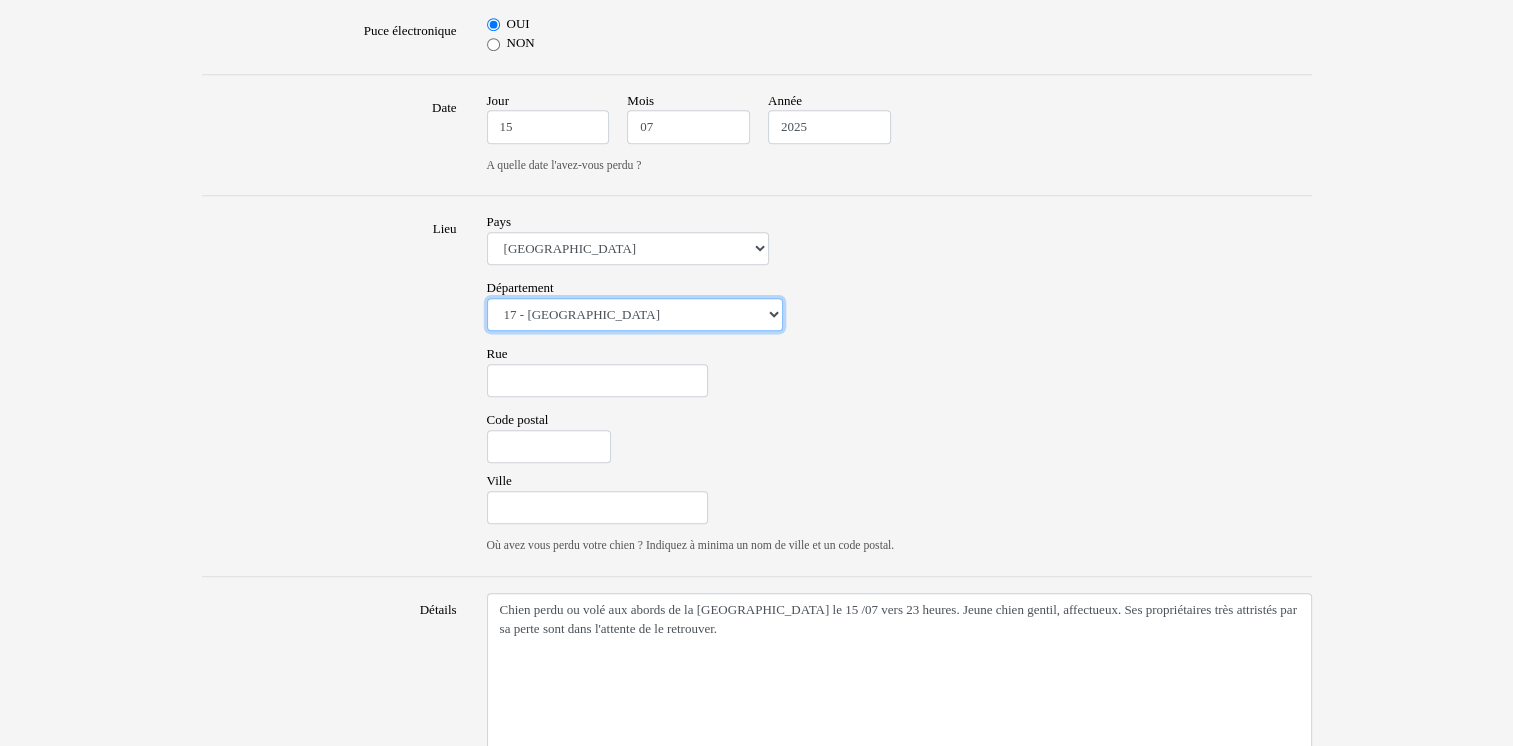 scroll, scrollTop: 1295, scrollLeft: 0, axis: vertical 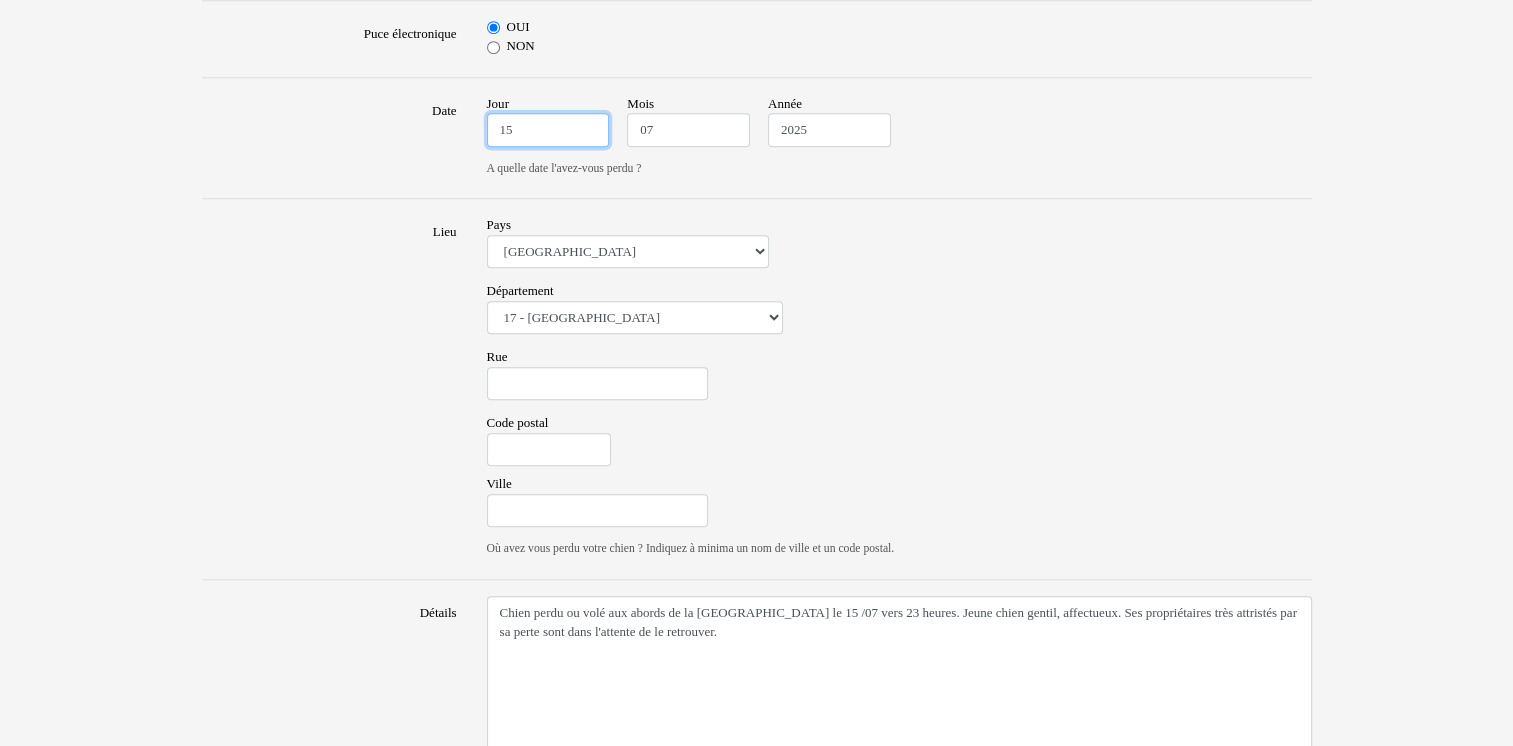 click on "15" at bounding box center (548, 130) 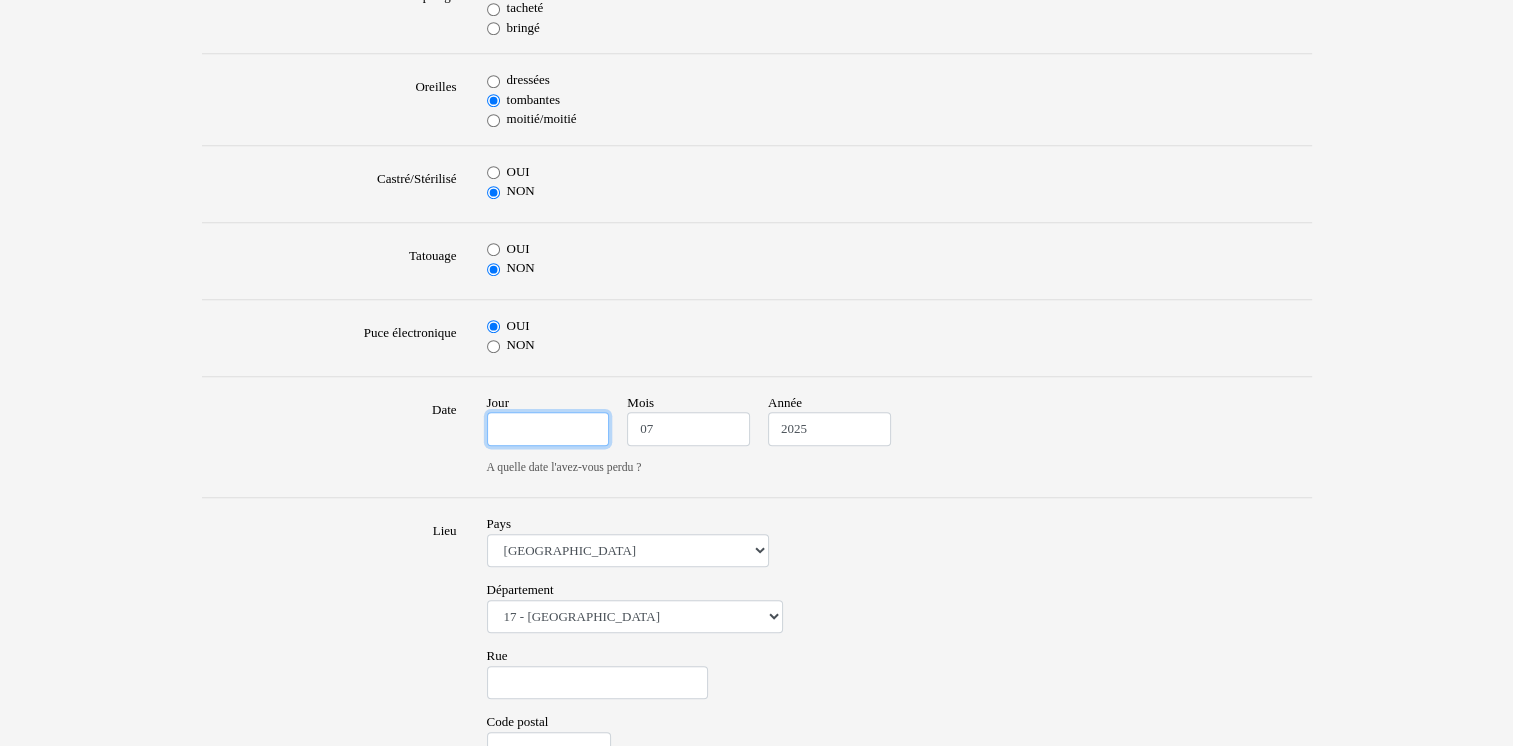 scroll, scrollTop: 995, scrollLeft: 0, axis: vertical 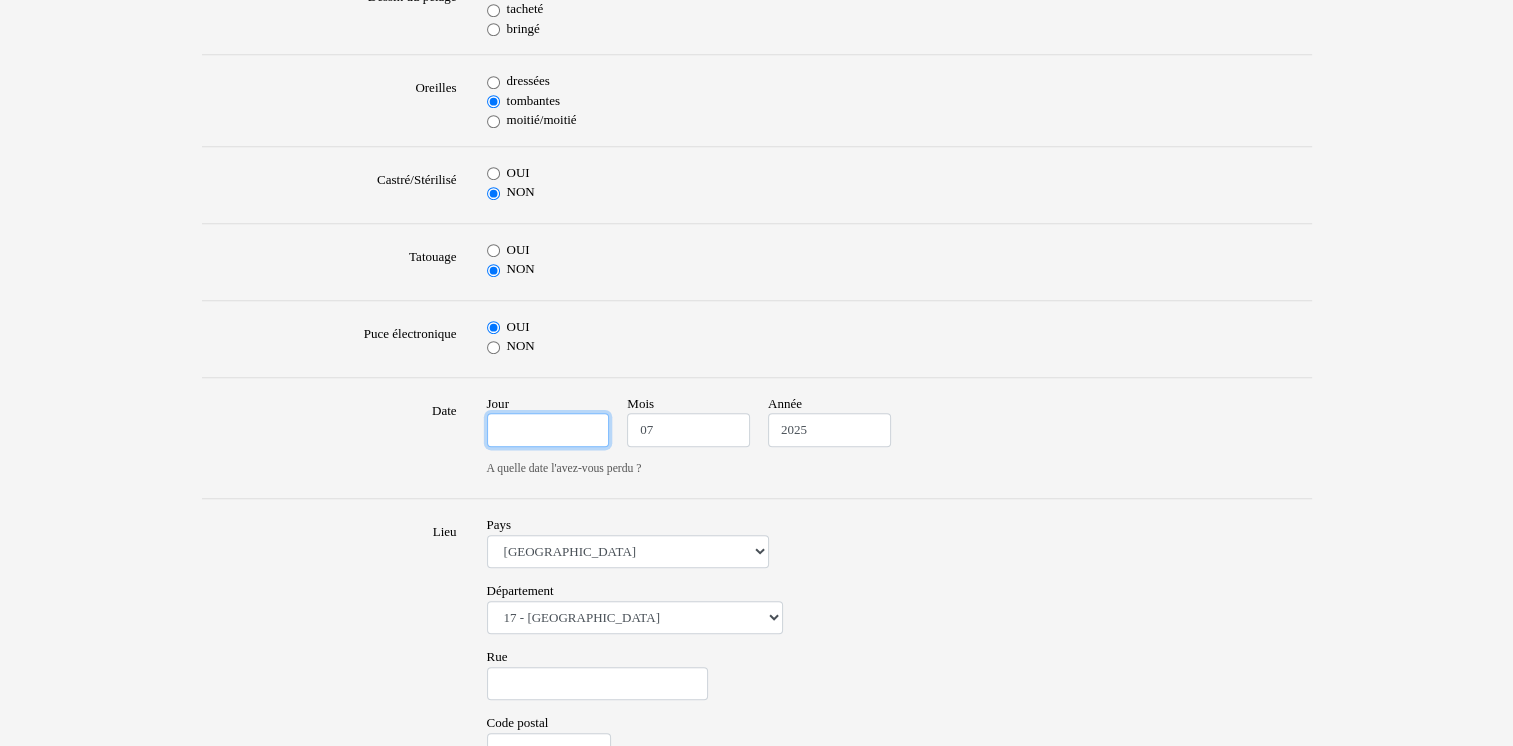 type 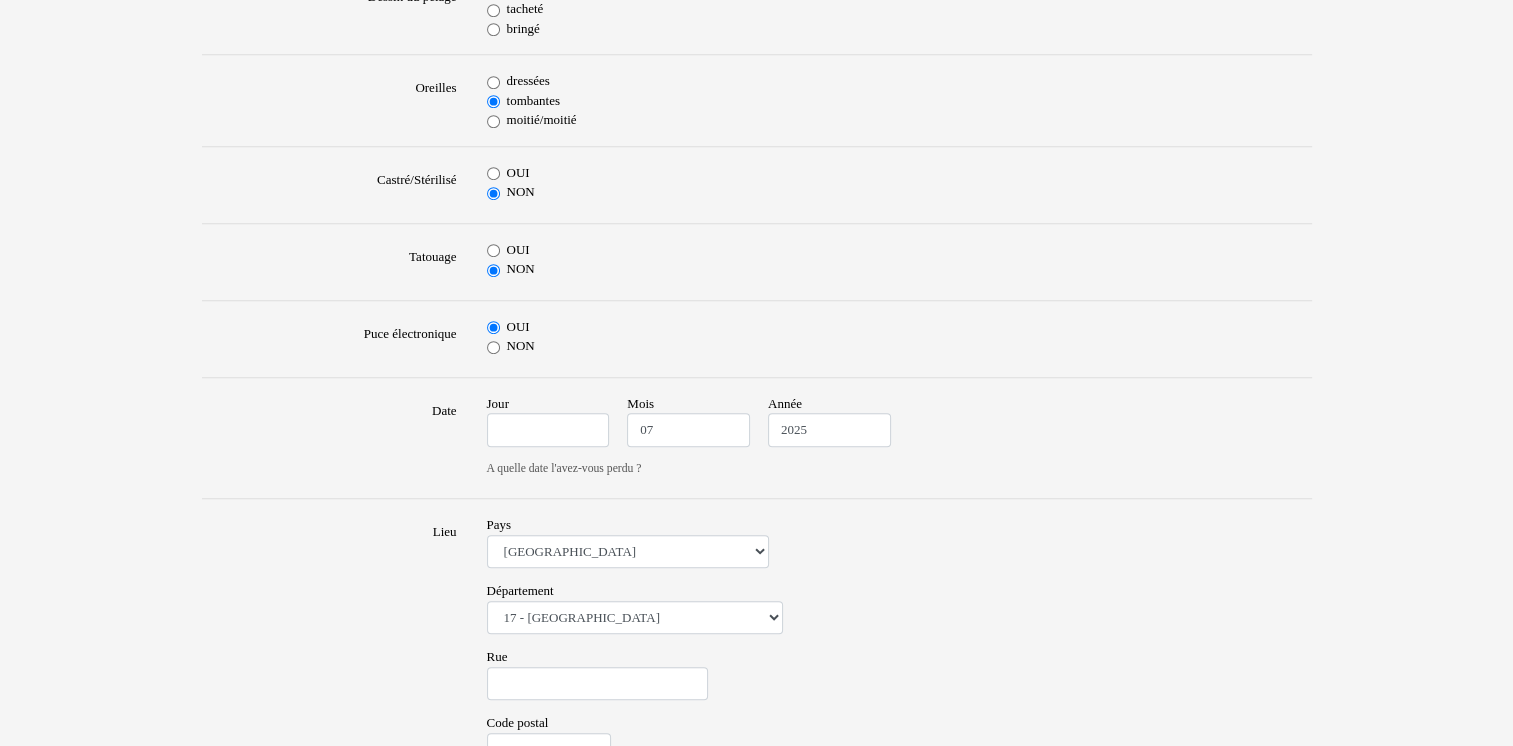 click on "NON" at bounding box center [899, 346] 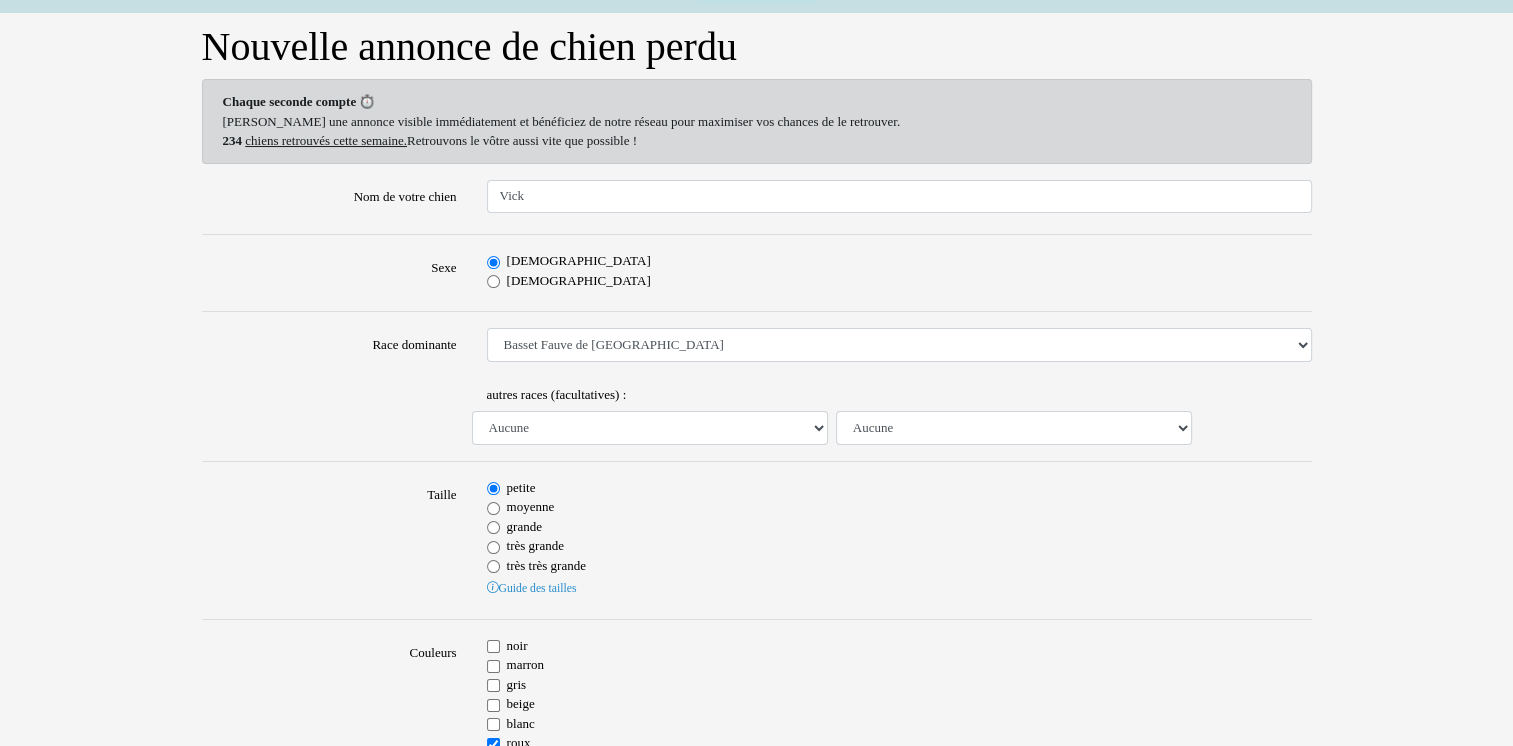 scroll, scrollTop: 95, scrollLeft: 0, axis: vertical 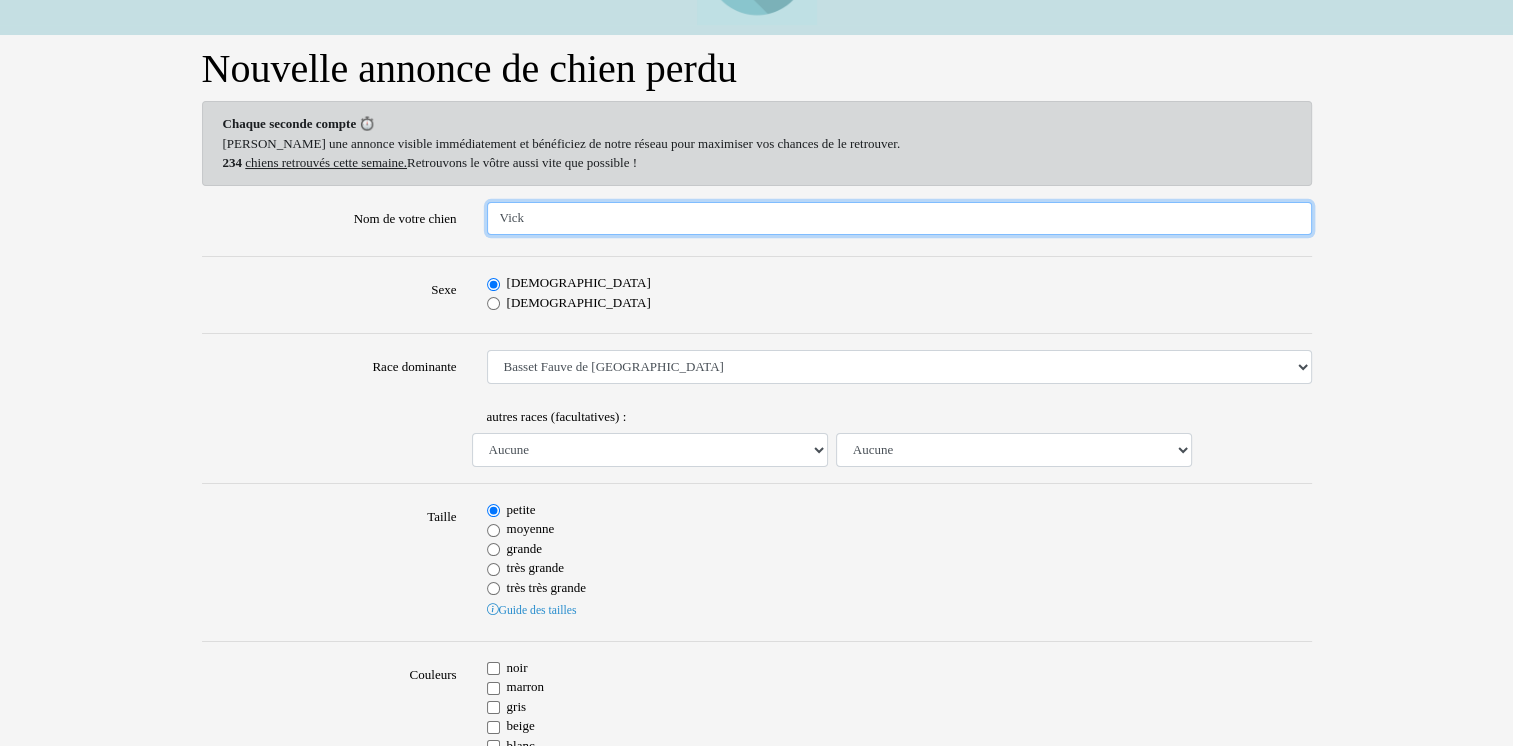 click on "Vick" at bounding box center [899, 219] 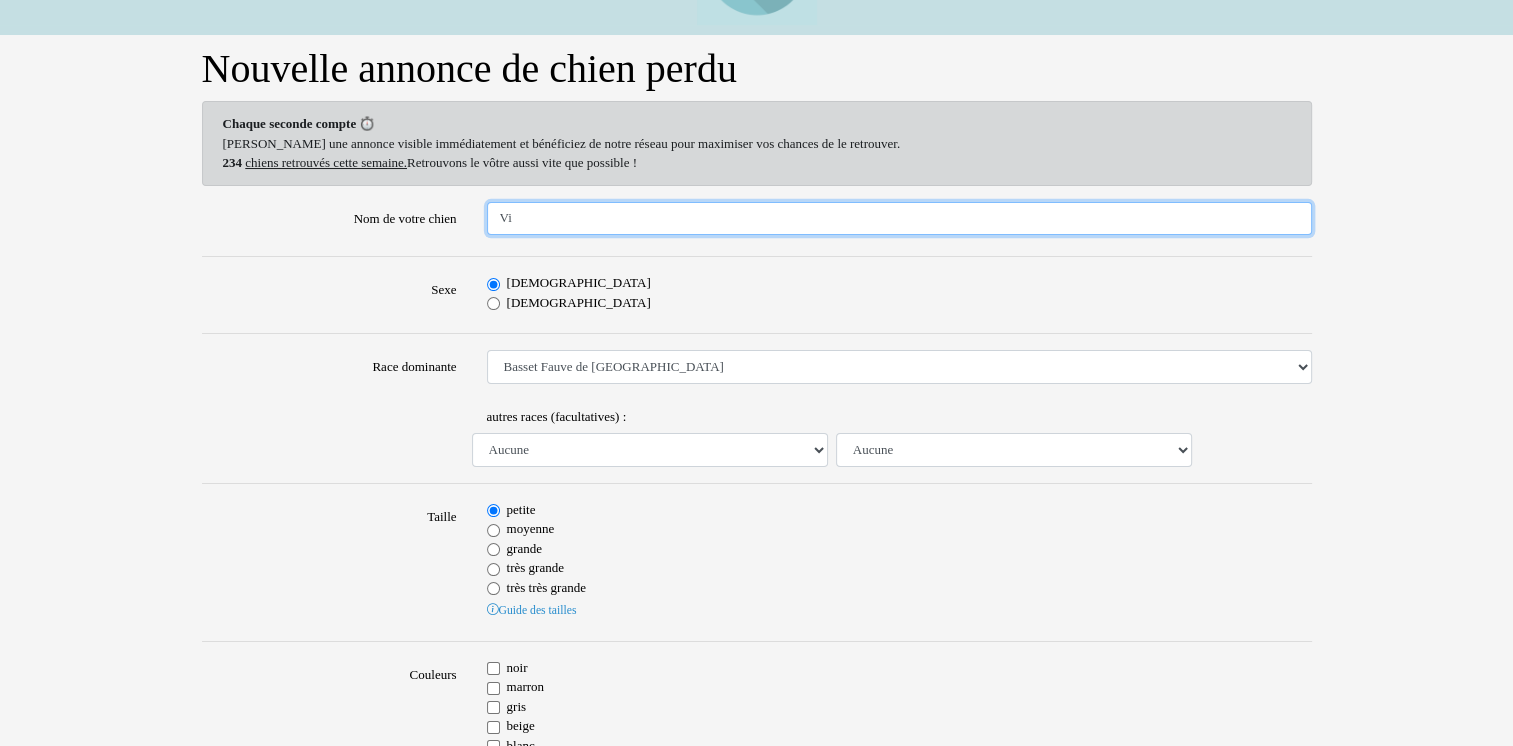type on "V" 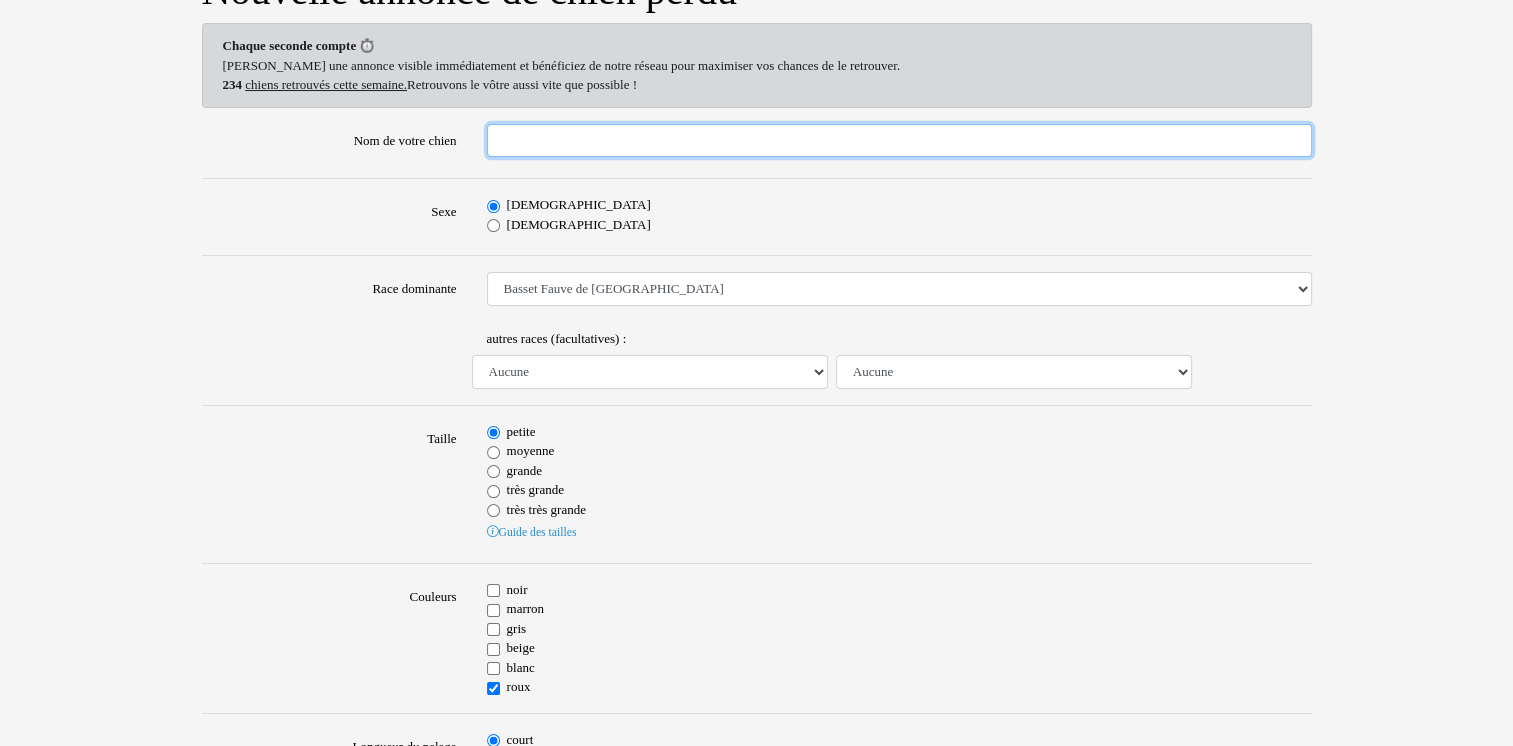 scroll, scrollTop: 295, scrollLeft: 0, axis: vertical 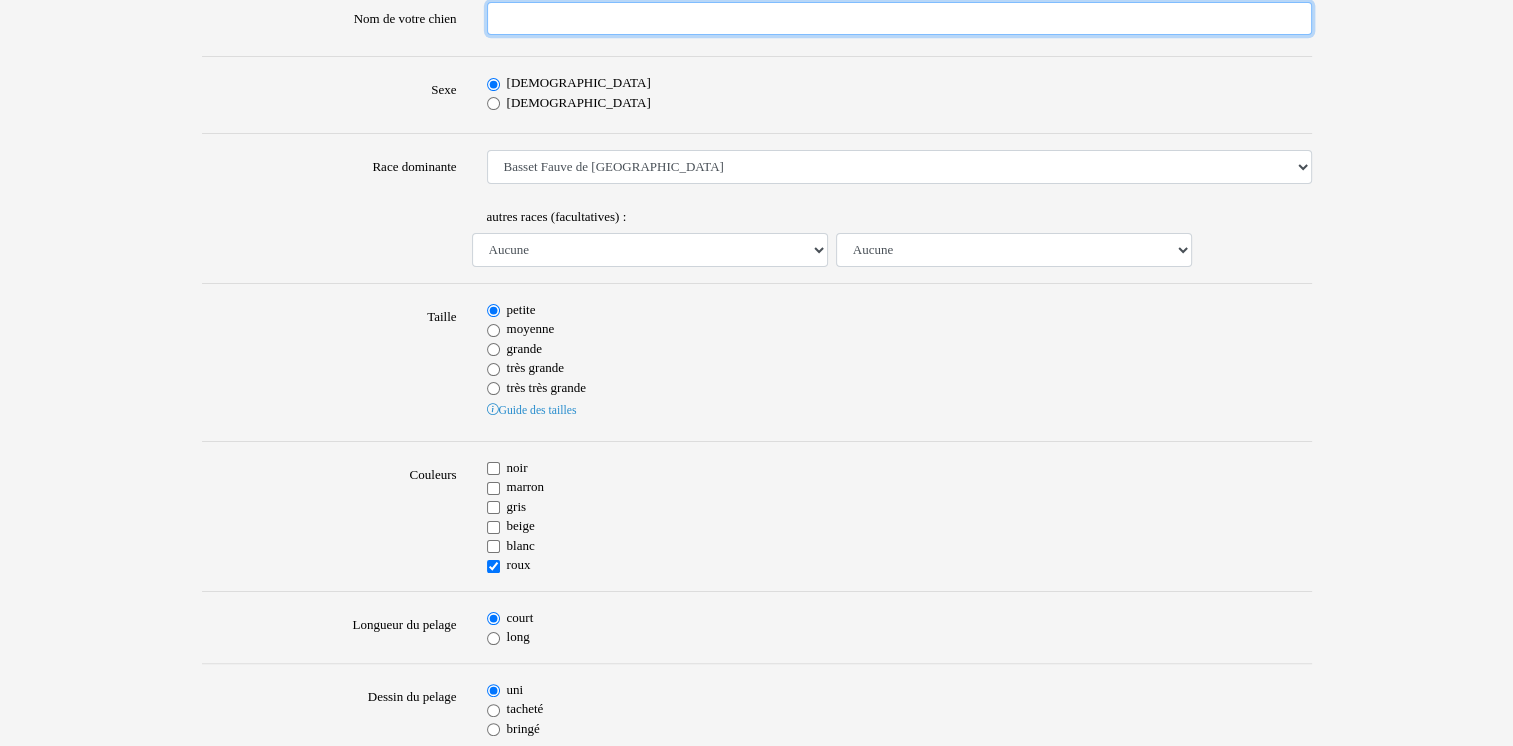 type 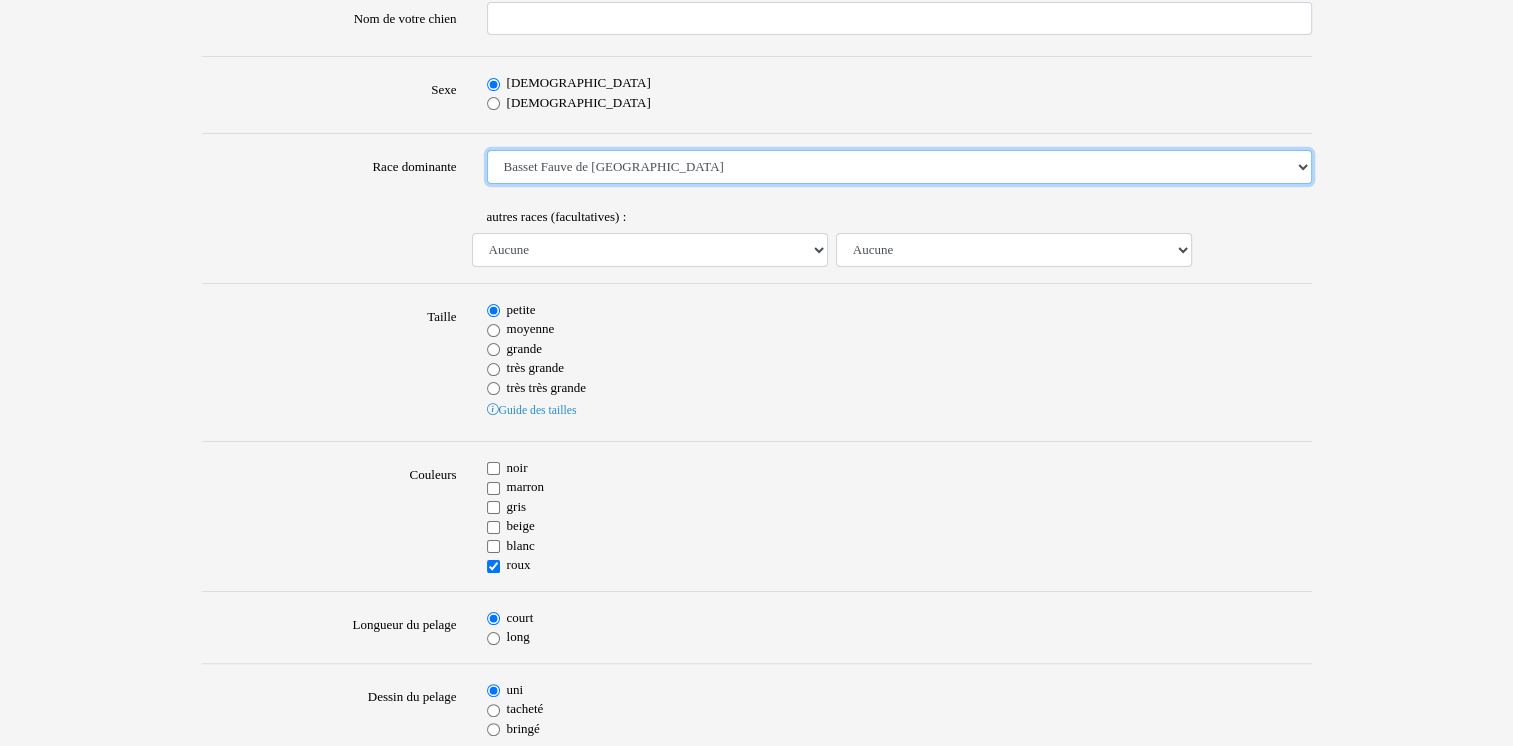 click on "Aucune race particulière (croisé)
Affenpinscher Airedale Terrier Akita Akita Américain Anglo Français de Petite Vénerie Ariégeois Azawakh Barbet Barbu Tchèque Barzoï Basenji [GEOGRAPHIC_DATA] Normand Basset Bleu de Gascogne [GEOGRAPHIC_DATA] Basset des [GEOGRAPHIC_DATA] Fauve de [GEOGRAPHIC_DATA] Basset Hound Basset Suedois Beagle Beagle Harrier Bearded Collie Bedlington Terrier Berger Allemand Berger [GEOGRAPHIC_DATA] Berger Belge Berger Belge Groenendael Berger Belge Laekenois Berger Belge Malinois Berger Belge Tervueren Berger Bergamasque Berger Blanc [GEOGRAPHIC_DATA] Berger d'[GEOGRAPHIC_DATA] Berger de Beauce - Beauceron Berger de [GEOGRAPHIC_DATA] et de Croatie Berger de [PERSON_NAME] de l'[GEOGRAPHIC_DATA] Berger de la Maremme et des Abruzzes Berger de la [GEOGRAPHIC_DATA] - Berger Portugais Berger de [GEOGRAPHIC_DATA] Berger de [GEOGRAPHIC_DATA] Méridionale Berger des Pyrénées Berger des Pyrénées (face rase) Berger des Pyrénées (poil long) Berger du Caucase Berger du Karst Berger Finnois de Laponie Berger Hollandais Bichon Bolonais" at bounding box center [899, 167] 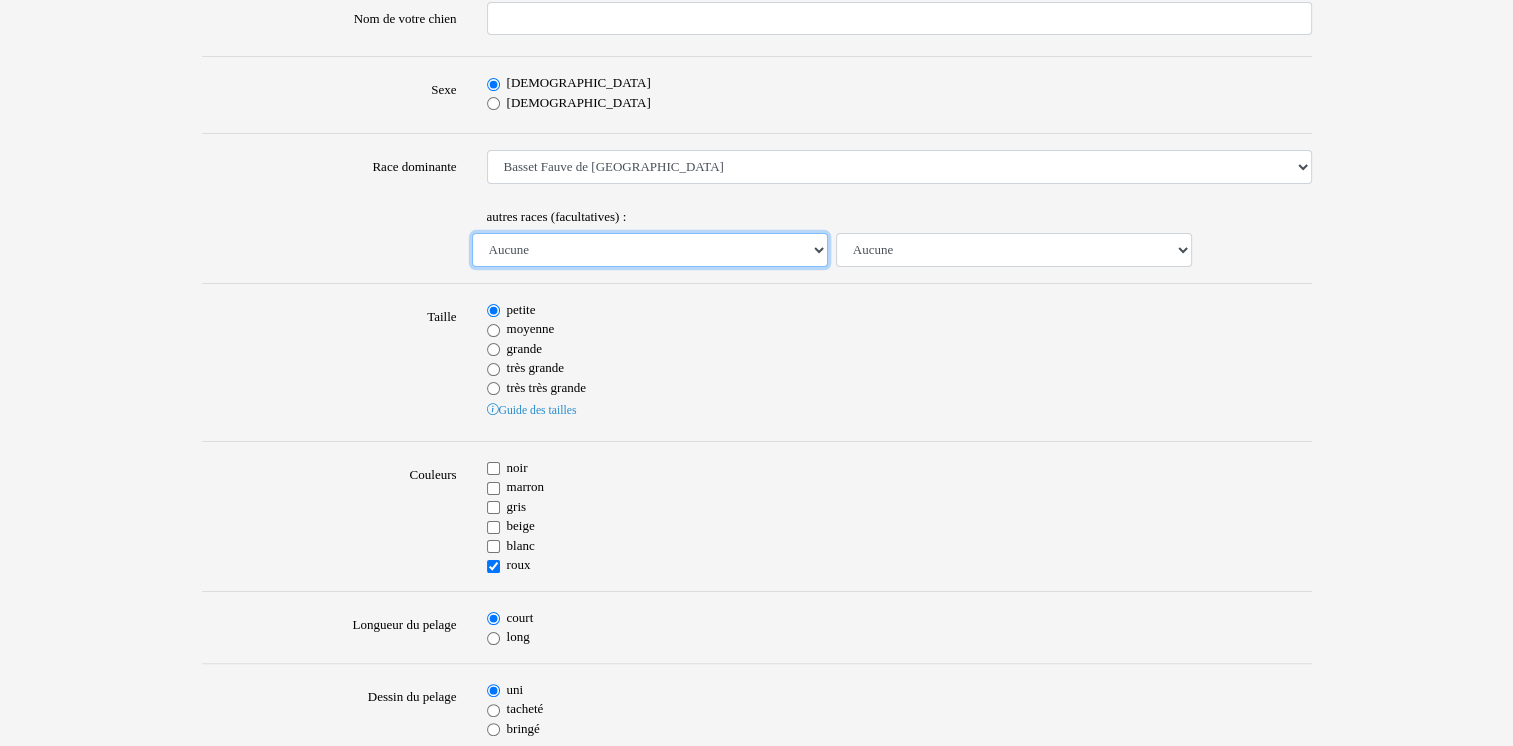 click on "Aucune
Affenpinscher Airedale Terrier Akita Akita Américain Anglo Français de Petite Vénerie Ariégeois Azawakh Barbet Barbu Tchèque Barzoï Basenji [GEOGRAPHIC_DATA] Normand Basset [GEOGRAPHIC_DATA] [GEOGRAPHIC_DATA] Basset des [GEOGRAPHIC_DATA] Fauve de [GEOGRAPHIC_DATA] Basset Hound Basset Suedois Beagle Beagle Harrier Bearded Collie Bedlington Terrier Berger Allemand Berger [GEOGRAPHIC_DATA] Berger Belge Berger Belge Groenendael Berger Belge Laekenois Berger Belge Malinois Berger Belge Tervueren Berger Bergamasque Berger Blanc [GEOGRAPHIC_DATA] Berger d'[GEOGRAPHIC_DATA] Berger de Beauce - Beauceron Berger de [GEOGRAPHIC_DATA] et de Croatie Berger de [PERSON_NAME] de l'[GEOGRAPHIC_DATA] Berger de la Maremme et des Abruzzes Berger de la [GEOGRAPHIC_DATA] - Berger Portugais Berger de [GEOGRAPHIC_DATA] Berger de [GEOGRAPHIC_DATA] Méridionale Berger des Pyrénées [GEOGRAPHIC_DATA] (face rase) Berger des Pyrénées (poil long) Berger du Caucase Berger du Karst Berger Finnois de Laponie Berger Hollandais Berger Hollandais à Poil Court [PERSON_NAME]" at bounding box center [650, 250] 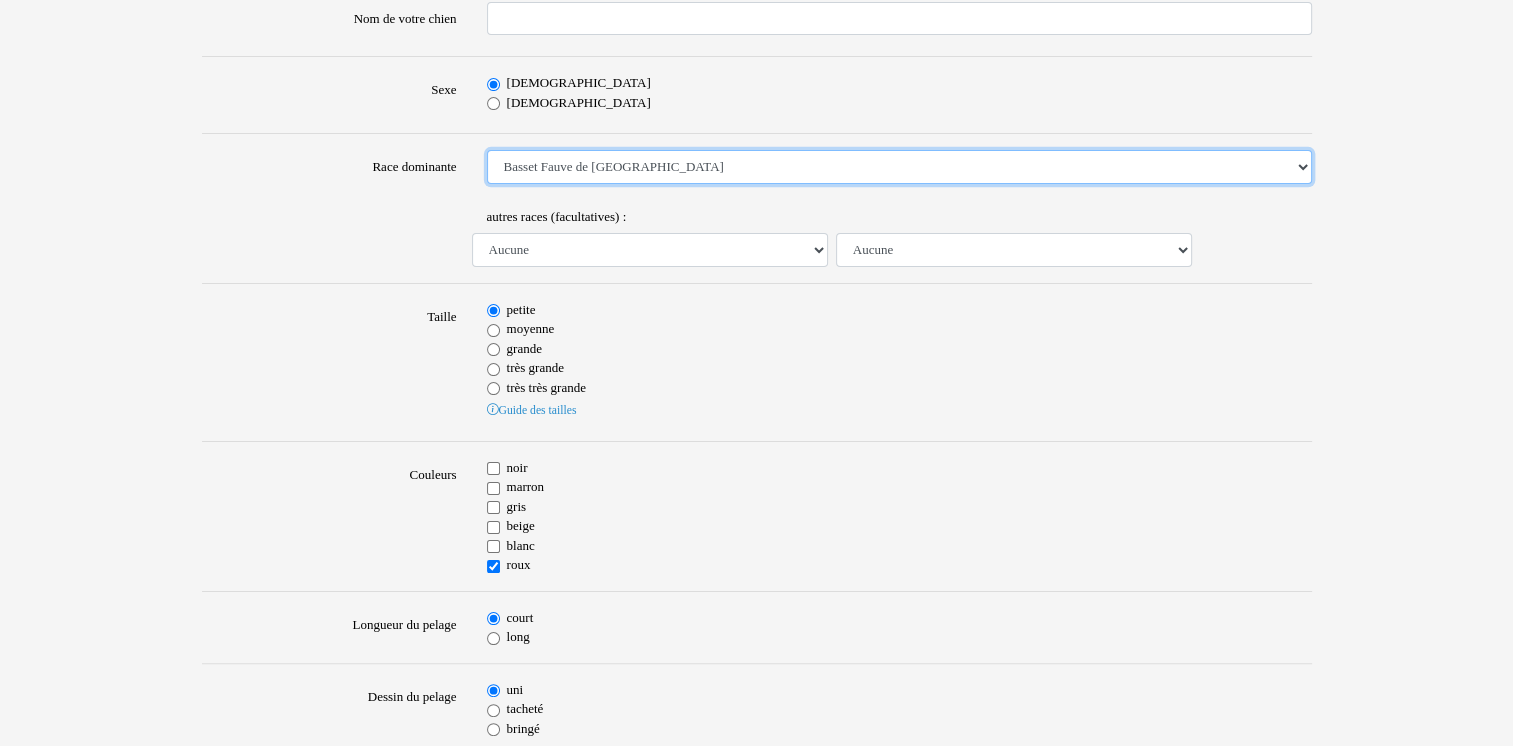 click on "Aucune race particulière (croisé)
Affenpinscher Airedale Terrier Akita Akita Américain Anglo Français de Petite Vénerie Ariégeois Azawakh Barbet Barbu Tchèque Barzoï Basenji [GEOGRAPHIC_DATA] Normand Basset Bleu de Gascogne [GEOGRAPHIC_DATA] Basset des [GEOGRAPHIC_DATA] Fauve de [GEOGRAPHIC_DATA] Basset Hound Basset Suedois Beagle Beagle Harrier Bearded Collie Bedlington Terrier Berger Allemand Berger [GEOGRAPHIC_DATA] Berger Belge Berger Belge Groenendael Berger Belge Laekenois Berger Belge Malinois Berger Belge Tervueren Berger Bergamasque Berger Blanc [GEOGRAPHIC_DATA] Berger d'[GEOGRAPHIC_DATA] Berger de Beauce - Beauceron Berger de [GEOGRAPHIC_DATA] et de Croatie Berger de [PERSON_NAME] de l'[GEOGRAPHIC_DATA] Berger de la Maremme et des Abruzzes Berger de la [GEOGRAPHIC_DATA] - Berger Portugais Berger de [GEOGRAPHIC_DATA] Berger de [GEOGRAPHIC_DATA] Méridionale Berger des Pyrénées Berger des Pyrénées (face rase) Berger des Pyrénées (poil long) Berger du Caucase Berger du Karst Berger Finnois de Laponie Berger Hollandais Bichon Bolonais" at bounding box center (899, 167) 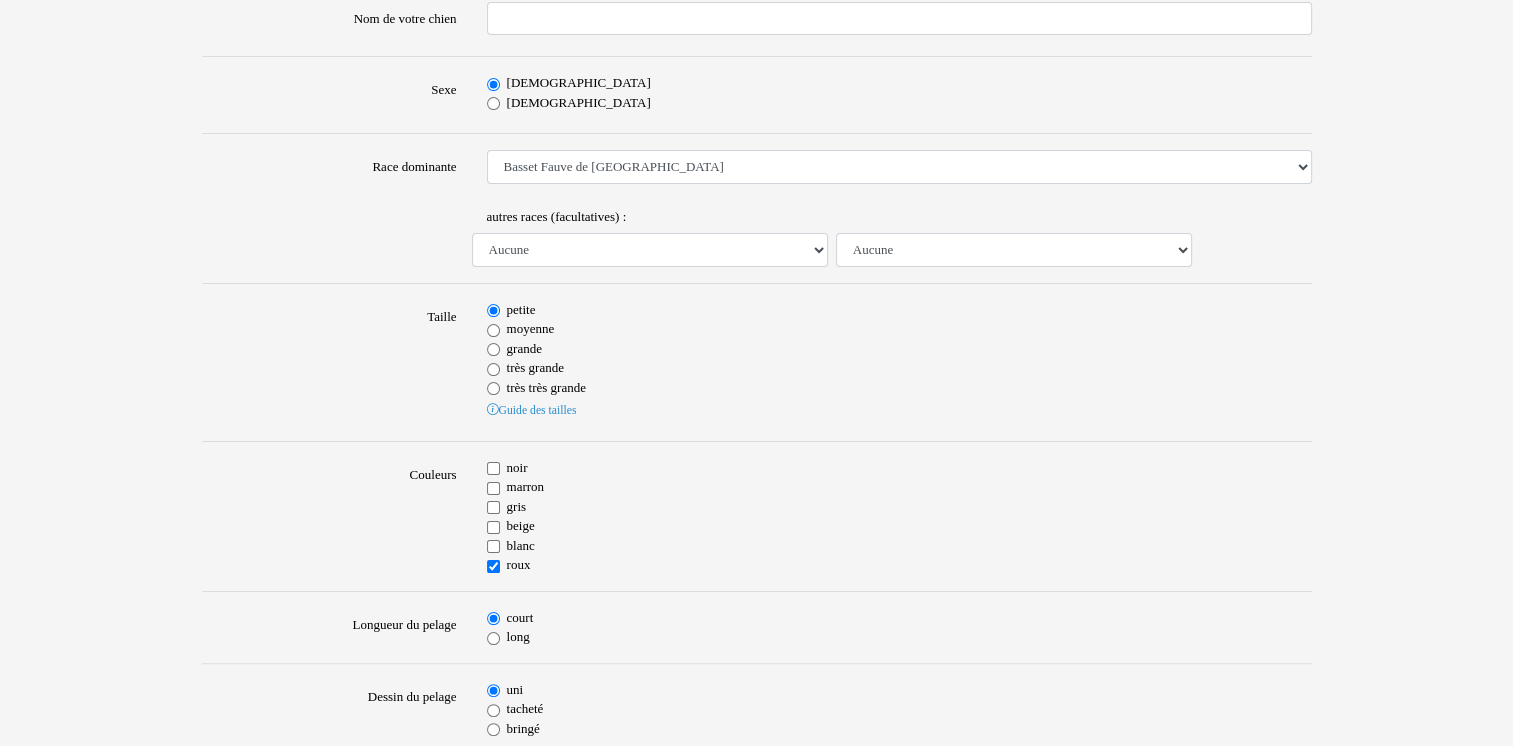click on "très très grande" at bounding box center [899, 388] 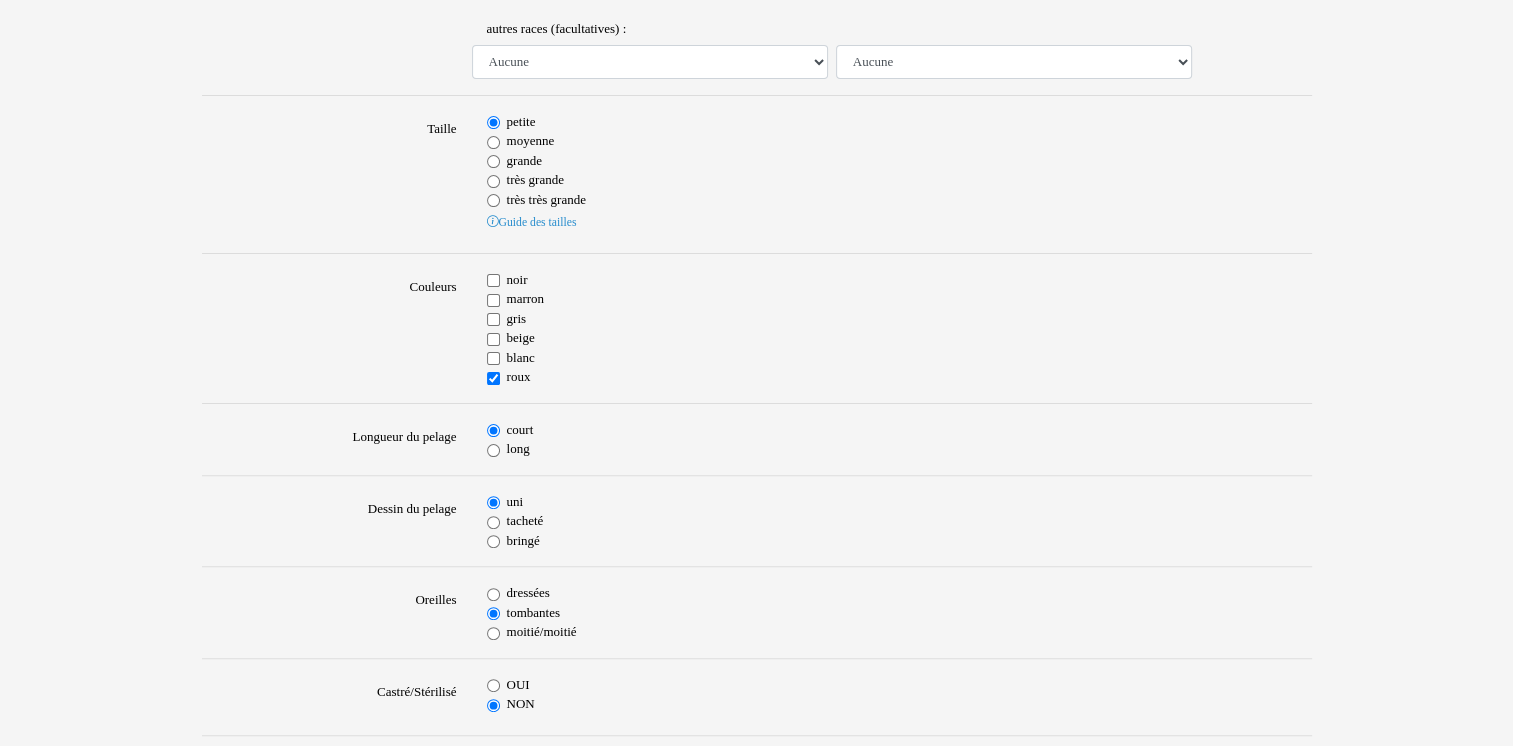 scroll, scrollTop: 495, scrollLeft: 0, axis: vertical 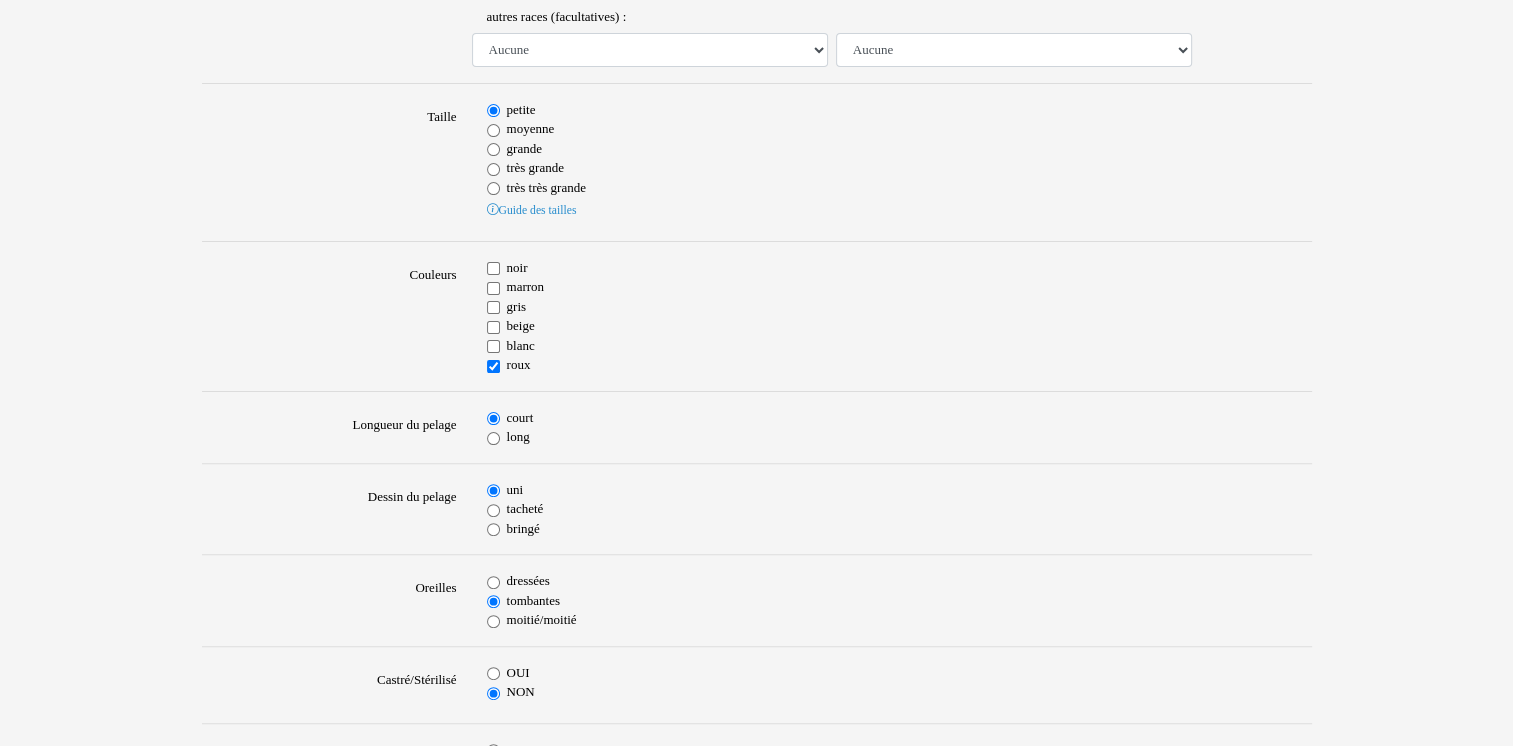 click on "roux" at bounding box center [493, 366] 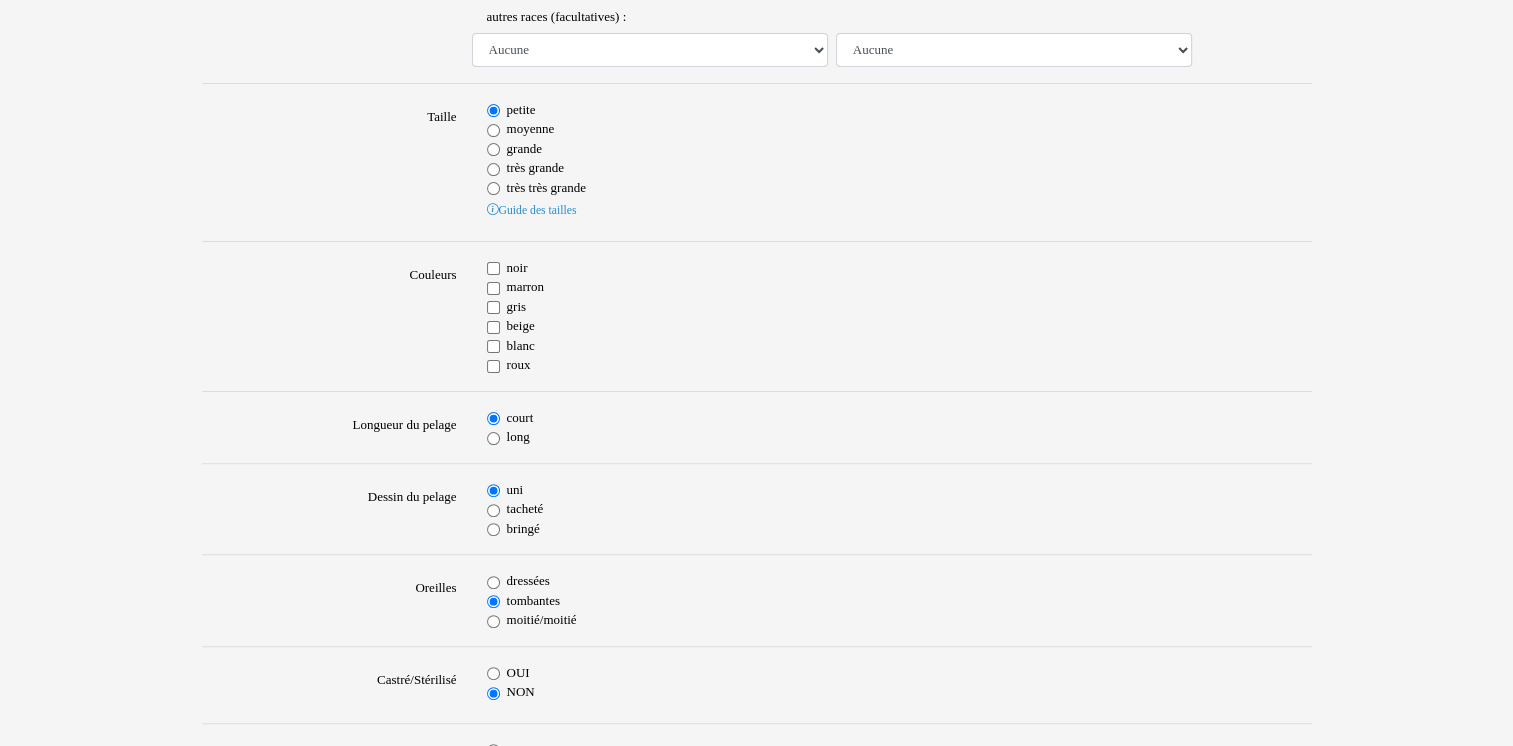 click on "petite" at bounding box center (493, 110) 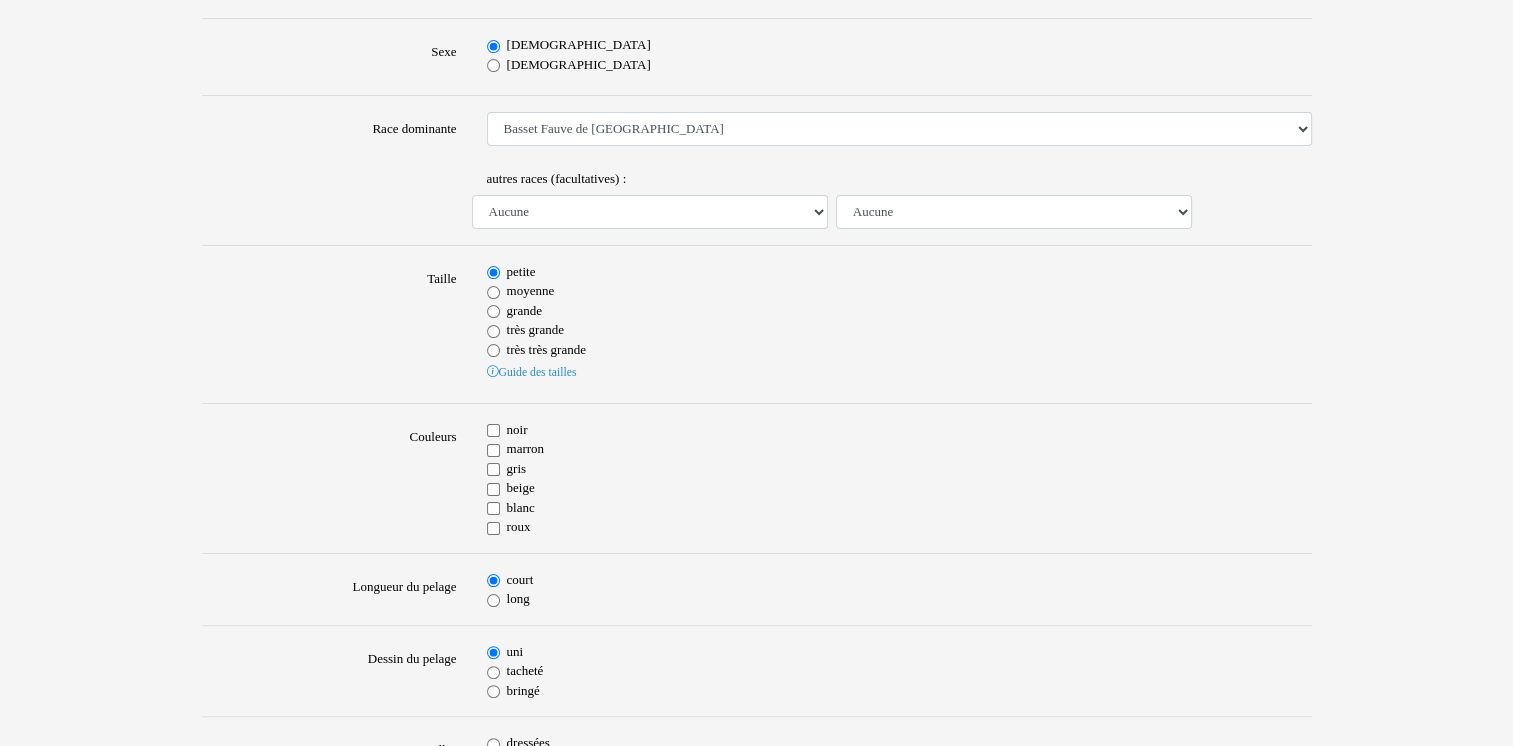 scroll, scrollTop: 295, scrollLeft: 0, axis: vertical 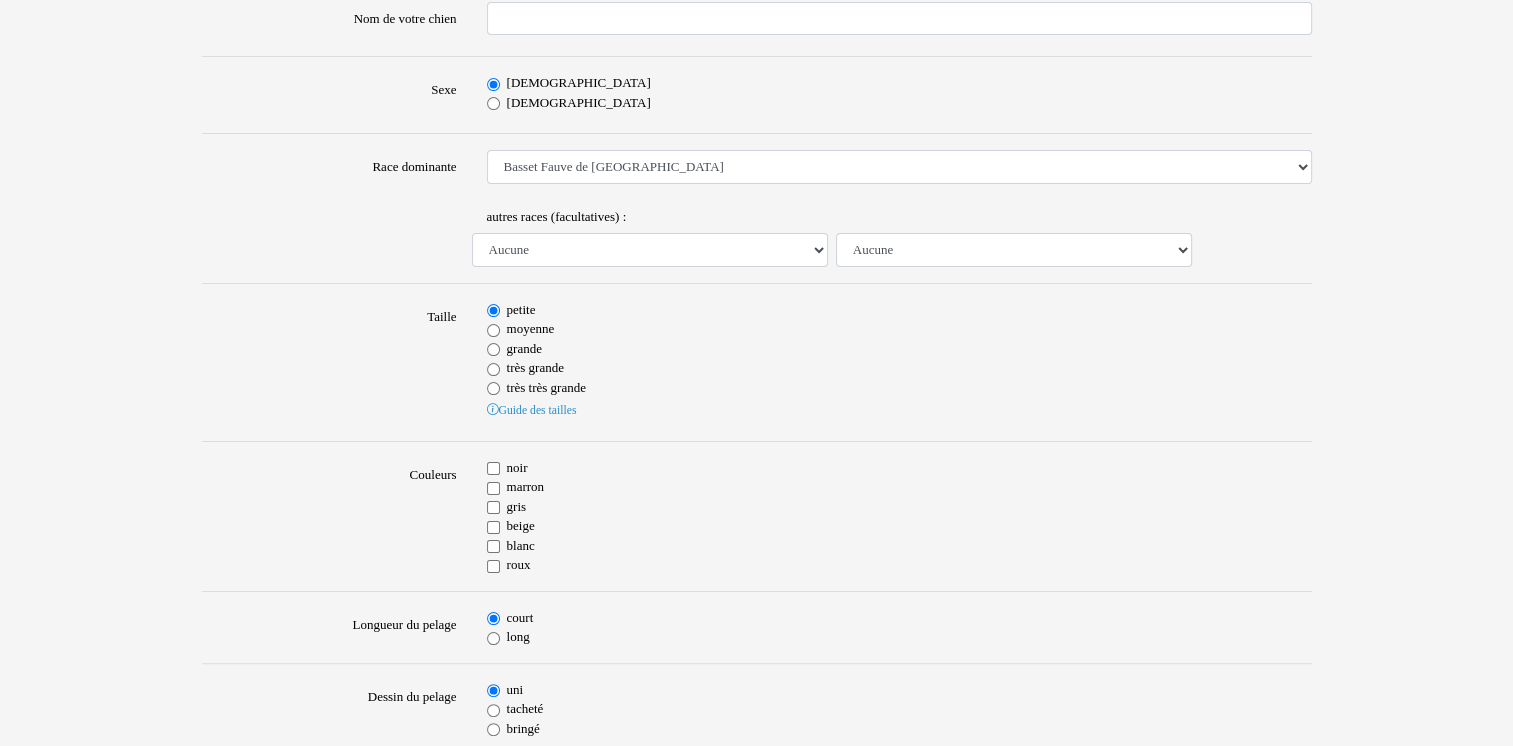 click on "petite" at bounding box center [493, 310] 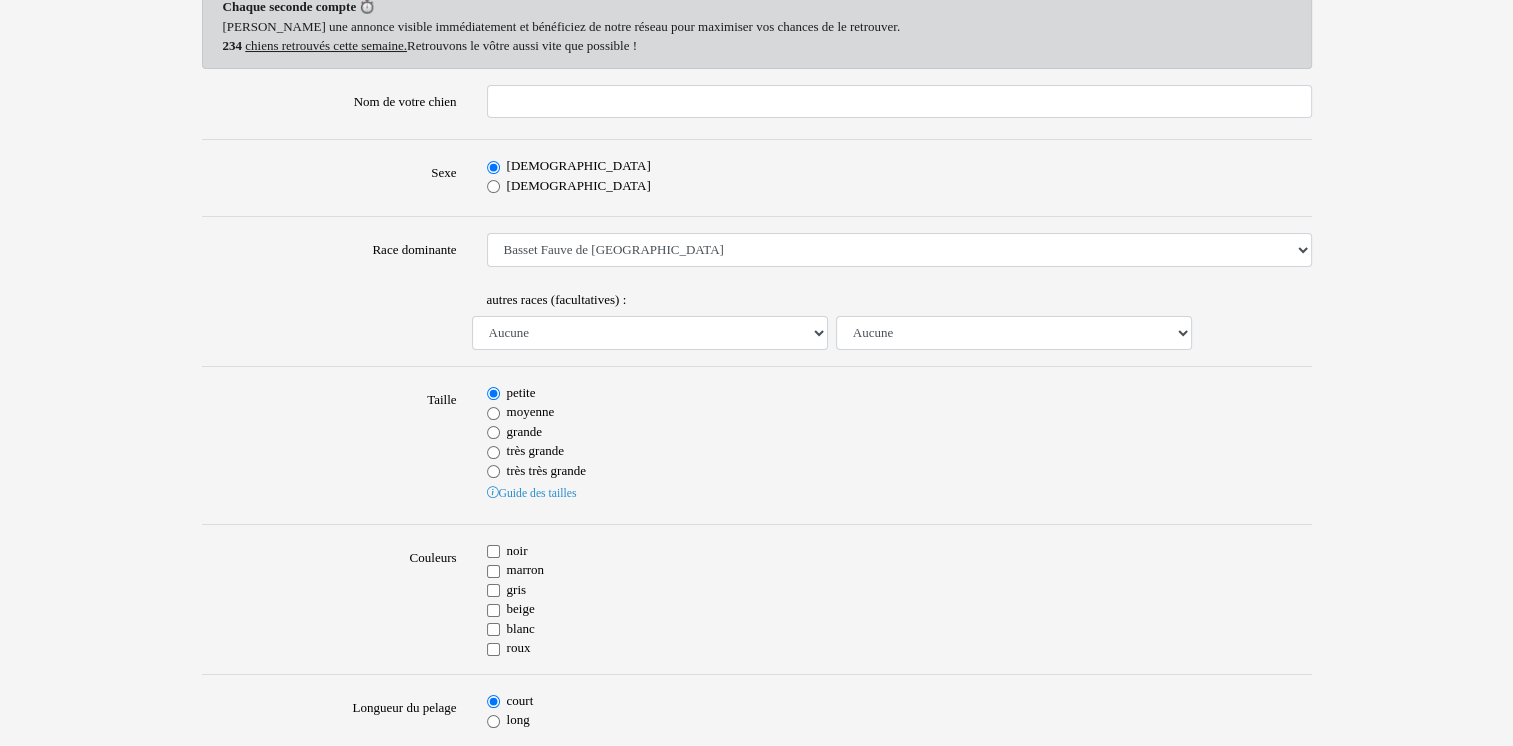 scroll, scrollTop: 95, scrollLeft: 0, axis: vertical 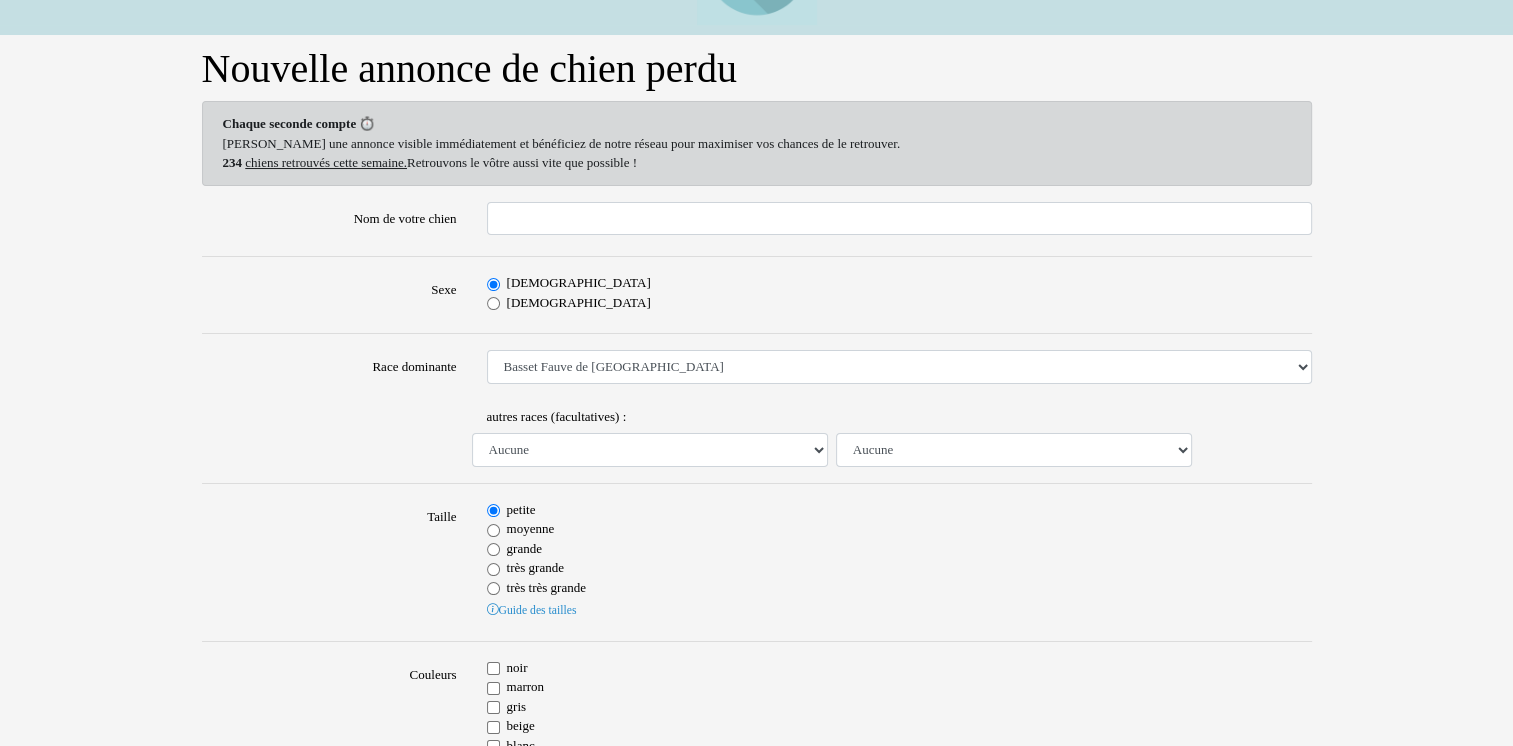 click on "[DEMOGRAPHIC_DATA]" at bounding box center [493, 284] 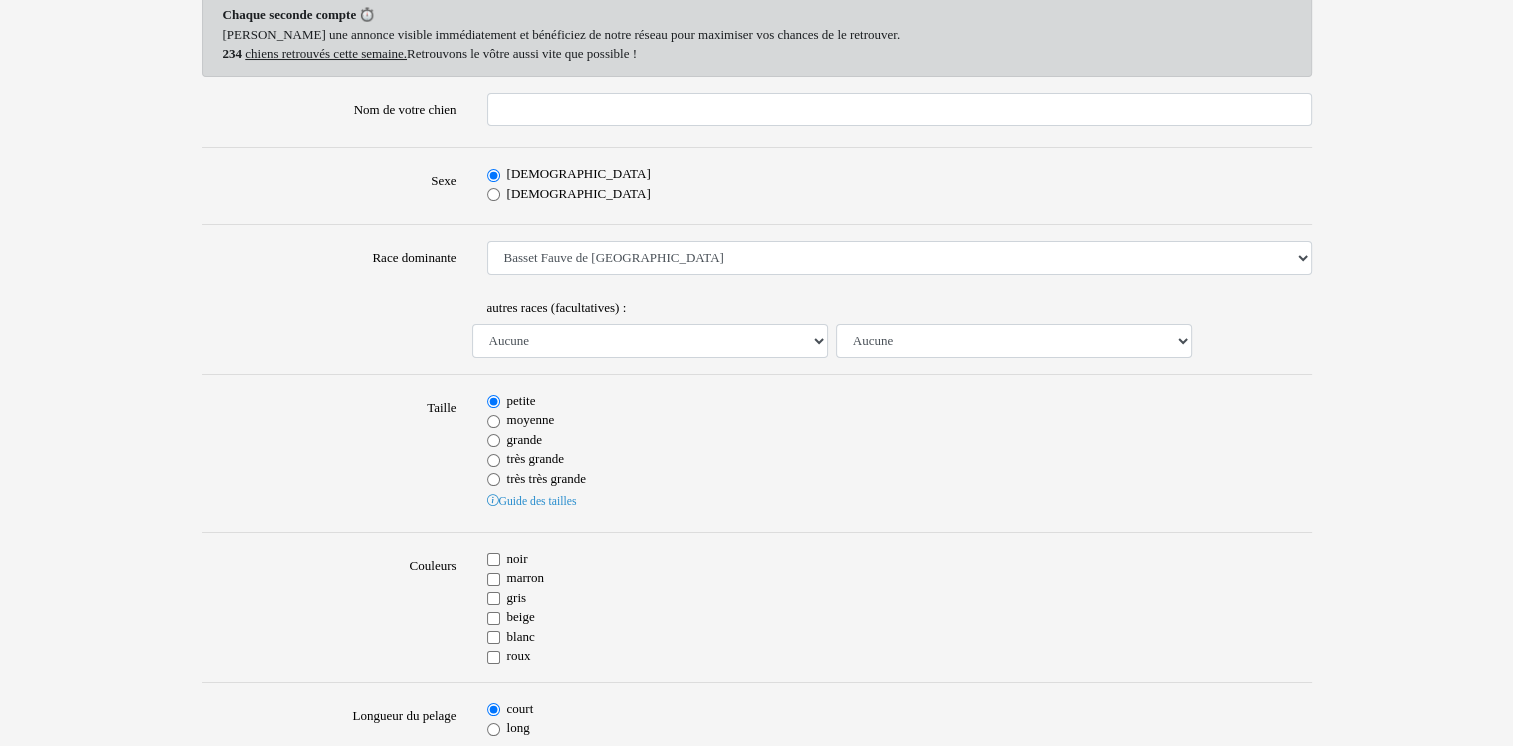 scroll, scrollTop: 195, scrollLeft: 0, axis: vertical 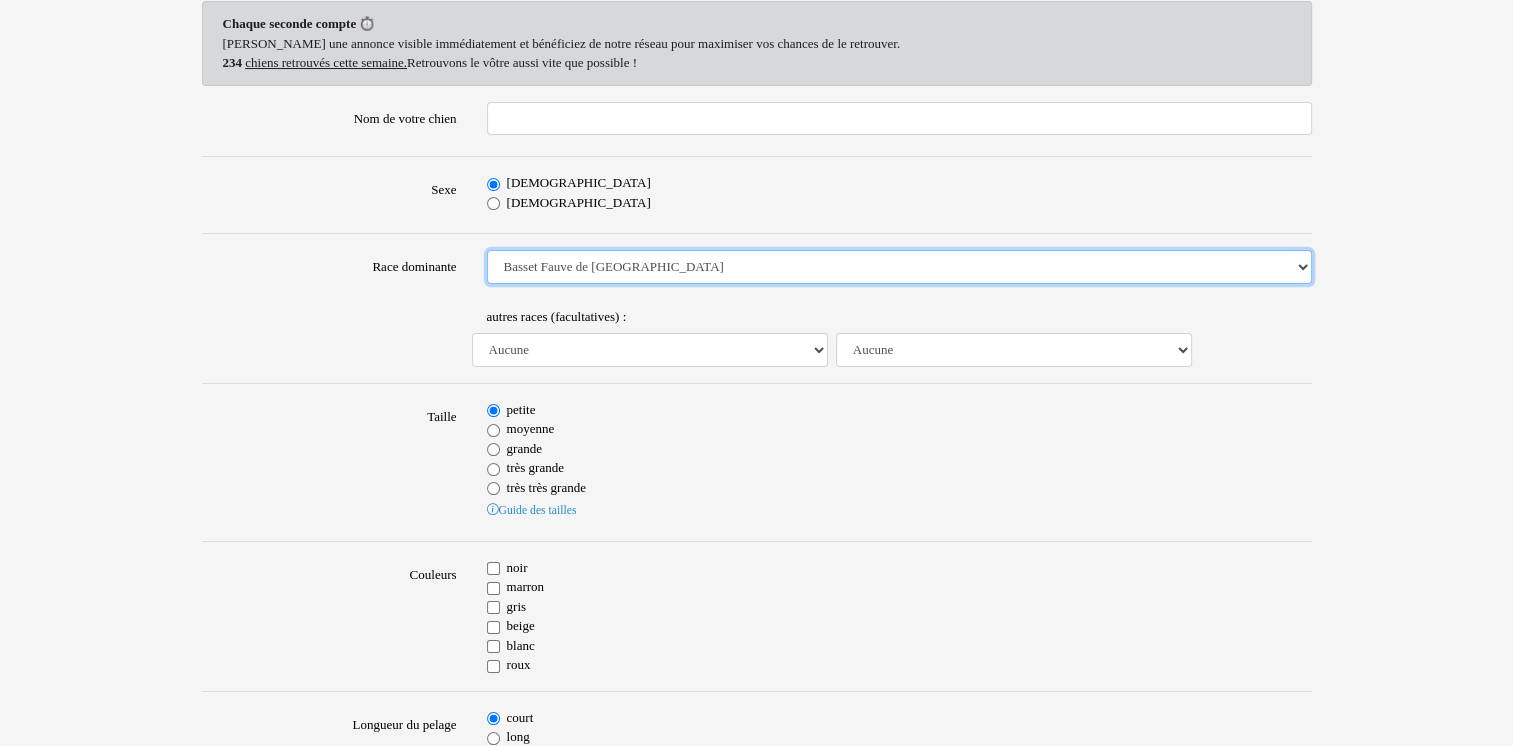click on "Aucune race particulière (croisé)
Affenpinscher Airedale Terrier Akita Akita Américain Anglo Français de Petite Vénerie Ariégeois Azawakh Barbet Barbu Tchèque Barzoï Basenji [GEOGRAPHIC_DATA] Normand Basset Bleu de Gascogne [GEOGRAPHIC_DATA] Basset des [GEOGRAPHIC_DATA] Fauve de [GEOGRAPHIC_DATA] Basset Hound Basset Suedois Beagle Beagle Harrier Bearded Collie Bedlington Terrier Berger Allemand Berger [GEOGRAPHIC_DATA] Berger Belge Berger Belge Groenendael Berger Belge Laekenois Berger Belge Malinois Berger Belge Tervueren Berger Bergamasque Berger Blanc [GEOGRAPHIC_DATA] Berger d'[GEOGRAPHIC_DATA] Berger de Beauce - Beauceron Berger de [GEOGRAPHIC_DATA] et de Croatie Berger de [PERSON_NAME] de l'[GEOGRAPHIC_DATA] Berger de la Maremme et des Abruzzes Berger de la [GEOGRAPHIC_DATA] - Berger Portugais Berger de [GEOGRAPHIC_DATA] Berger de [GEOGRAPHIC_DATA] Méridionale Berger des Pyrénées Berger des Pyrénées (face rase) Berger des Pyrénées (poil long) Berger du Caucase Berger du Karst Berger Finnois de Laponie Berger Hollandais Bichon Bolonais" at bounding box center [899, 267] 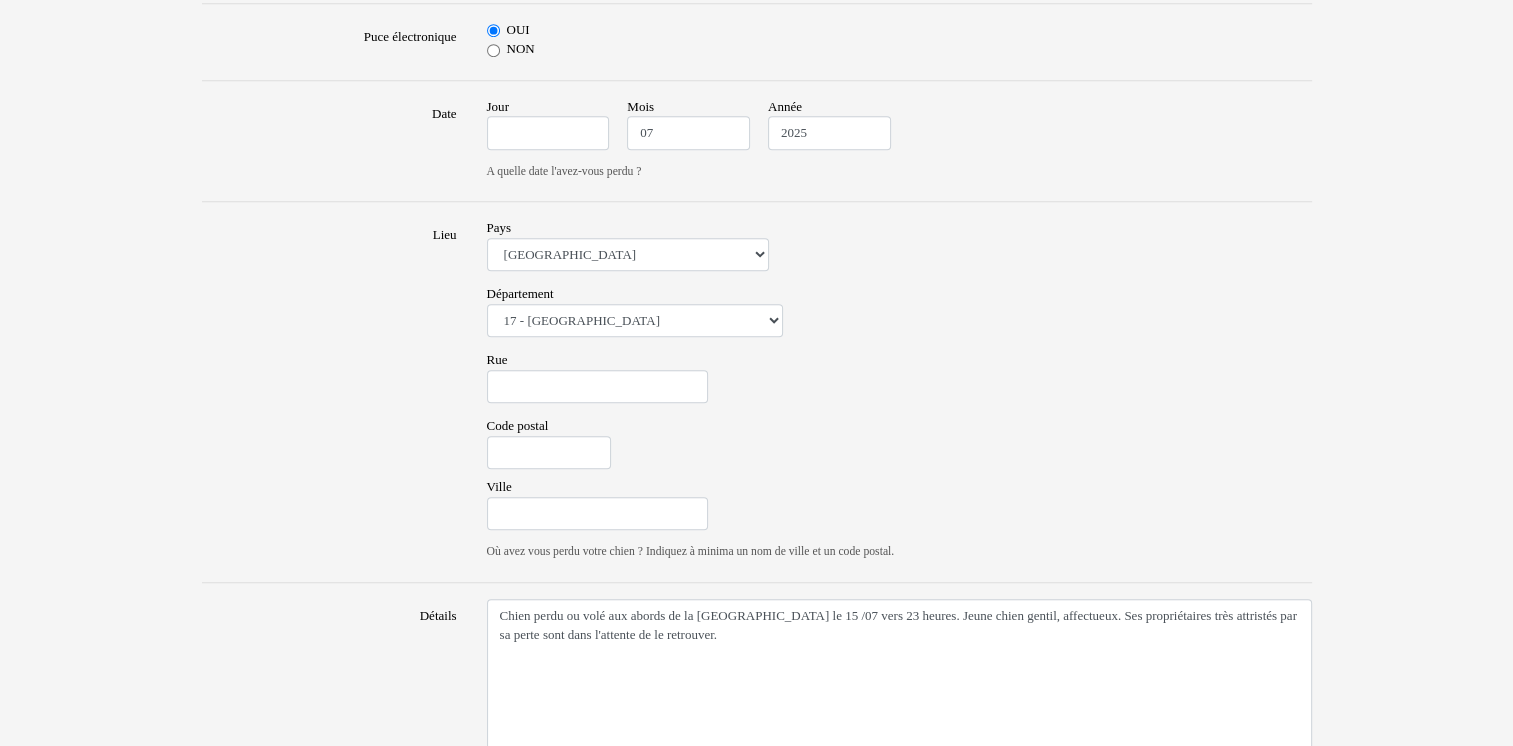 scroll, scrollTop: 1295, scrollLeft: 0, axis: vertical 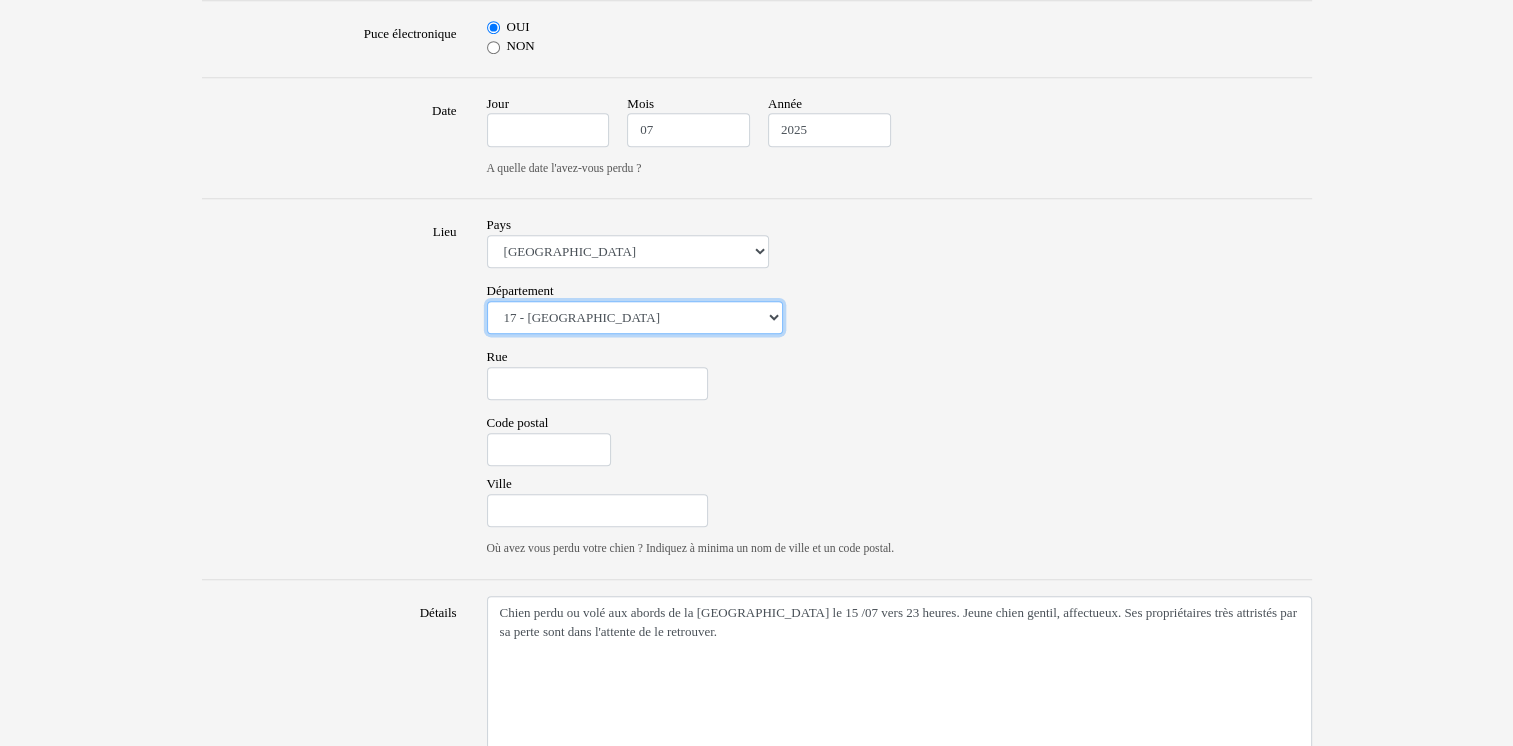 click on "Veuillez sélectionner le département 01 - [GEOGRAPHIC_DATA] 02 - [GEOGRAPHIC_DATA] 03 - [GEOGRAPHIC_DATA] 04 - [GEOGRAPHIC_DATA] 05 - [GEOGRAPHIC_DATA] 06 - [GEOGRAPHIC_DATA] 07 - [GEOGRAPHIC_DATA] 08 - [GEOGRAPHIC_DATA] 09 - [GEOGRAPHIC_DATA] 10 - [GEOGRAPHIC_DATA] 11 - [GEOGRAPHIC_DATA] 12 - [GEOGRAPHIC_DATA] 13 - [GEOGRAPHIC_DATA]-[GEOGRAPHIC_DATA] 14 - [GEOGRAPHIC_DATA] 15 - [GEOGRAPHIC_DATA] 16 - [GEOGRAPHIC_DATA] 17 - [GEOGRAPHIC_DATA] 18 - [GEOGRAPHIC_DATA] 19 - [GEOGRAPHIC_DATA] 20 - [GEOGRAPHIC_DATA] 21 - [GEOGRAPHIC_DATA] 22 - [GEOGRAPHIC_DATA] 23 - [GEOGRAPHIC_DATA] 24 - [GEOGRAPHIC_DATA] 25 - [GEOGRAPHIC_DATA] 26 - [GEOGRAPHIC_DATA] 27 - [GEOGRAPHIC_DATA] 28 - [GEOGRAPHIC_DATA] 29 - [GEOGRAPHIC_DATA] 30 - [GEOGRAPHIC_DATA] 31 - [GEOGRAPHIC_DATA] 32 - [GEOGRAPHIC_DATA] 33 - [GEOGRAPHIC_DATA] 34 - [GEOGRAPHIC_DATA] 35 - [GEOGRAPHIC_DATA] 36 - [GEOGRAPHIC_DATA] 37 - [GEOGRAPHIC_DATA] 38 - [GEOGRAPHIC_DATA] 39 - [GEOGRAPHIC_DATA] 40 - Landes 41 - [GEOGRAPHIC_DATA] [GEOGRAPHIC_DATA] 43 - [GEOGRAPHIC_DATA] 45 - [GEOGRAPHIC_DATA] 46 - Lot 47 - [GEOGRAPHIC_DATA] 48 - [GEOGRAPHIC_DATA] 49 - [US_STATE][GEOGRAPHIC_DATA] 50 - [GEOGRAPHIC_DATA] 51 - [GEOGRAPHIC_DATA] 52 - [GEOGRAPHIC_DATA] 53 - [GEOGRAPHIC_DATA] 54 - [GEOGRAPHIC_DATA] 55 - [GEOGRAPHIC_DATA] 56 - [GEOGRAPHIC_DATA] 57 - [GEOGRAPHIC_DATA] 58 - [GEOGRAPHIC_DATA] 59 - Nord 60 - [GEOGRAPHIC_DATA] 61 - [GEOGRAPHIC_DATA] 62 - [GEOGRAPHIC_DATA] 63 - [GEOGRAPHIC_DATA] 64 - [GEOGRAPHIC_DATA] 65 - [GEOGRAPHIC_DATA] 67 - [GEOGRAPHIC_DATA] 75 - [GEOGRAPHIC_DATA]" at bounding box center [635, 318] 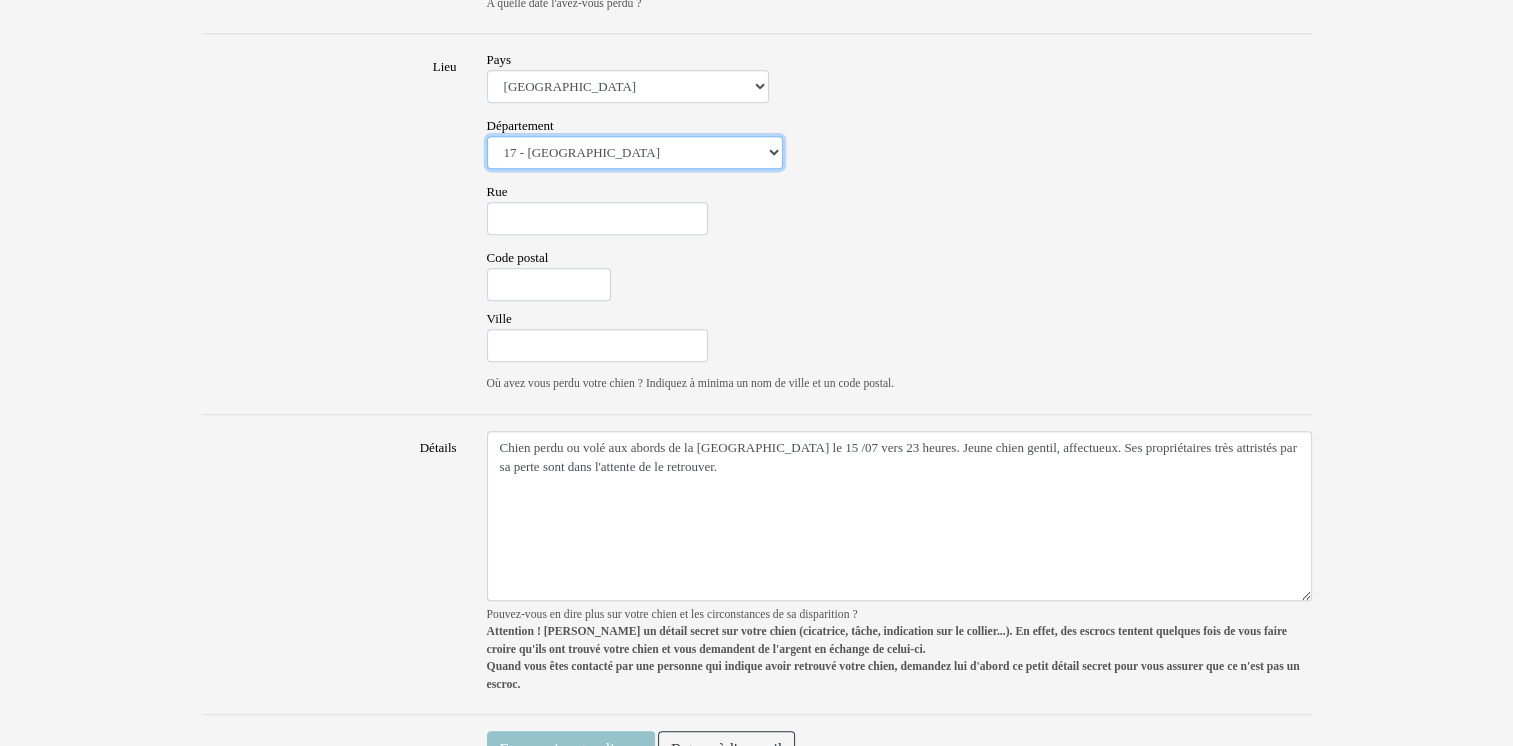 scroll, scrollTop: 1495, scrollLeft: 0, axis: vertical 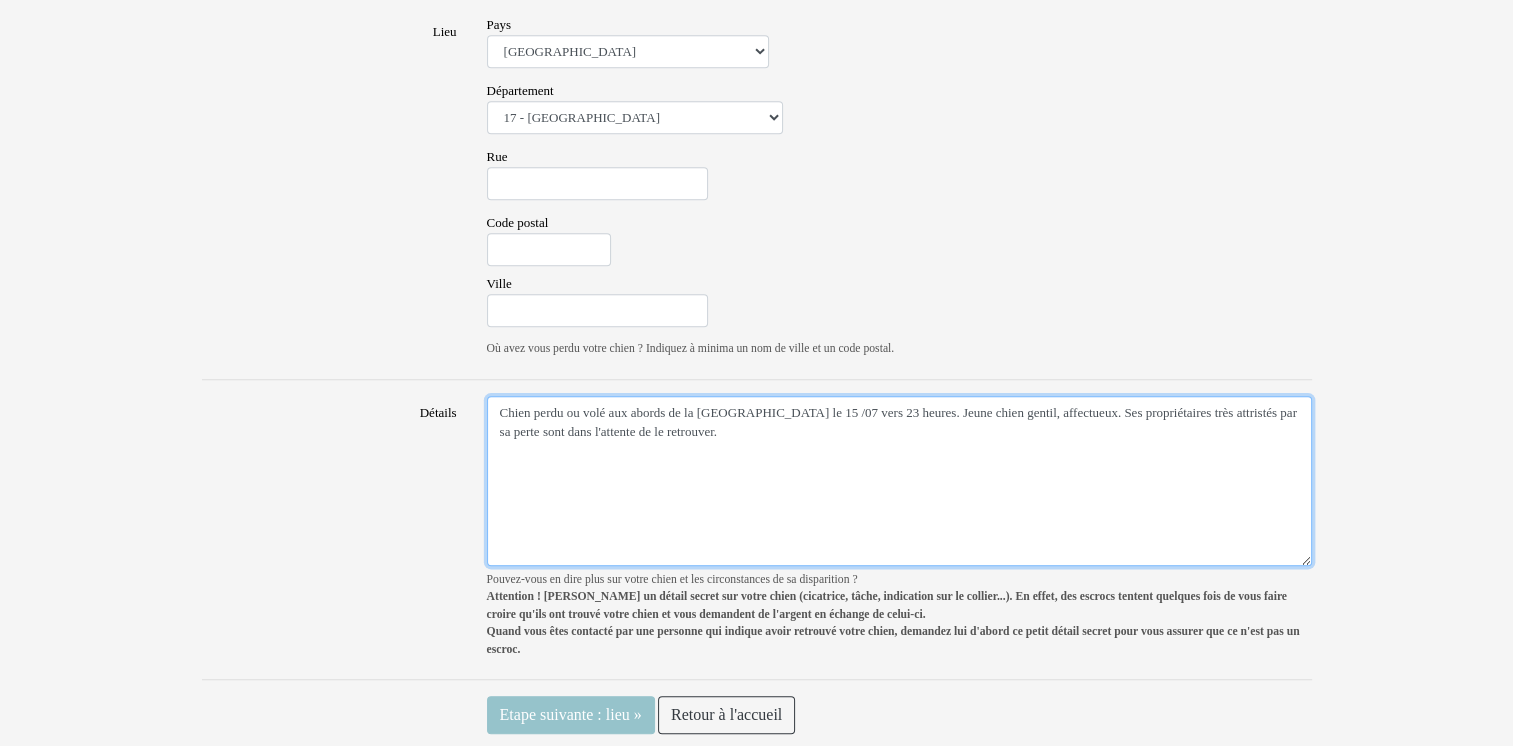 click on "Chien perdu ou volé aux abords de la [GEOGRAPHIC_DATA] le 15 /07 vers 23 heures. Jeune chien gentil, affectueux. Ses propriétaires très attristés par sa perte sont dans l'attente de le retrouver." at bounding box center [899, 481] 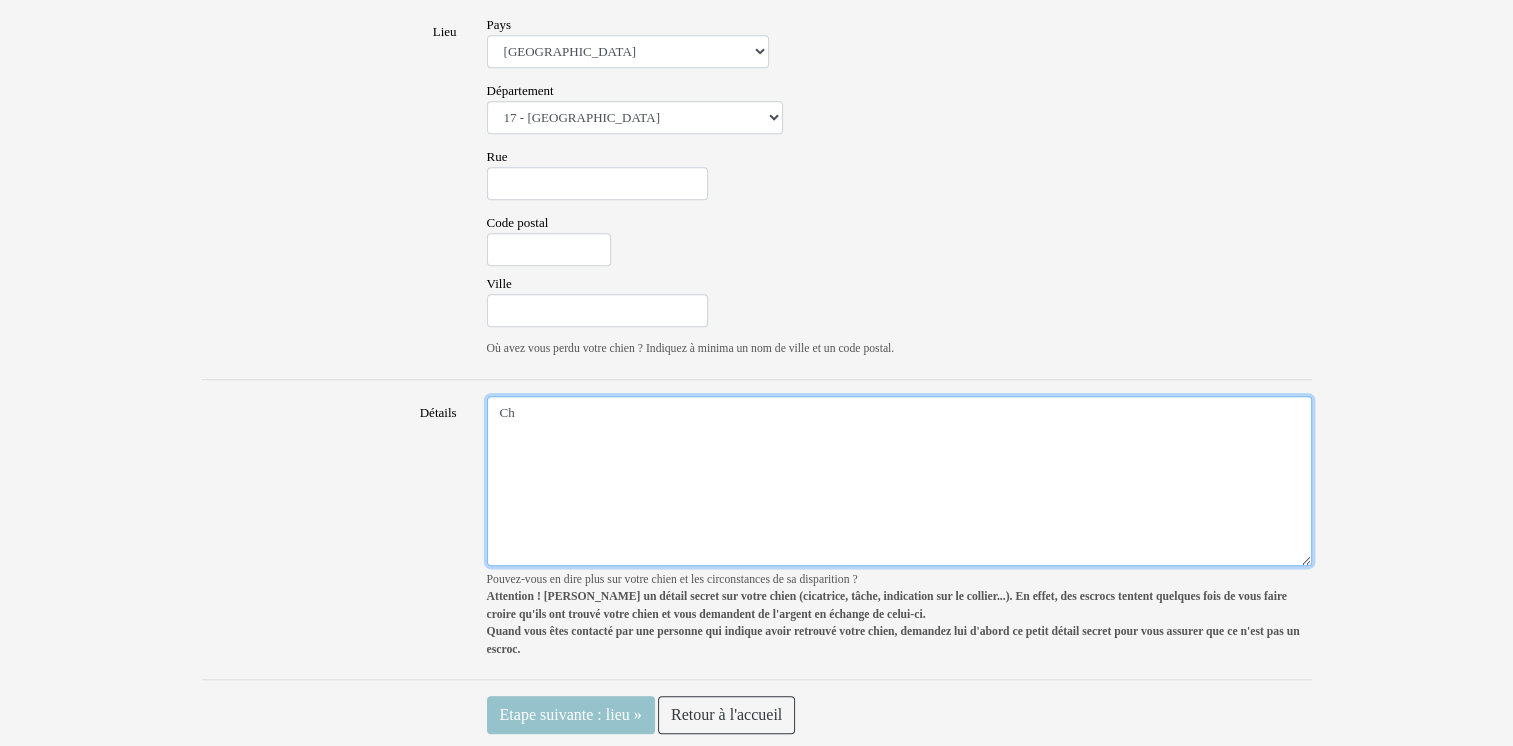 type on "C" 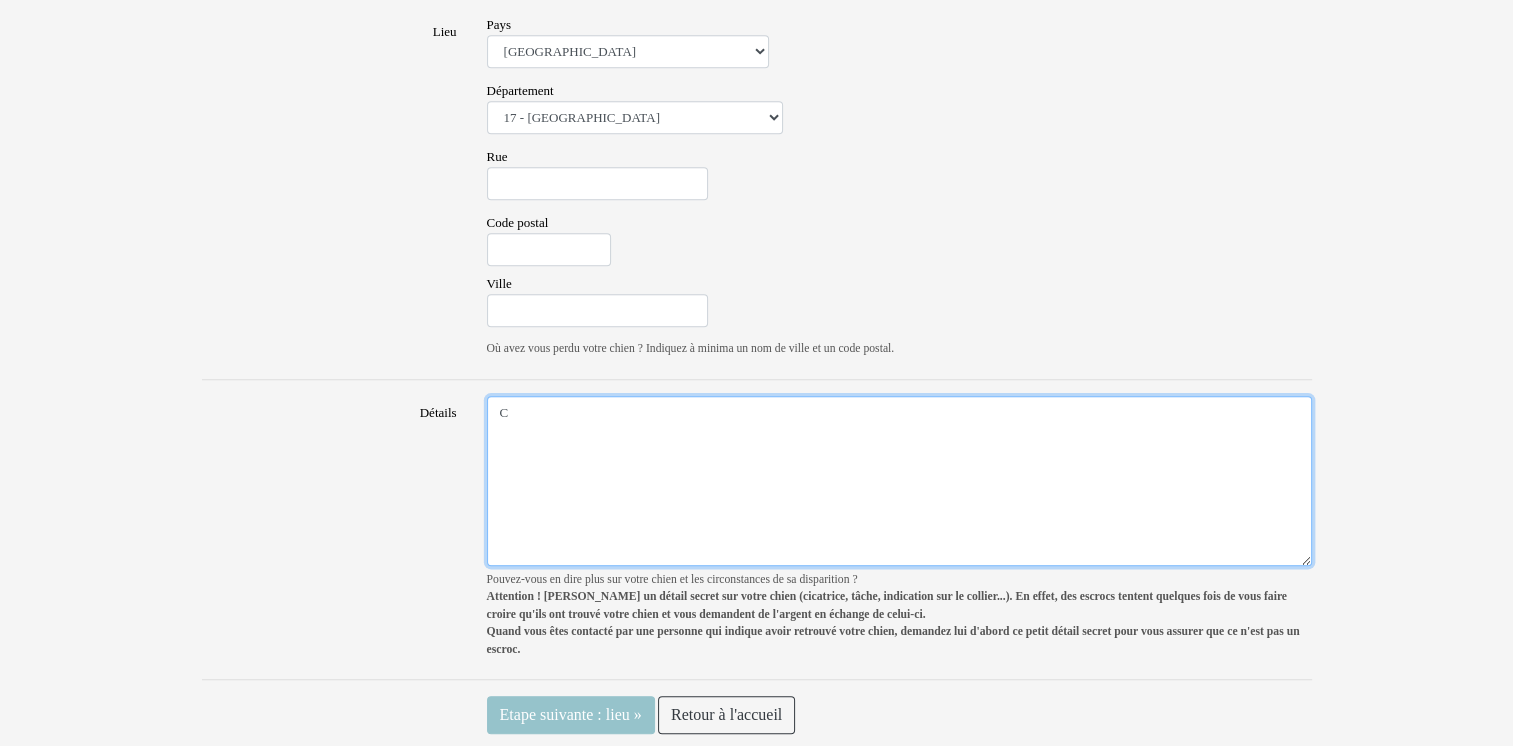 type 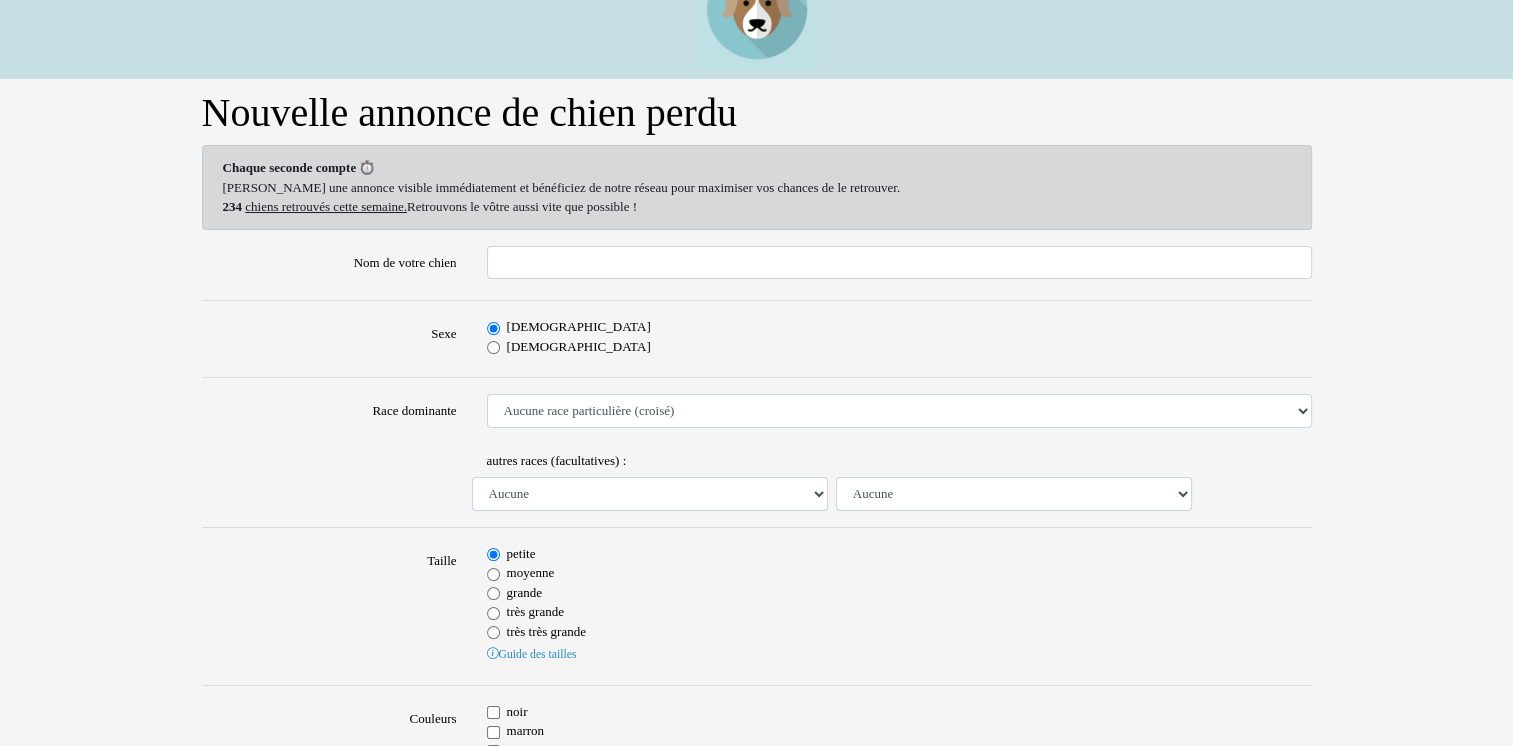 scroll, scrollTop: 0, scrollLeft: 0, axis: both 